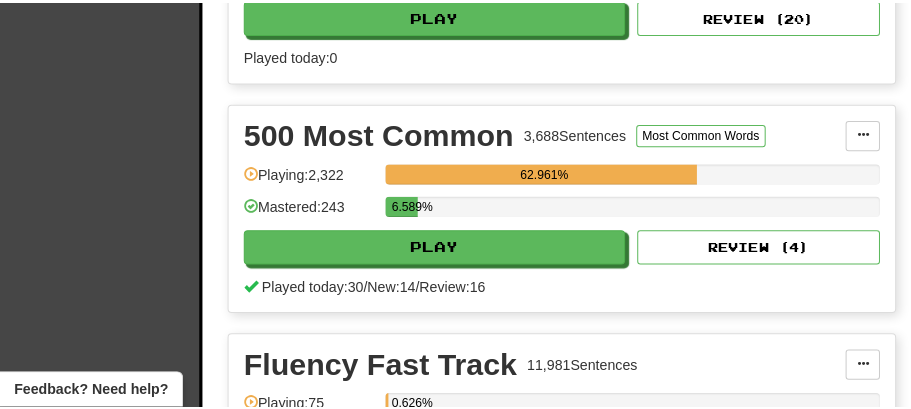 scroll, scrollTop: 666, scrollLeft: 0, axis: vertical 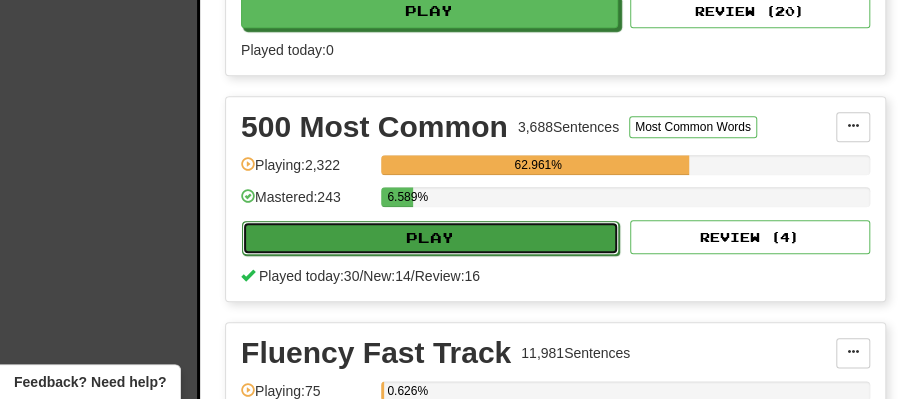 click on "Play" at bounding box center [430, 238] 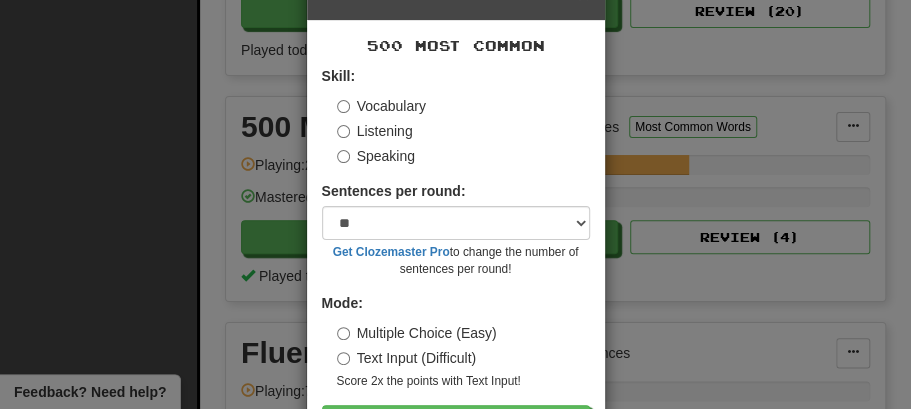 scroll, scrollTop: 136, scrollLeft: 0, axis: vertical 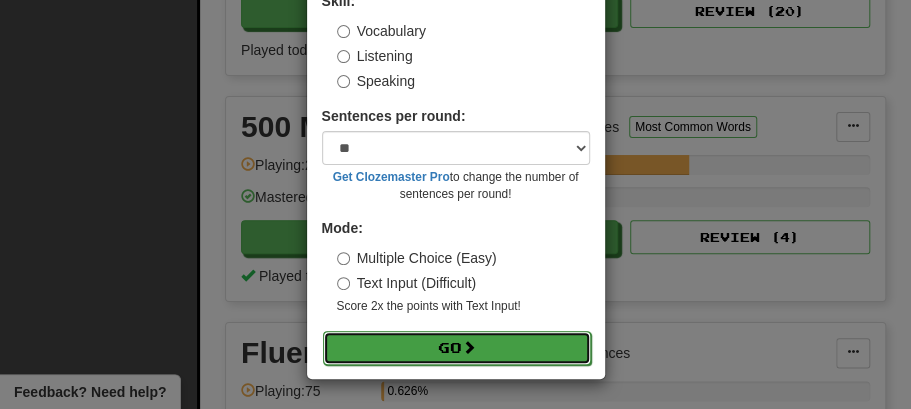 click on "Go" at bounding box center [457, 348] 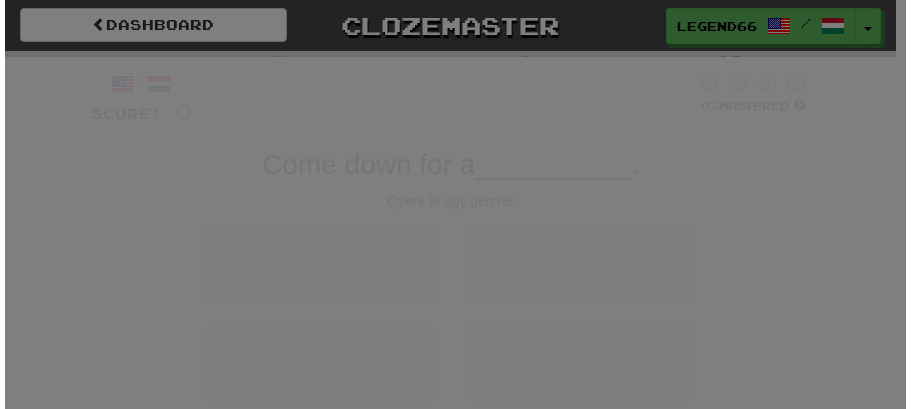 scroll, scrollTop: 0, scrollLeft: 0, axis: both 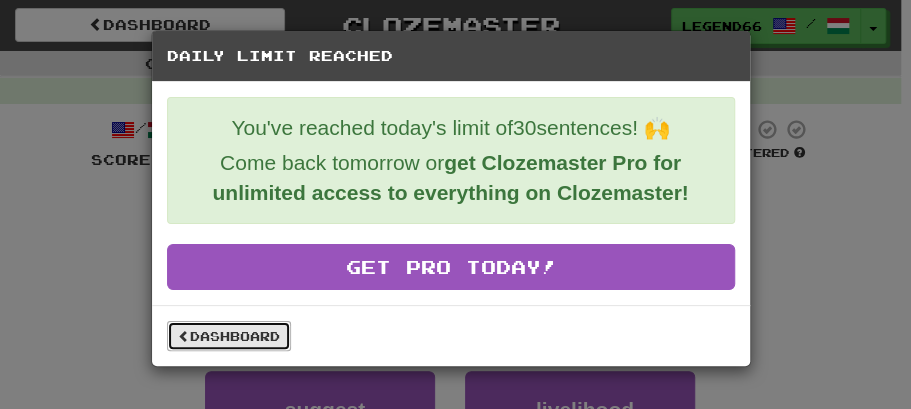 click on "Dashboard" at bounding box center [229, 336] 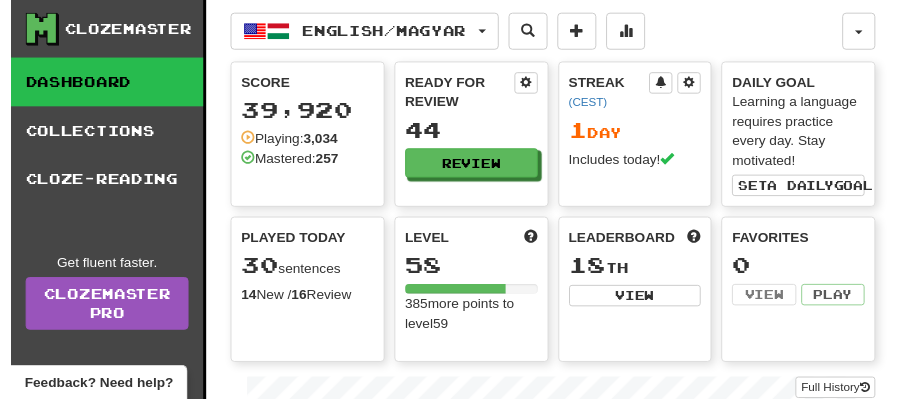 scroll, scrollTop: 0, scrollLeft: 0, axis: both 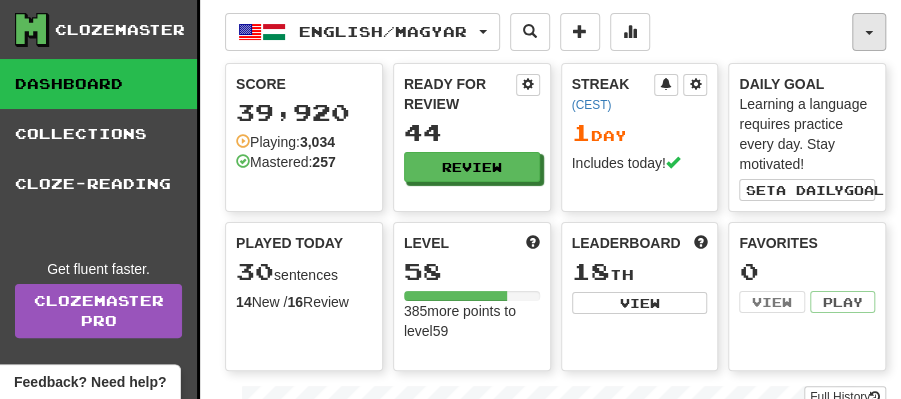 click at bounding box center (869, 32) 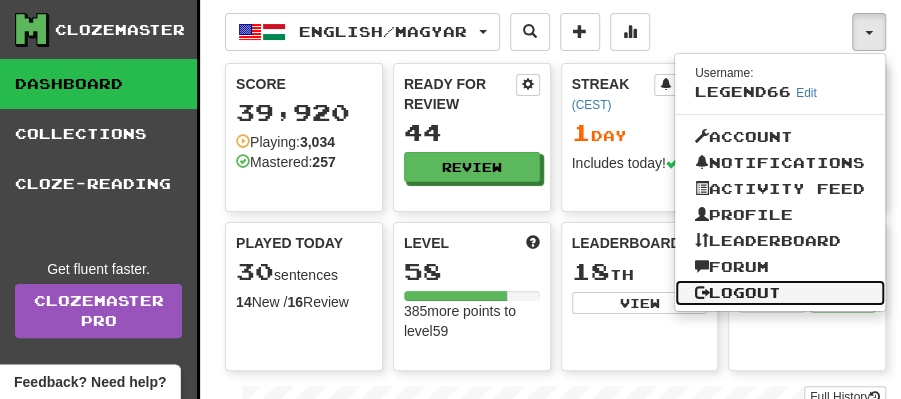 click on "Logout" at bounding box center [780, 293] 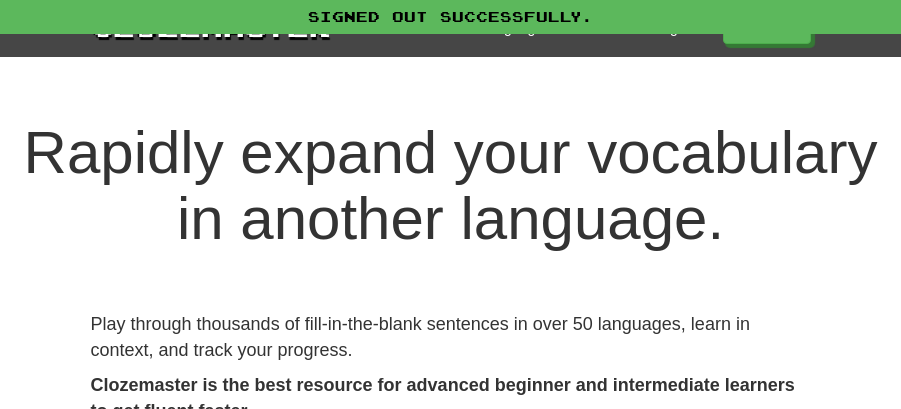 scroll, scrollTop: 0, scrollLeft: 0, axis: both 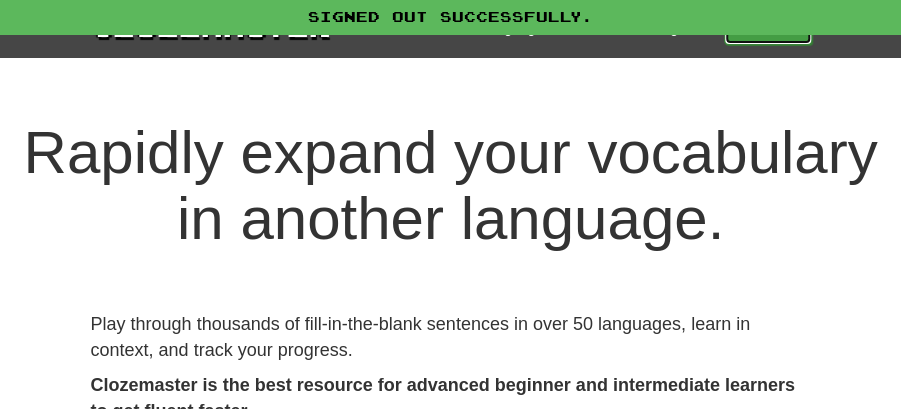 click on "Play" at bounding box center (768, 28) 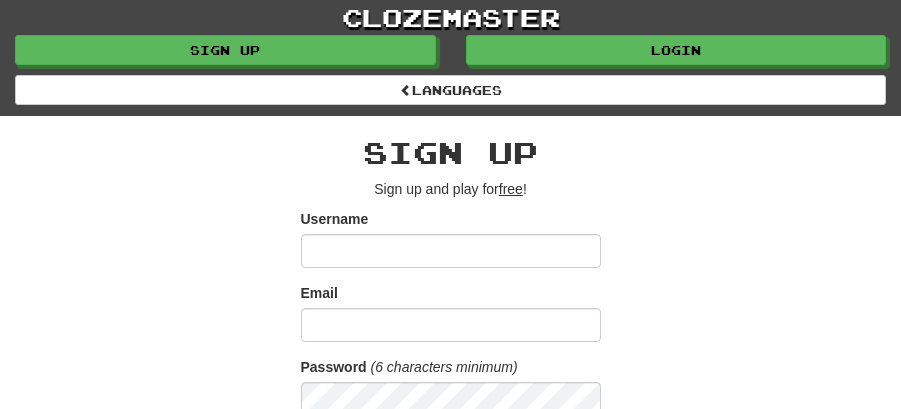 scroll, scrollTop: 0, scrollLeft: 0, axis: both 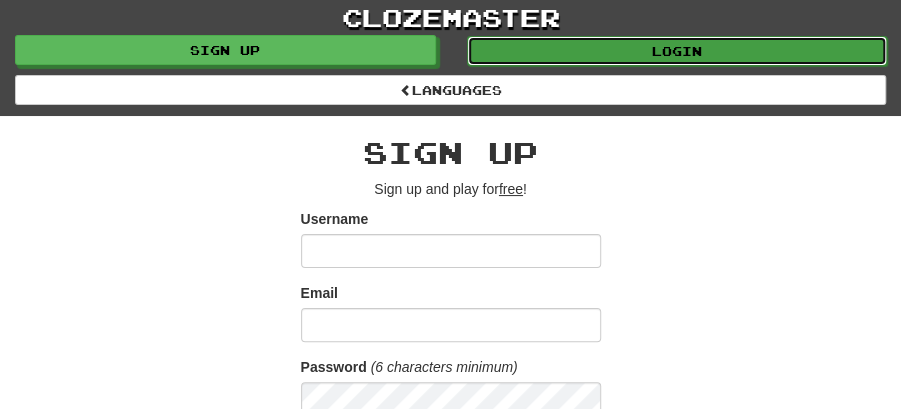 click on "Login" at bounding box center (677, 51) 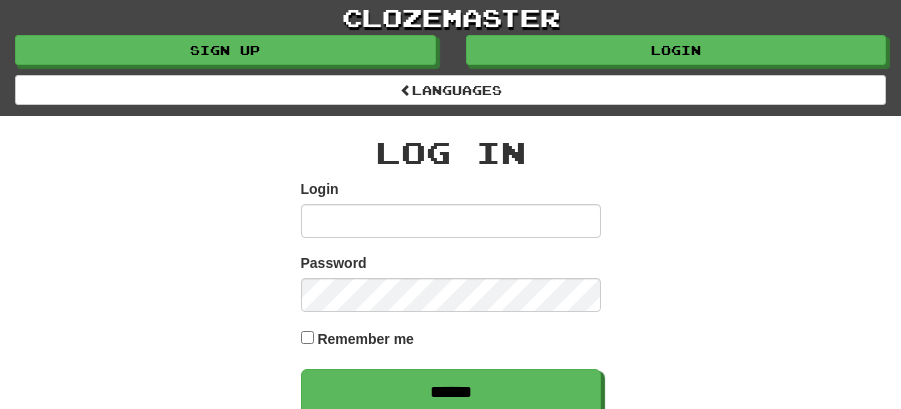 scroll, scrollTop: 0, scrollLeft: 0, axis: both 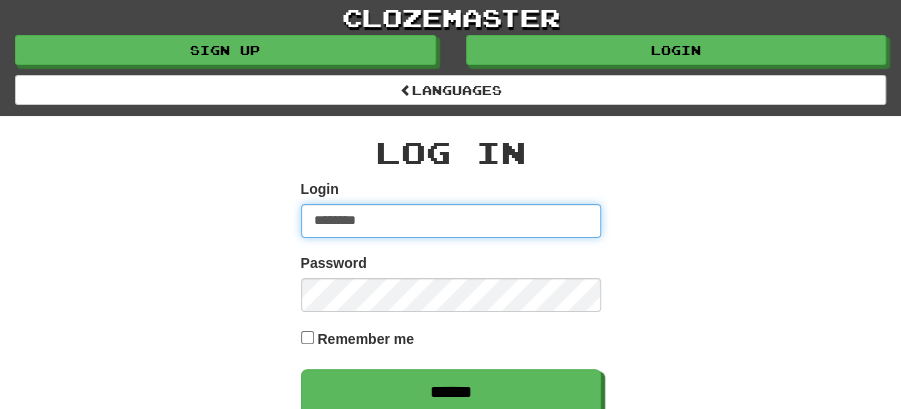 type on "******" 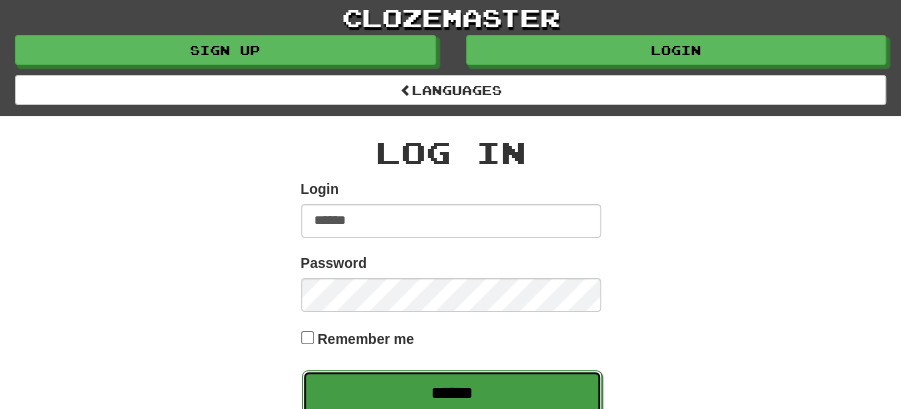 click on "******" at bounding box center (452, 393) 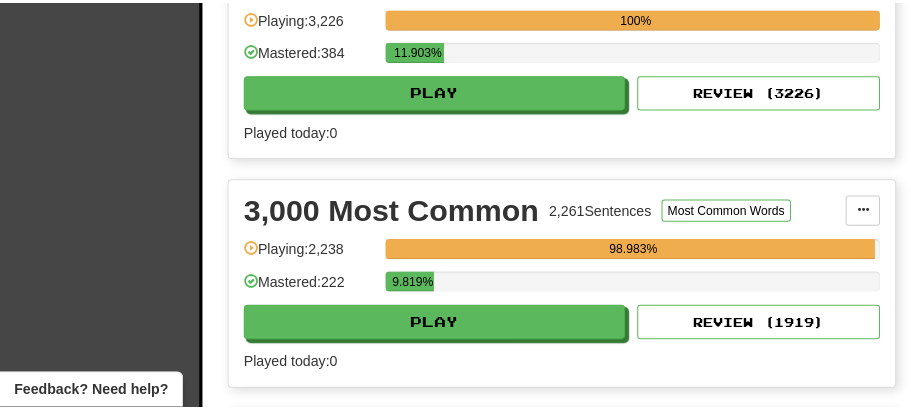 scroll, scrollTop: 866, scrollLeft: 0, axis: vertical 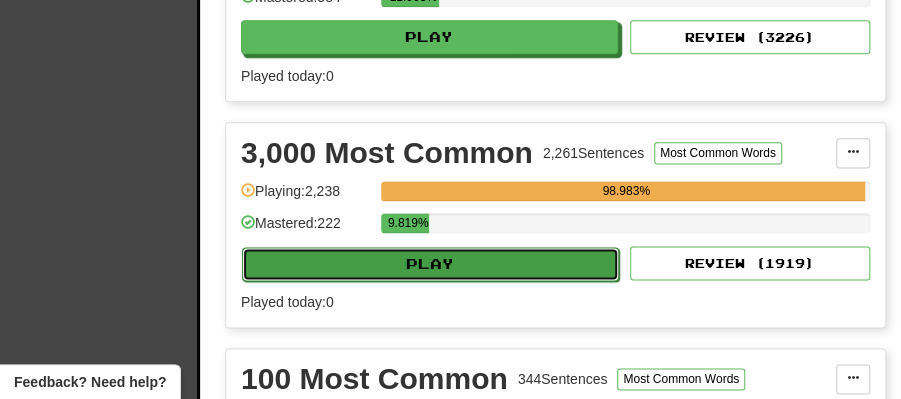 click on "Play" at bounding box center [430, 264] 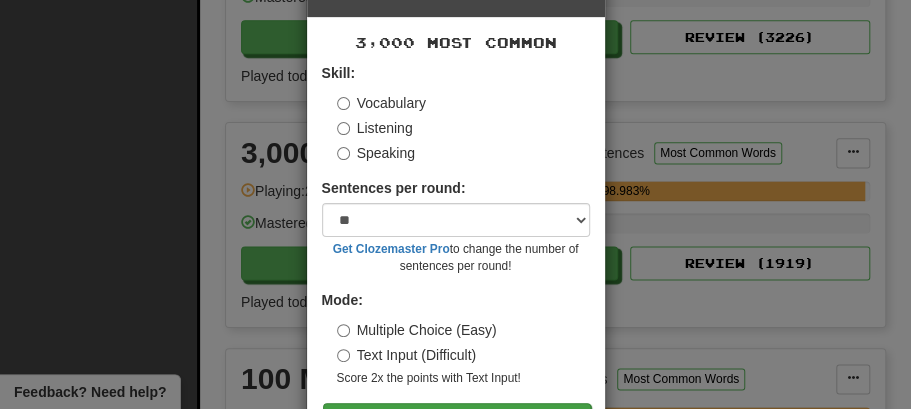 scroll, scrollTop: 136, scrollLeft: 0, axis: vertical 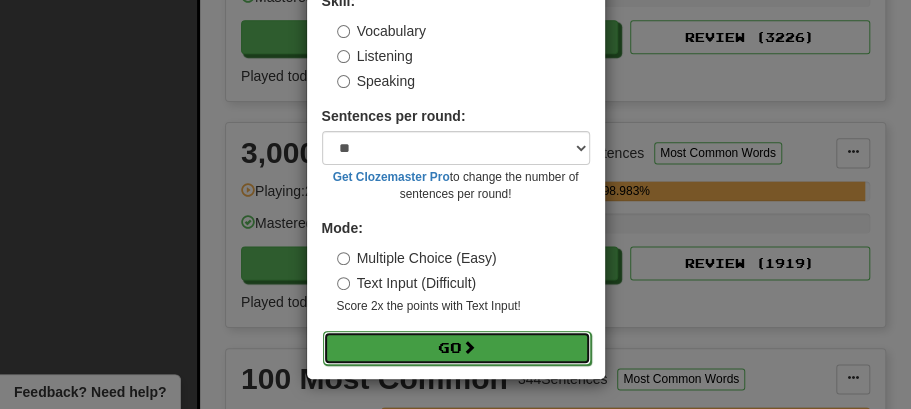 click at bounding box center [469, 347] 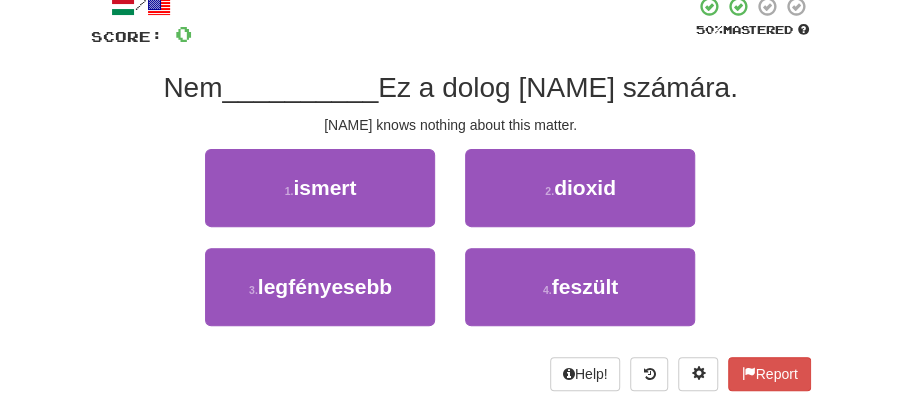 scroll, scrollTop: 133, scrollLeft: 0, axis: vertical 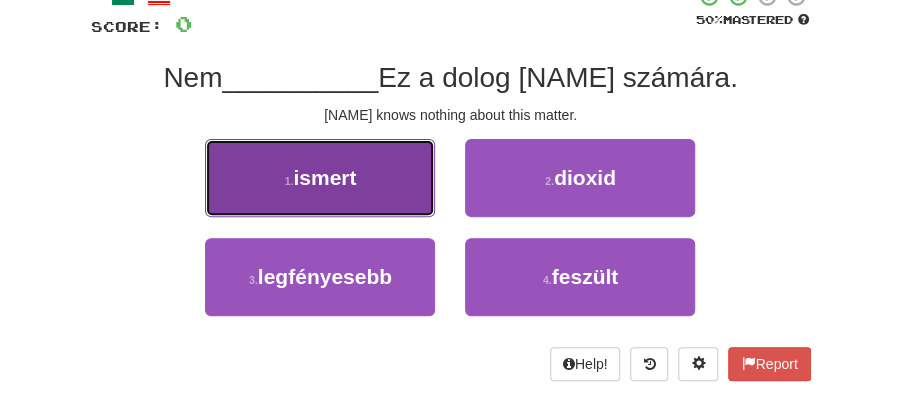 click on "1 .  ismert" at bounding box center [320, 178] 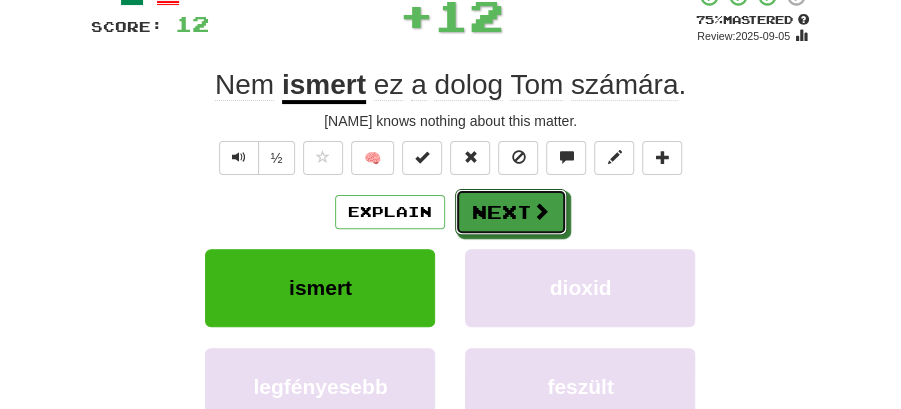 click on "Next" at bounding box center [511, 212] 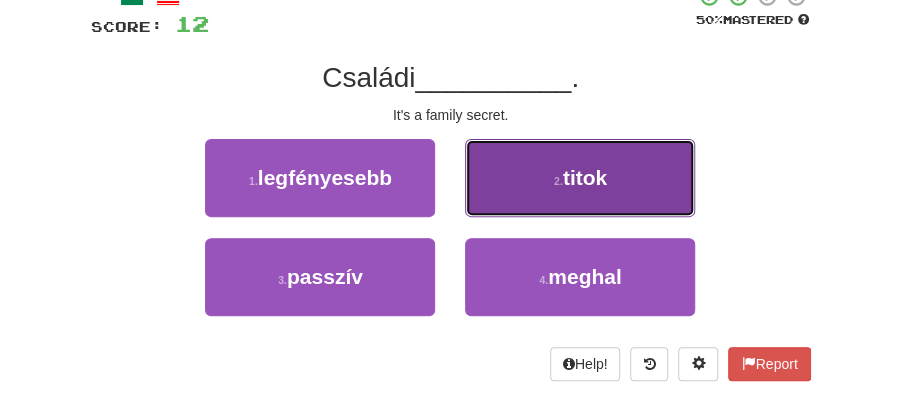 drag, startPoint x: 590, startPoint y: 176, endPoint x: 568, endPoint y: 187, distance: 24.596748 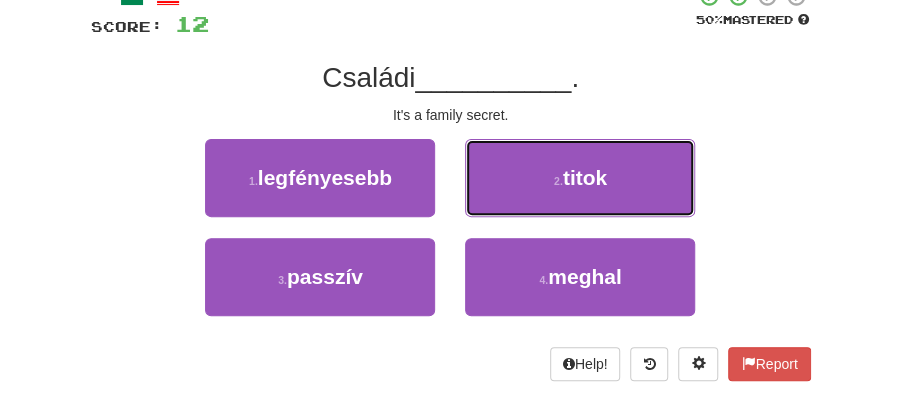 click on "titok" at bounding box center (585, 177) 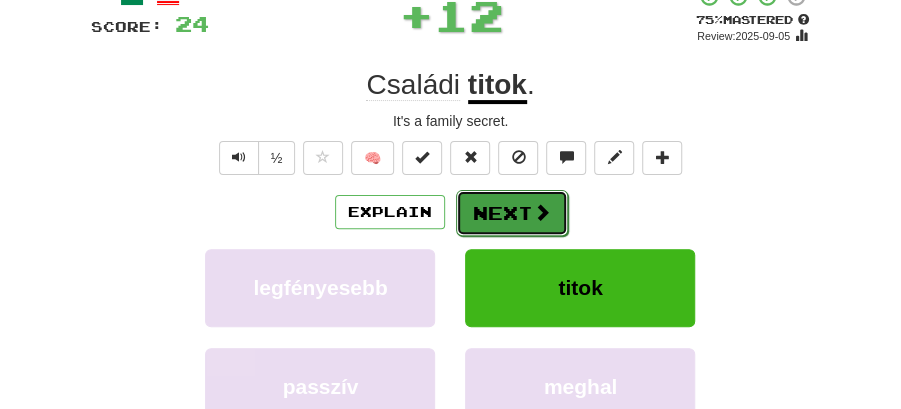 click on "Next" at bounding box center [512, 213] 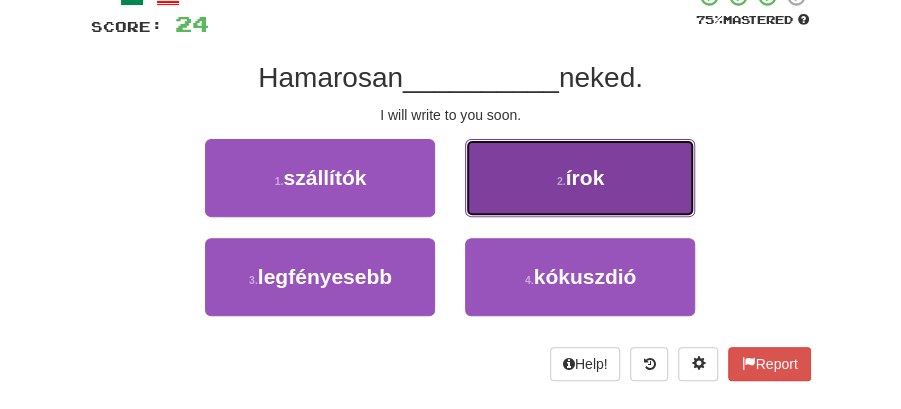 click on "2 .  írok" at bounding box center (580, 178) 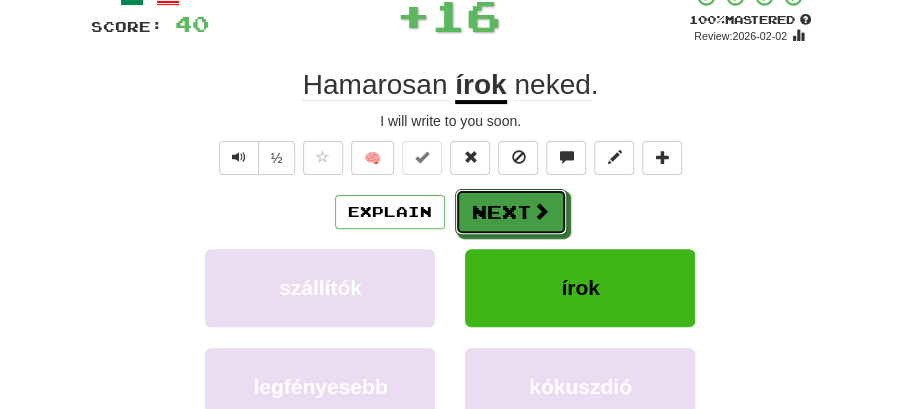click on "Next" at bounding box center [511, 212] 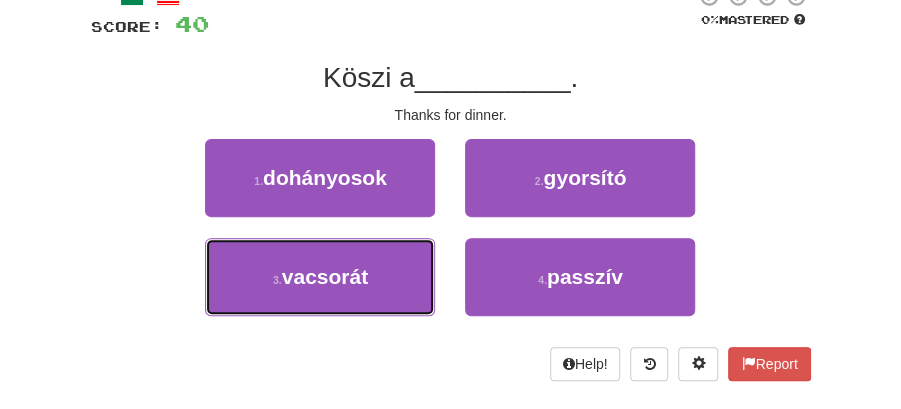 drag, startPoint x: 351, startPoint y: 263, endPoint x: 425, endPoint y: 236, distance: 78.77182 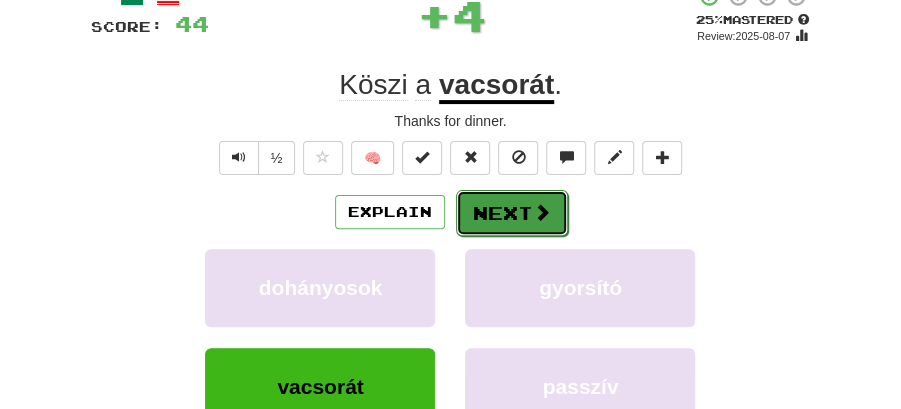 click on "Next" at bounding box center (512, 213) 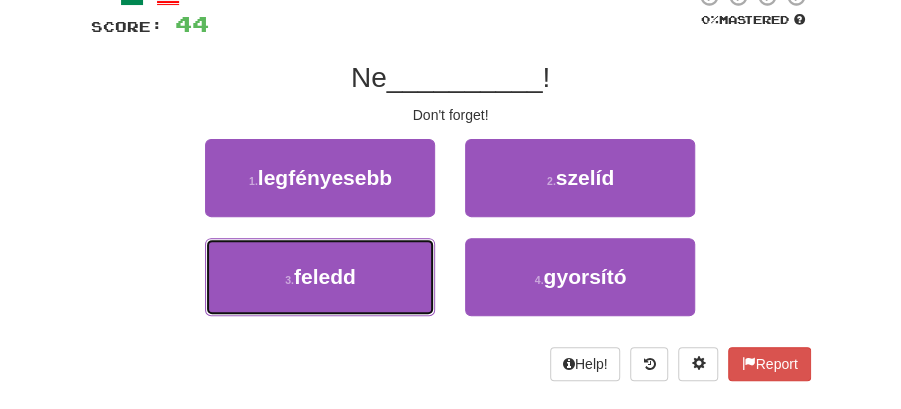 drag, startPoint x: 376, startPoint y: 274, endPoint x: 438, endPoint y: 244, distance: 68.8767 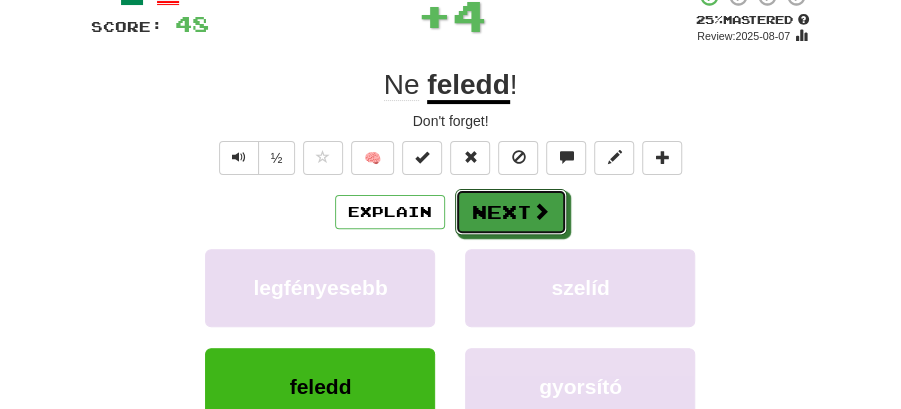 click on "Next" at bounding box center (511, 212) 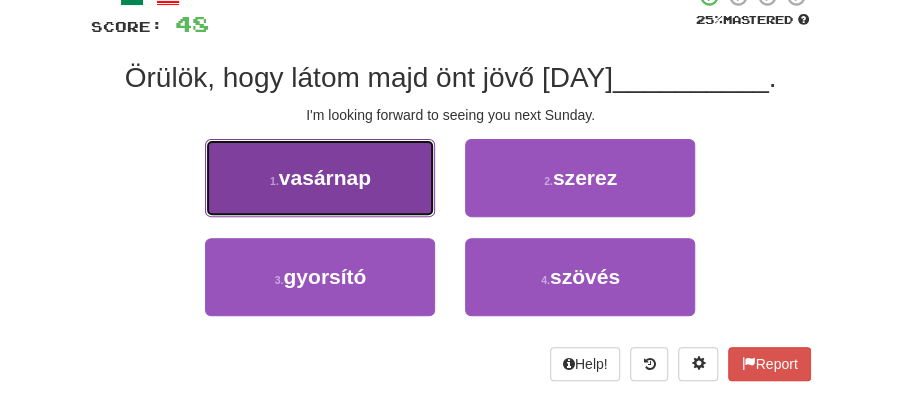 click on "1 .  vasárnap" at bounding box center (320, 178) 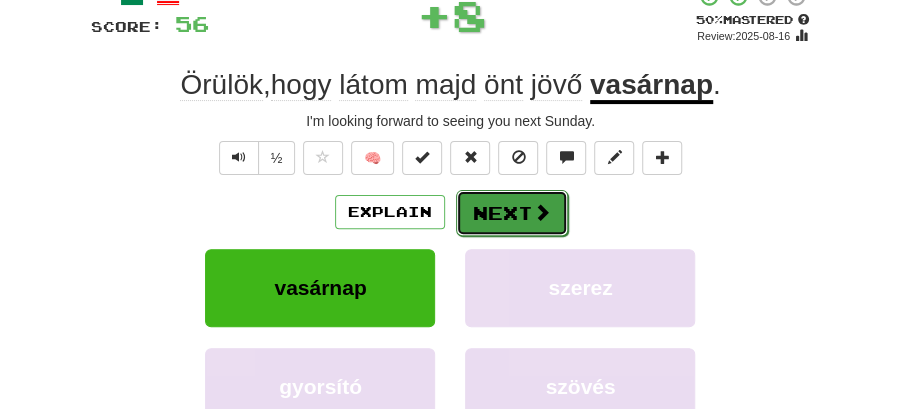 click on "Next" at bounding box center [512, 213] 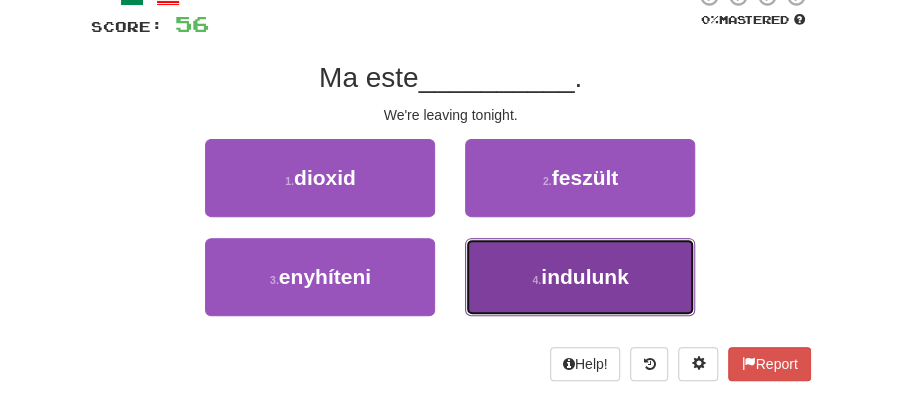 click on "4 .  indulunk" at bounding box center (580, 277) 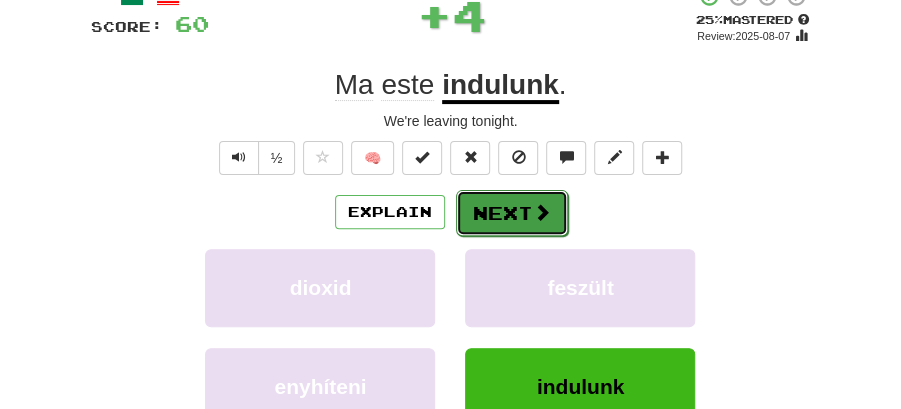 click on "Next" at bounding box center (512, 213) 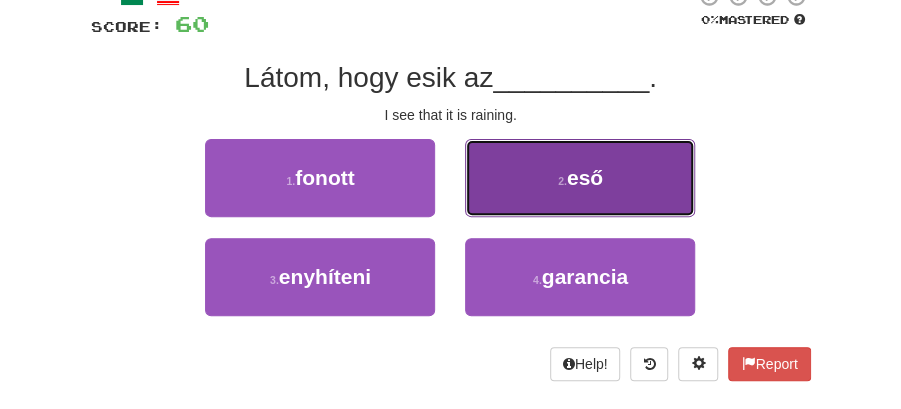 click on "2 .  eső" at bounding box center (580, 178) 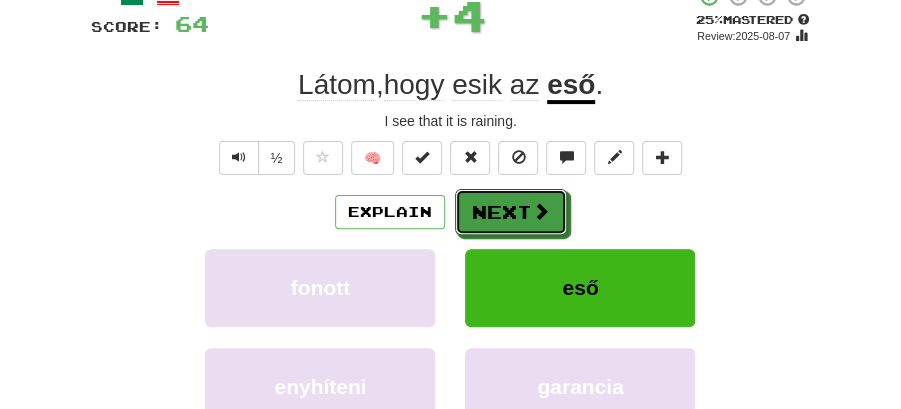 click on "Next" at bounding box center (511, 212) 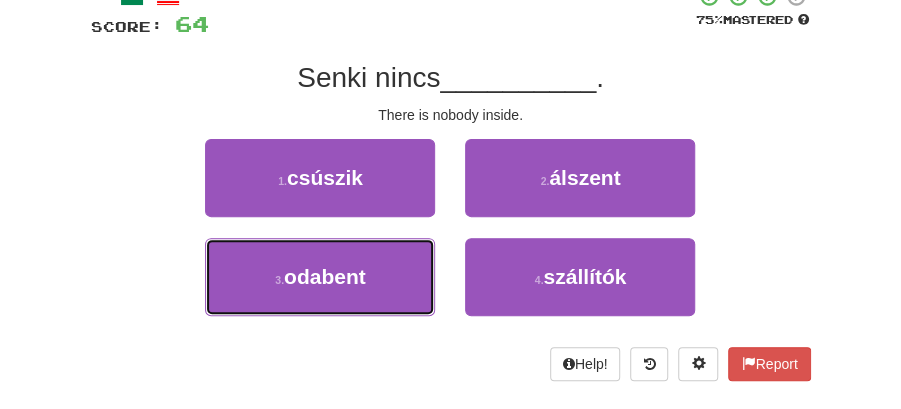 drag, startPoint x: 392, startPoint y: 286, endPoint x: 453, endPoint y: 250, distance: 70.83079 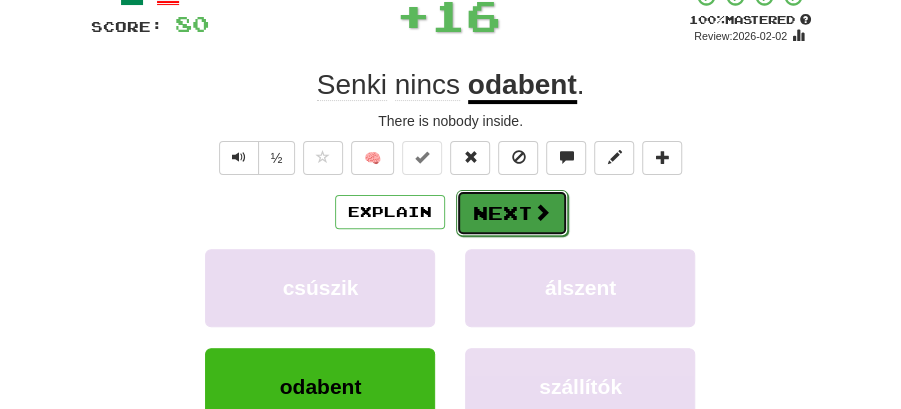click on "Next" at bounding box center [512, 213] 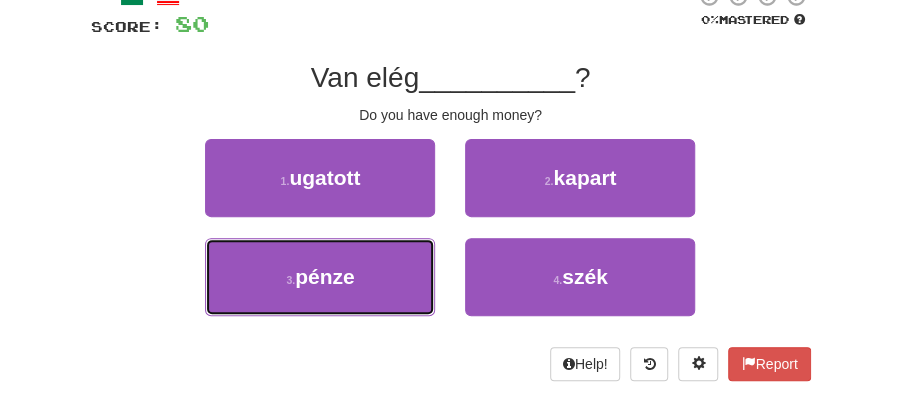 drag, startPoint x: 338, startPoint y: 266, endPoint x: 402, endPoint y: 242, distance: 68.35203 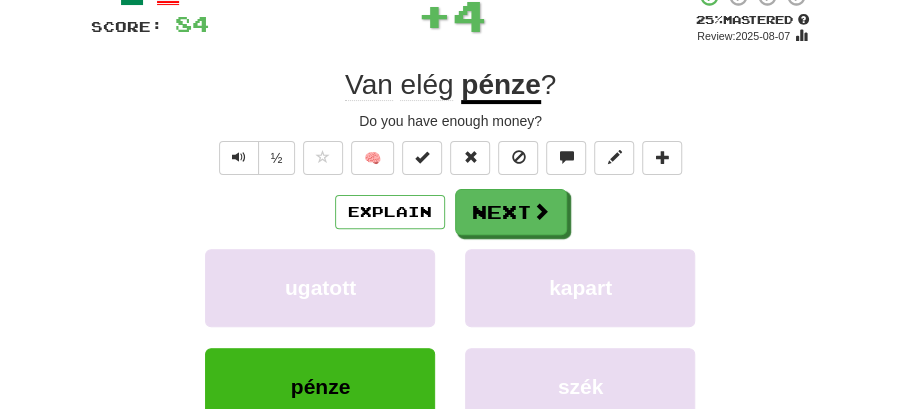 click on "Next" at bounding box center (511, 212) 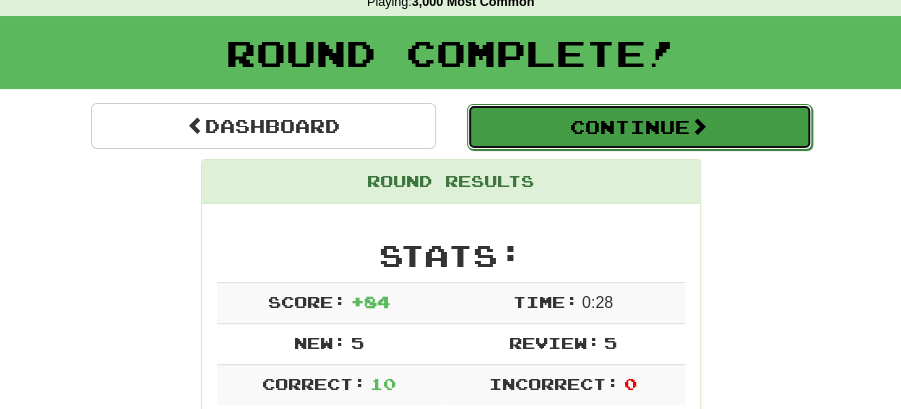 drag, startPoint x: 609, startPoint y: 104, endPoint x: 600, endPoint y: 114, distance: 13.453624 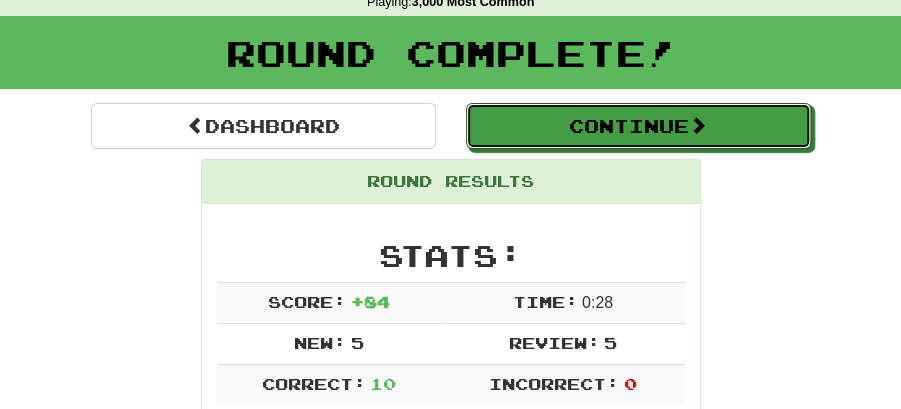click on "Continue" at bounding box center (638, 126) 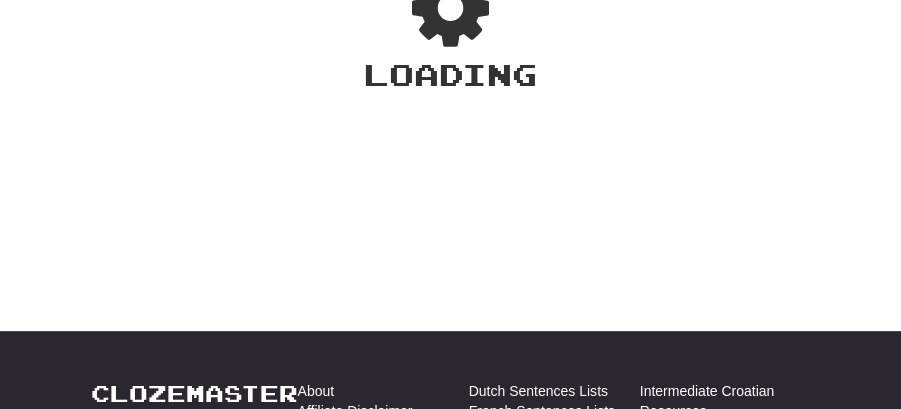scroll, scrollTop: 88, scrollLeft: 0, axis: vertical 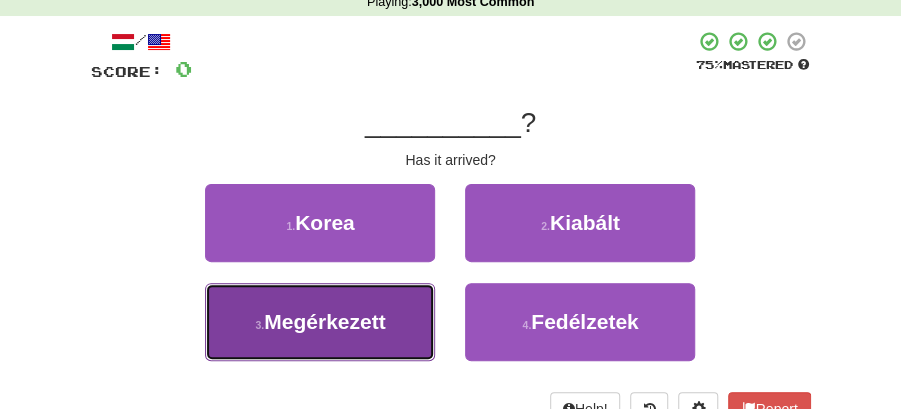 click on "Megérkezett" at bounding box center [324, 321] 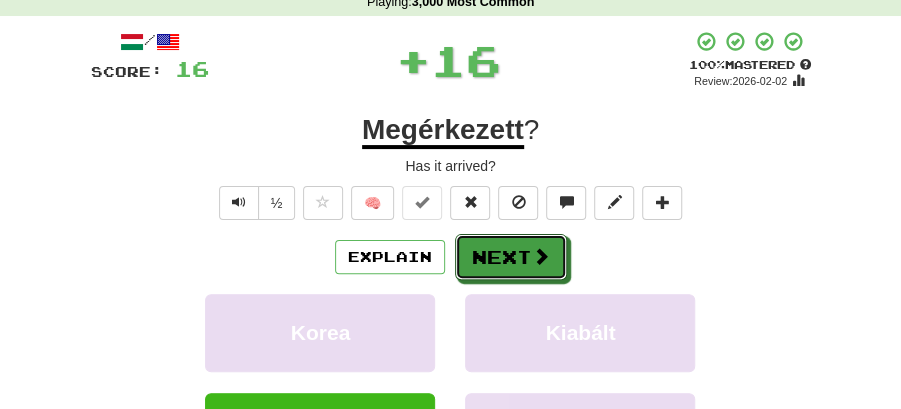 click on "Next" at bounding box center (511, 257) 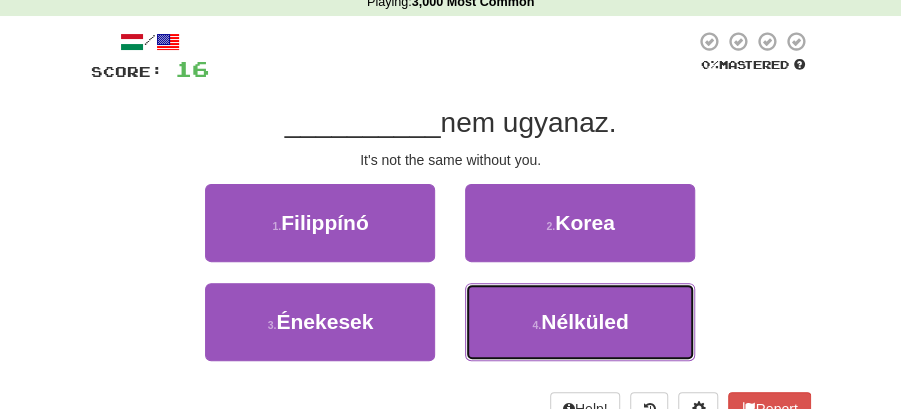 drag, startPoint x: 578, startPoint y: 319, endPoint x: 571, endPoint y: 292, distance: 27.89265 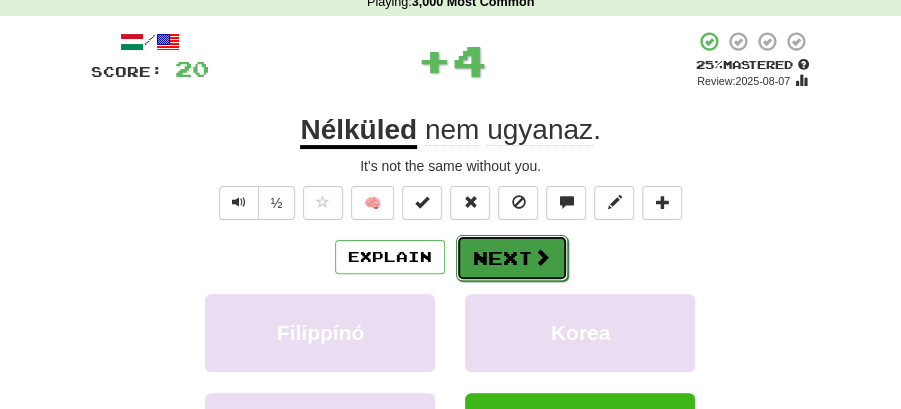 drag, startPoint x: 549, startPoint y: 263, endPoint x: 358, endPoint y: 134, distance: 230.4821 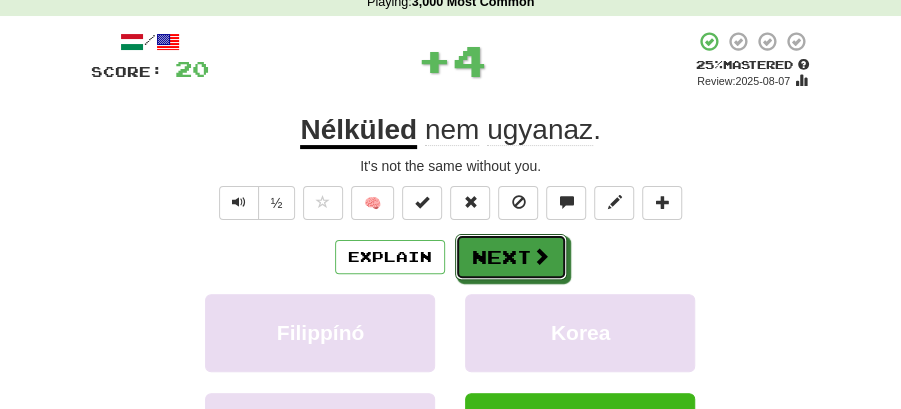 click on "Next" at bounding box center [511, 257] 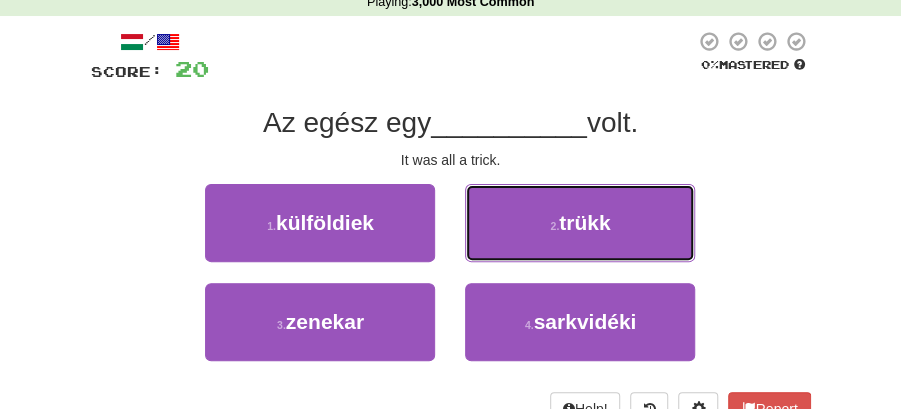 drag, startPoint x: 580, startPoint y: 220, endPoint x: 565, endPoint y: 230, distance: 18.027756 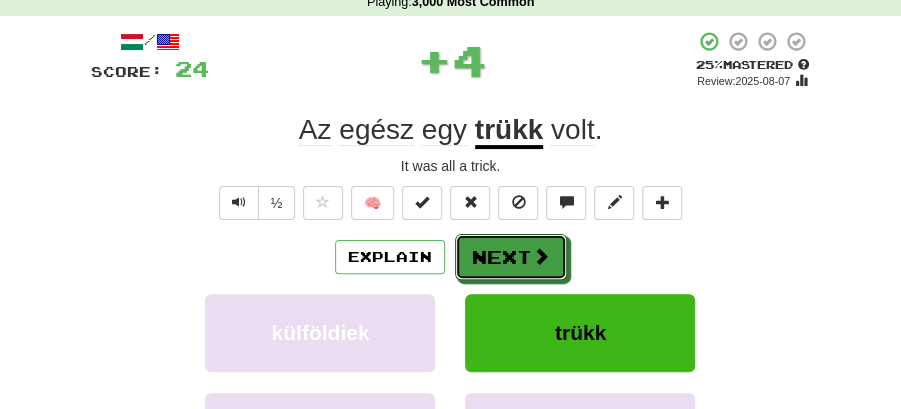 click on "Next" at bounding box center (511, 257) 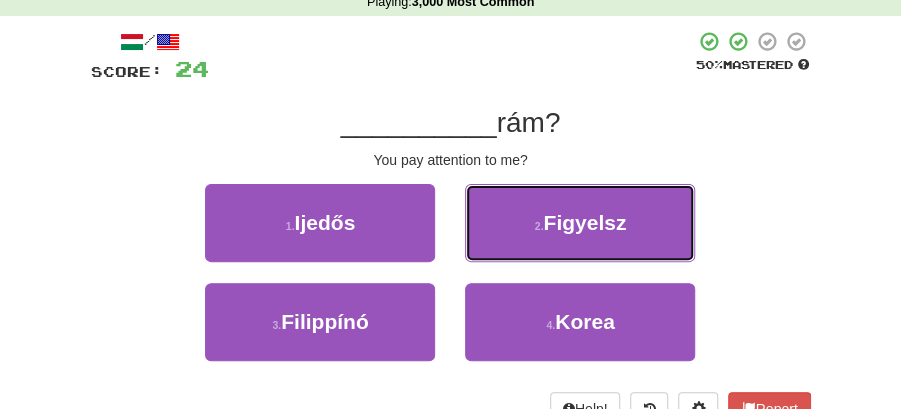 click on "2 ." at bounding box center [539, 226] 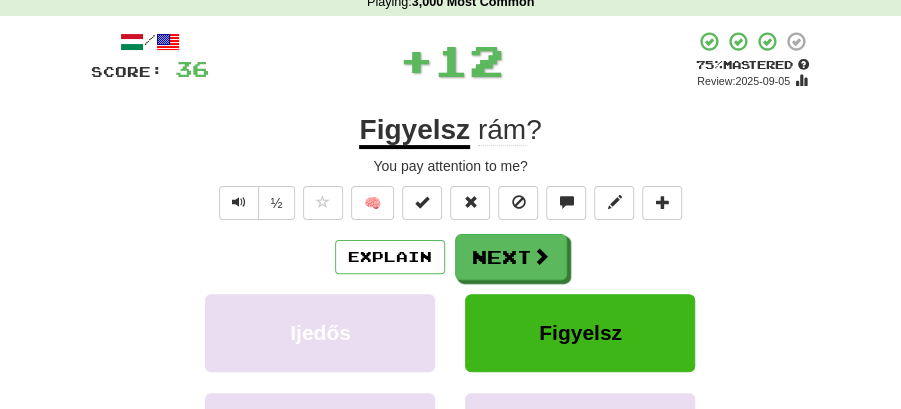 click on "Next" at bounding box center [511, 257] 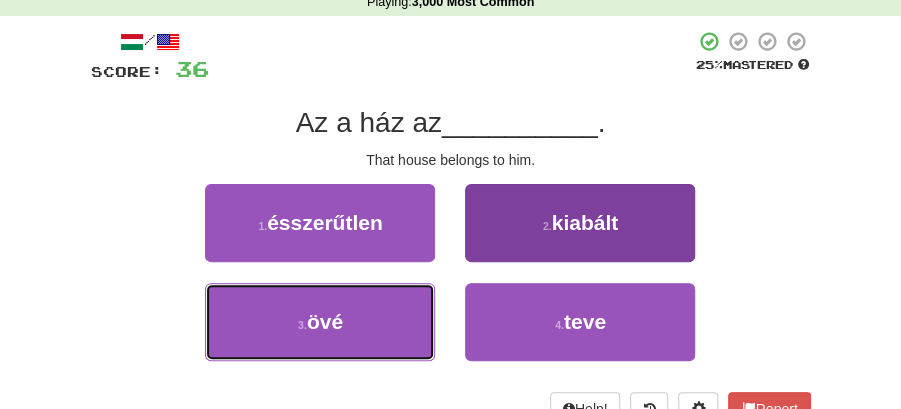 drag, startPoint x: 407, startPoint y: 329, endPoint x: 481, endPoint y: 293, distance: 82.29216 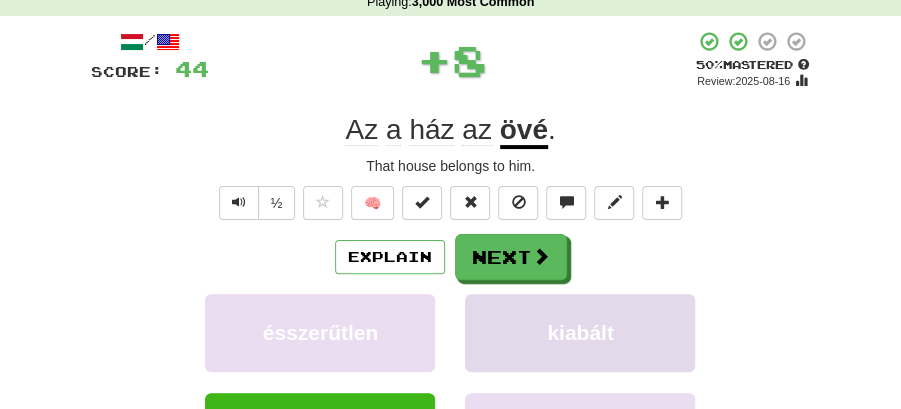 click at bounding box center (541, 256) 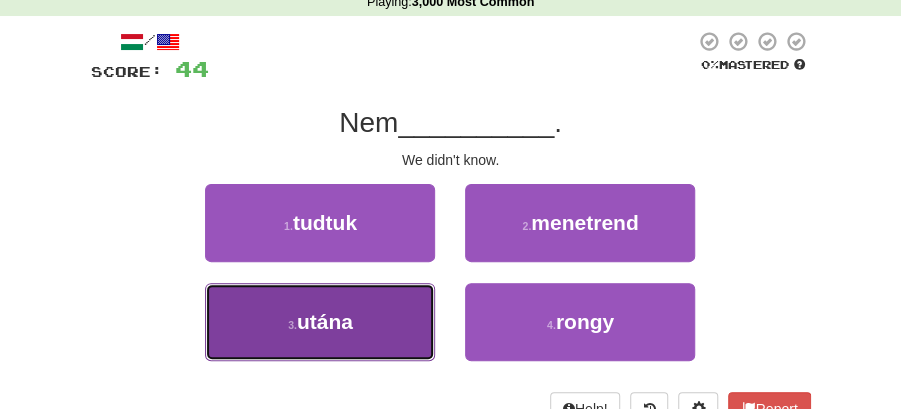 click on "utána" at bounding box center [325, 321] 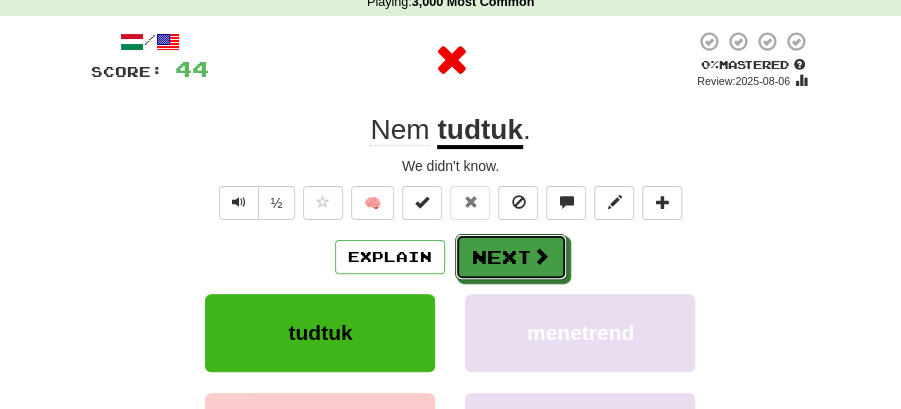 click on "Next" at bounding box center [511, 257] 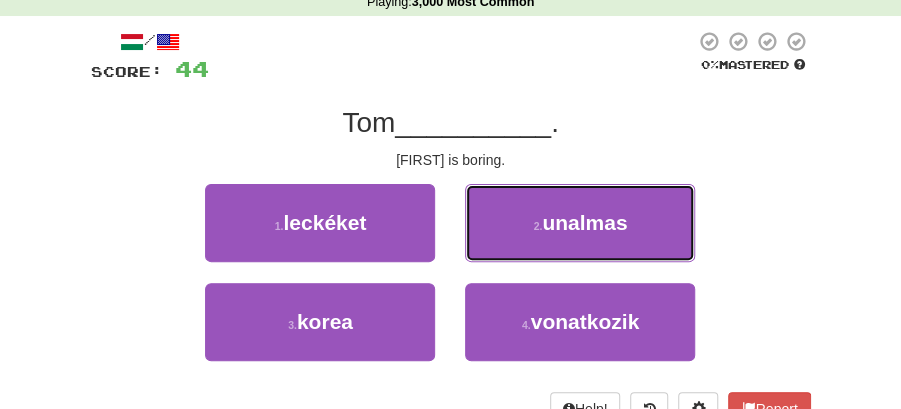 drag, startPoint x: 536, startPoint y: 207, endPoint x: 518, endPoint y: 223, distance: 24.083189 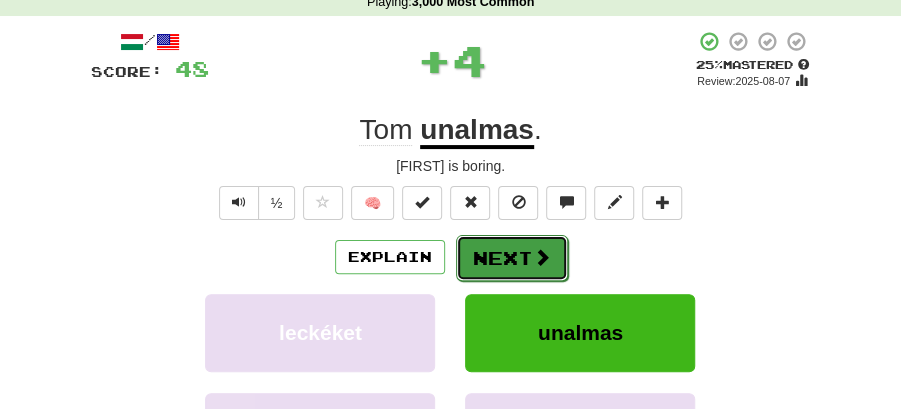 click on "Next" at bounding box center (512, 258) 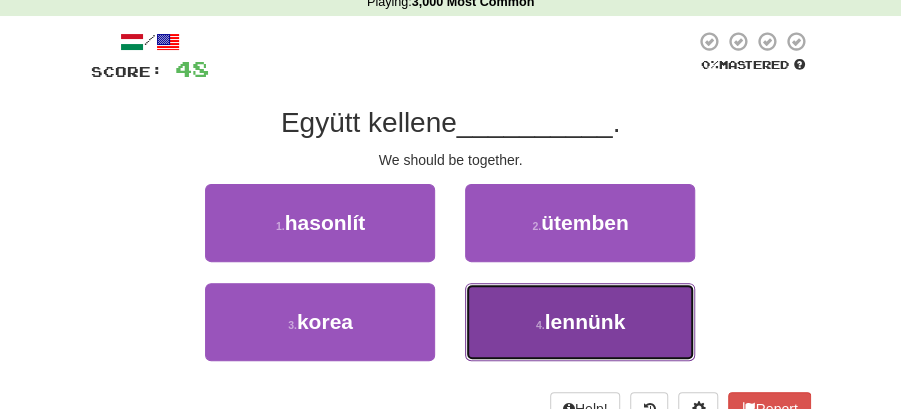 click on "lennünk" at bounding box center (585, 321) 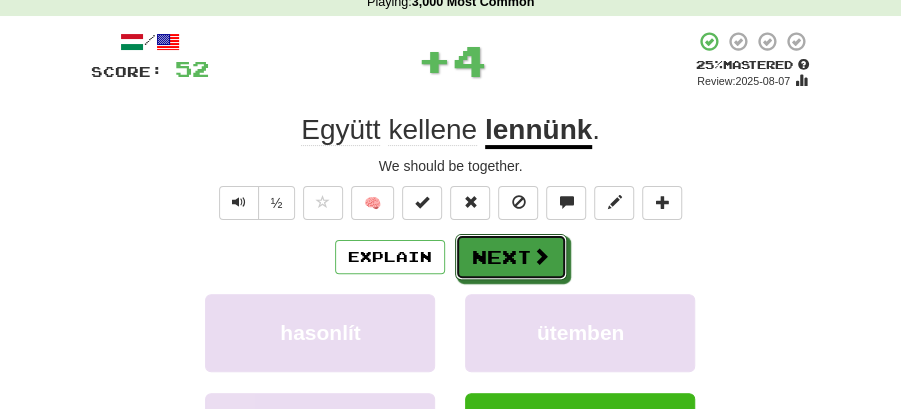 click on "Next" at bounding box center (511, 257) 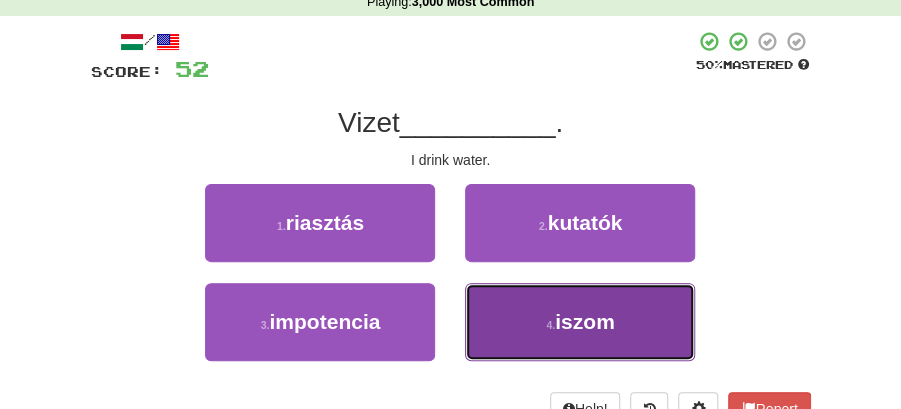 click on "iszom" at bounding box center [585, 321] 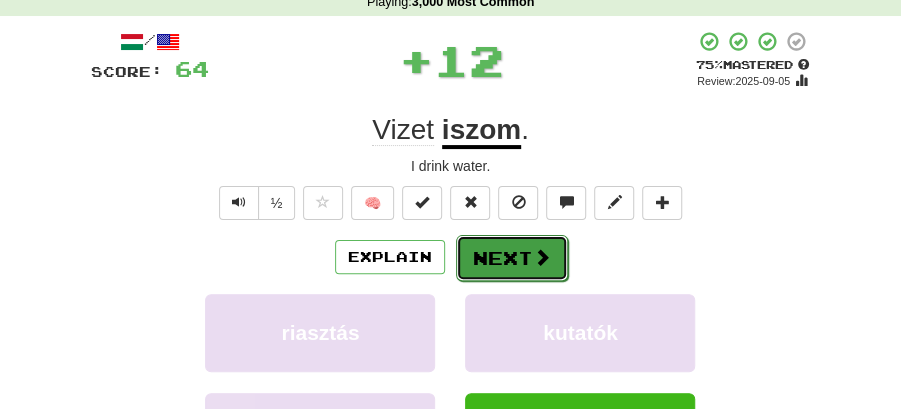 click at bounding box center (542, 257) 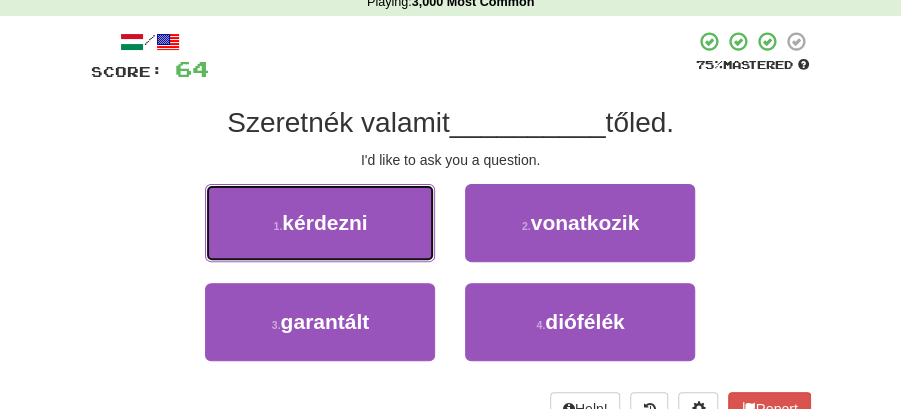drag, startPoint x: 368, startPoint y: 223, endPoint x: 406, endPoint y: 224, distance: 38.013157 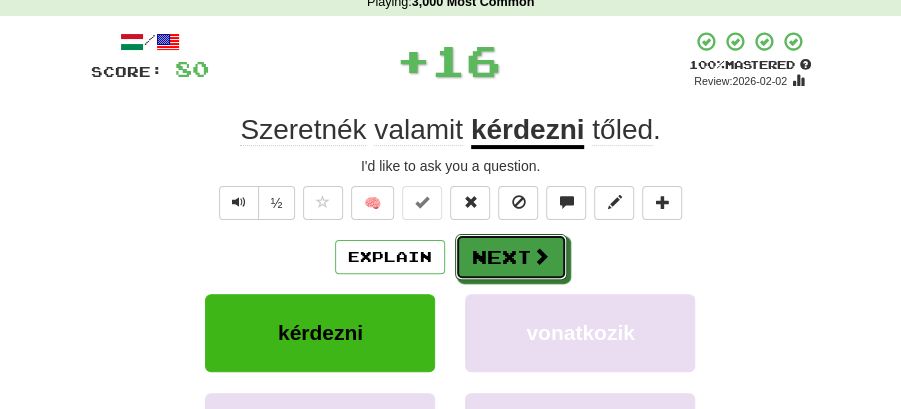 click at bounding box center (541, 256) 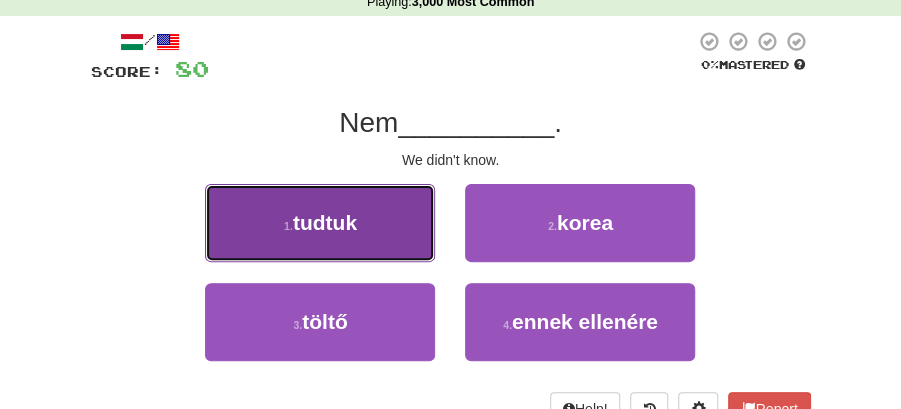 drag, startPoint x: 370, startPoint y: 234, endPoint x: 418, endPoint y: 252, distance: 51.264023 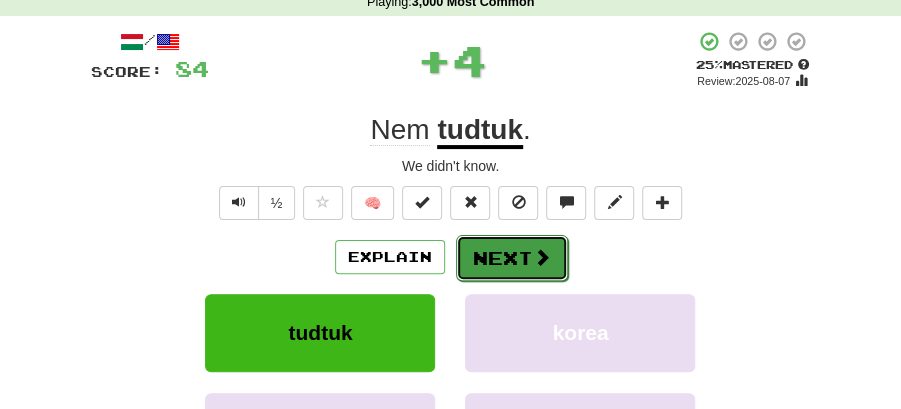 click on "Next" at bounding box center (512, 258) 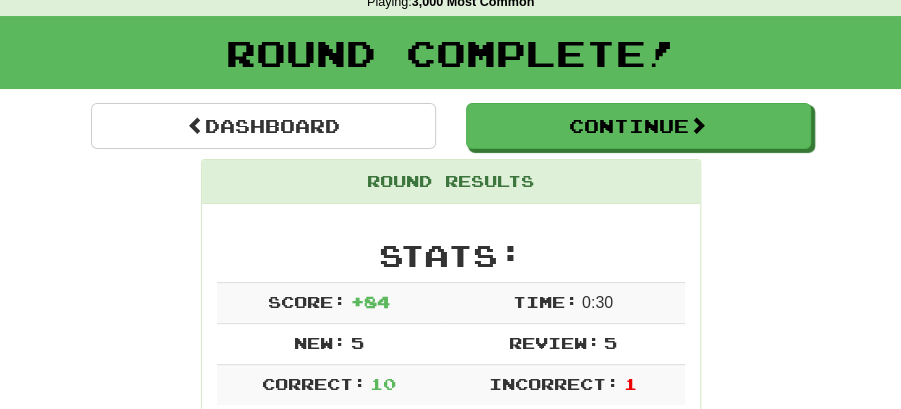 click on "Round Complete!" at bounding box center (450, 60) 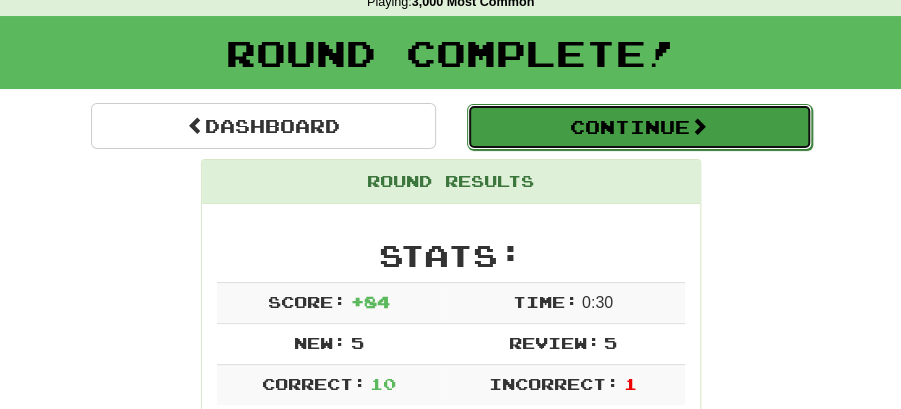 click on "Continue" at bounding box center [639, 127] 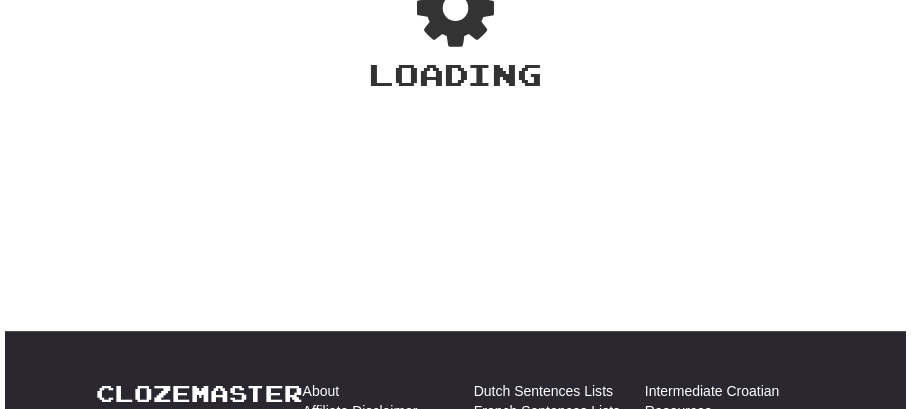 scroll, scrollTop: 88, scrollLeft: 0, axis: vertical 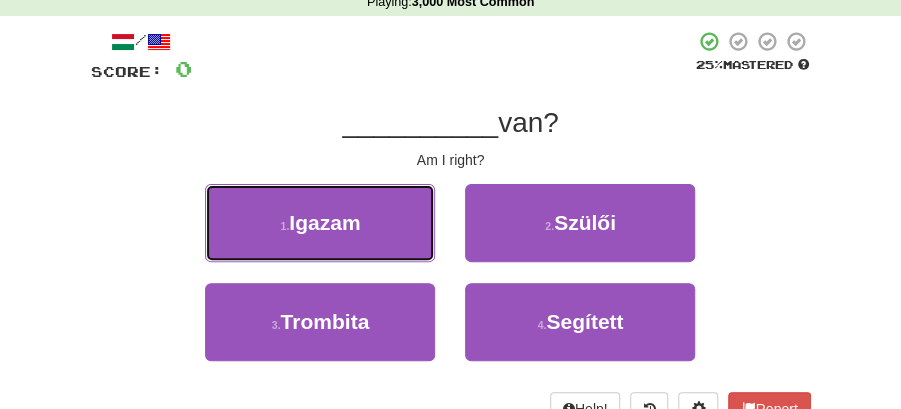 drag, startPoint x: 359, startPoint y: 224, endPoint x: 404, endPoint y: 232, distance: 45.705578 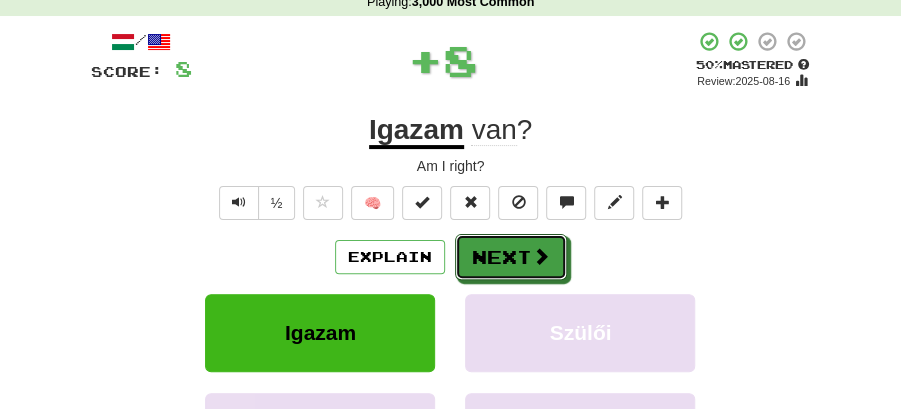 click on "Next" at bounding box center [511, 257] 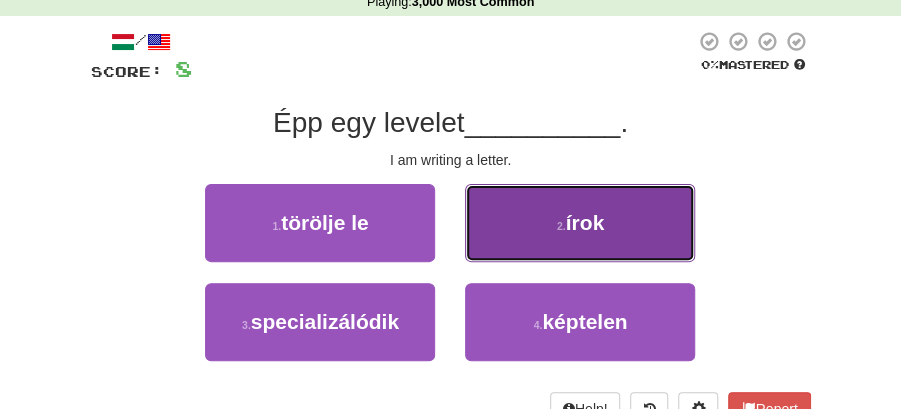 click on "2 .  írok" at bounding box center [580, 223] 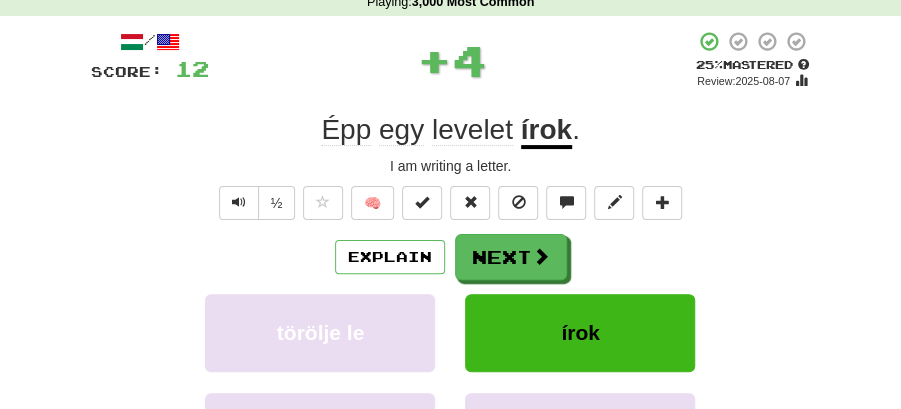 click on "Next" at bounding box center (511, 257) 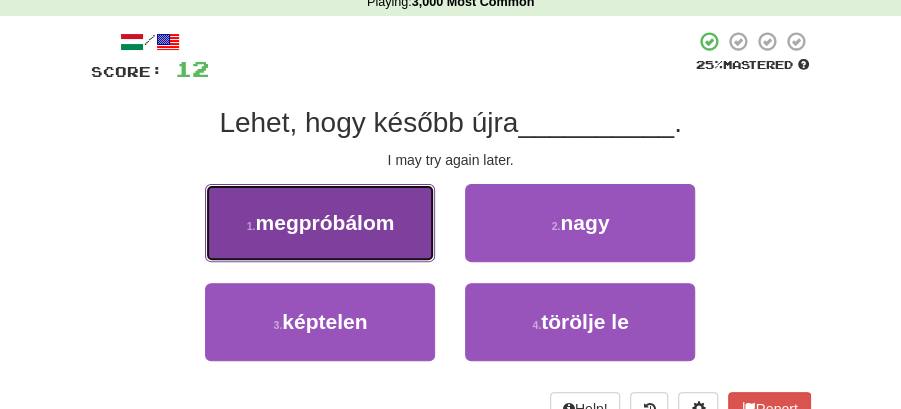 click on "megpróbálom" at bounding box center (324, 222) 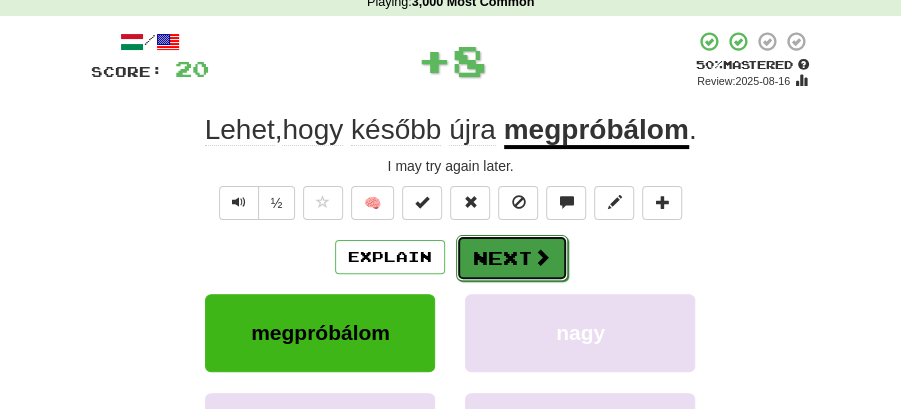 click on "Next" at bounding box center [512, 258] 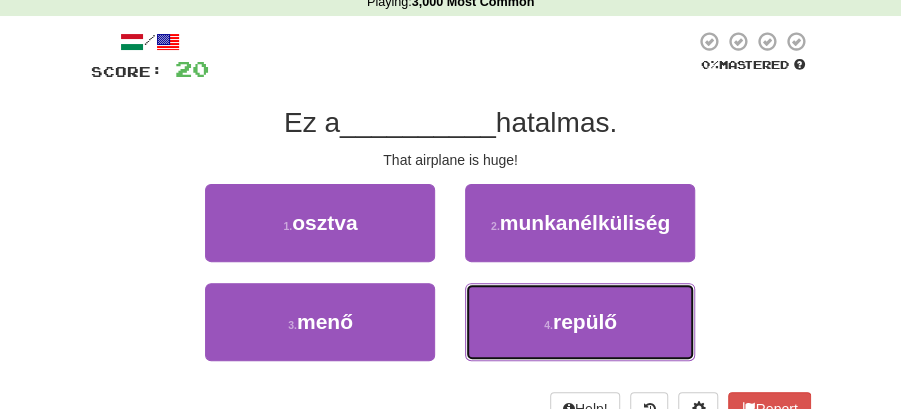 drag, startPoint x: 520, startPoint y: 325, endPoint x: 516, endPoint y: 279, distance: 46.173584 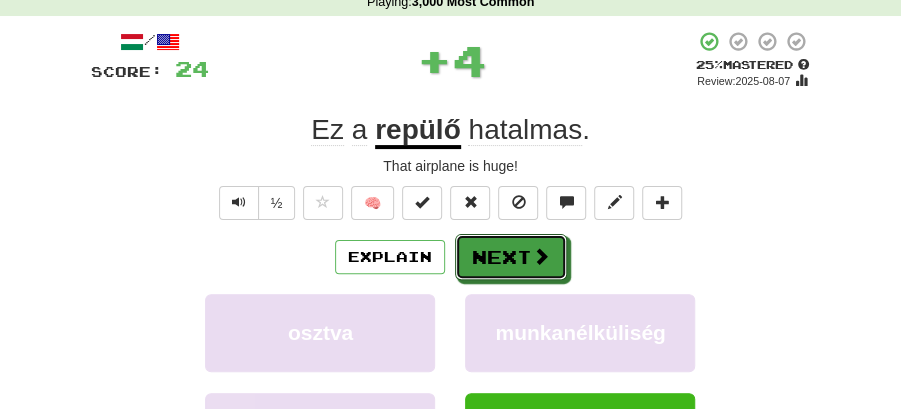 click on "Next" at bounding box center [511, 257] 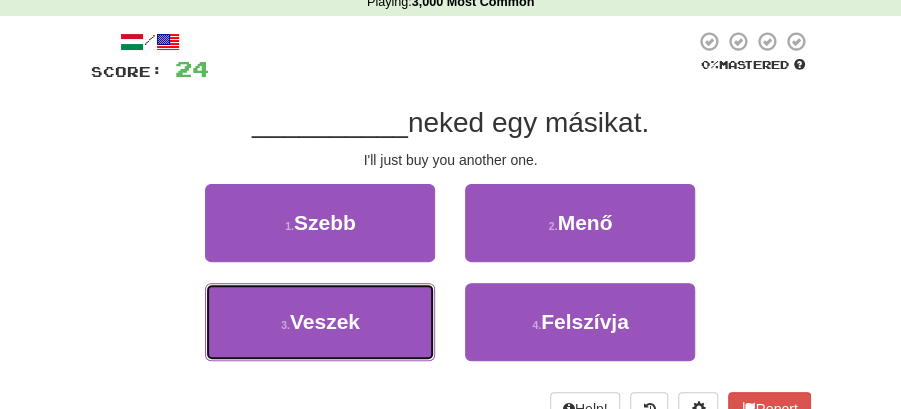 drag, startPoint x: 341, startPoint y: 330, endPoint x: 466, endPoint y: 292, distance: 130.64838 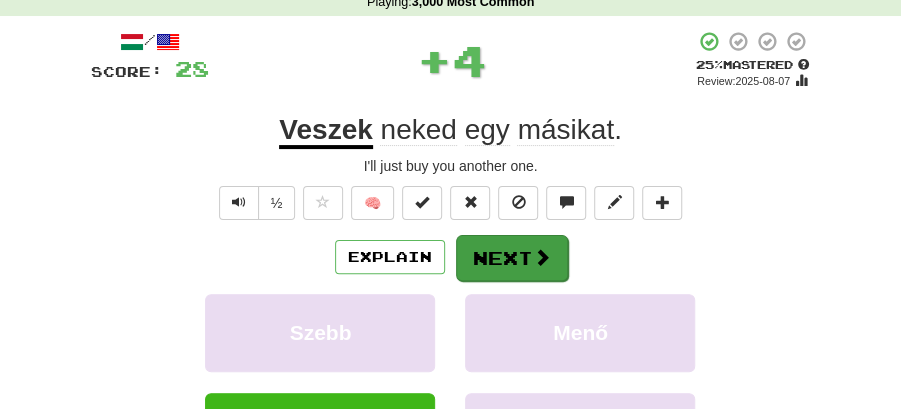 drag, startPoint x: 571, startPoint y: 256, endPoint x: 525, endPoint y: 255, distance: 46.010868 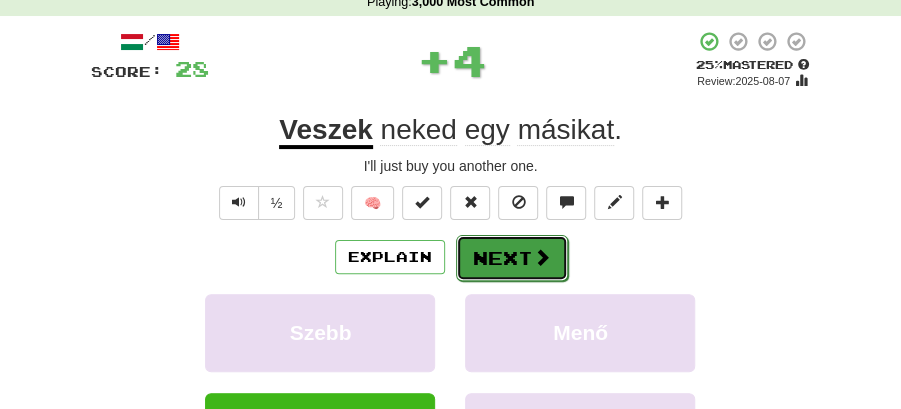 click on "Next" at bounding box center [512, 258] 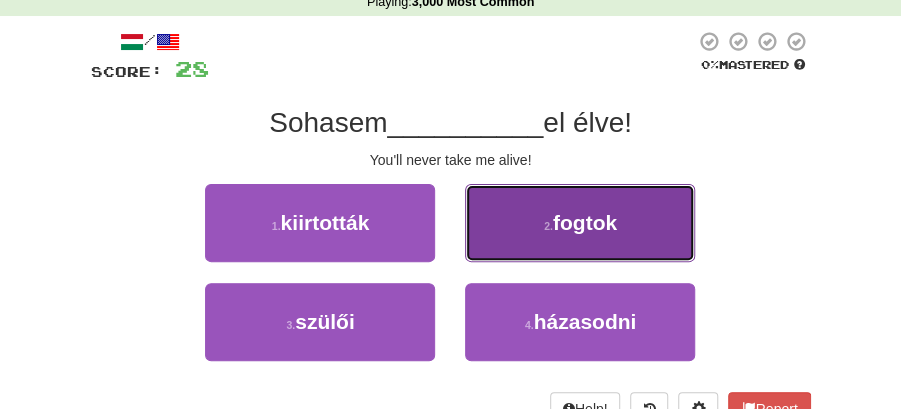 click on "2 .  fogtok" at bounding box center (580, 223) 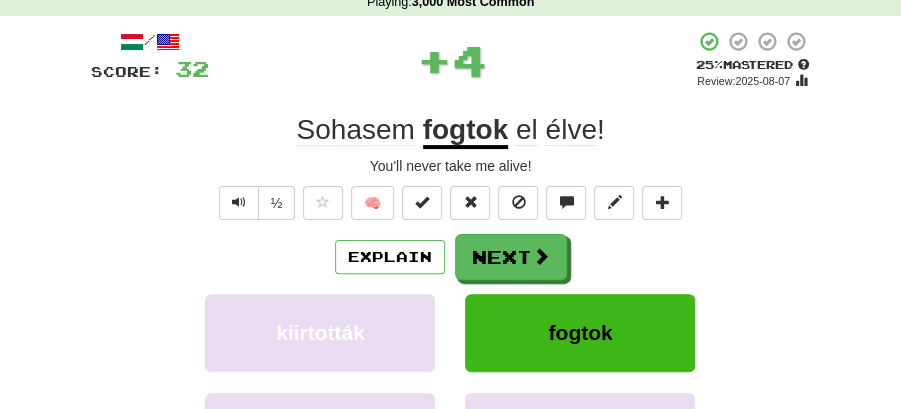click on "Next" at bounding box center (511, 257) 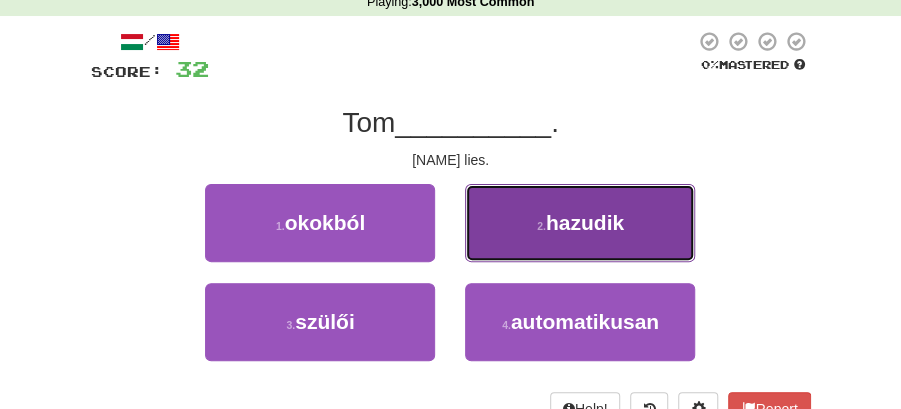 click on "2 .  hazudik" at bounding box center (580, 223) 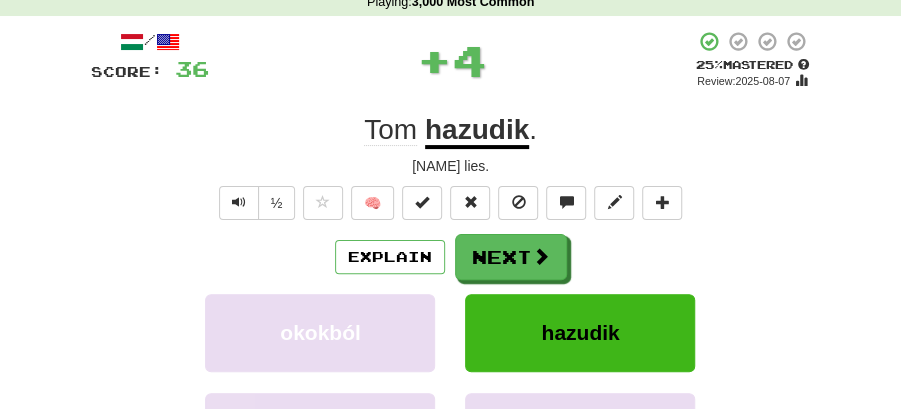 click on "Next" at bounding box center [511, 257] 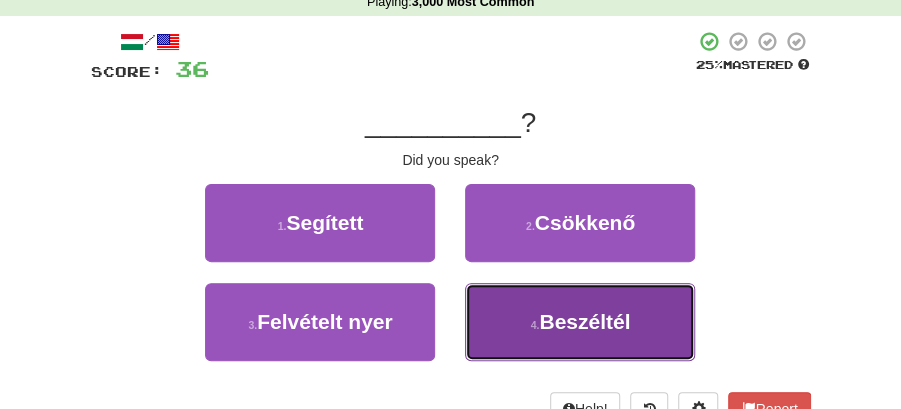 click on "Beszéltél" at bounding box center (584, 321) 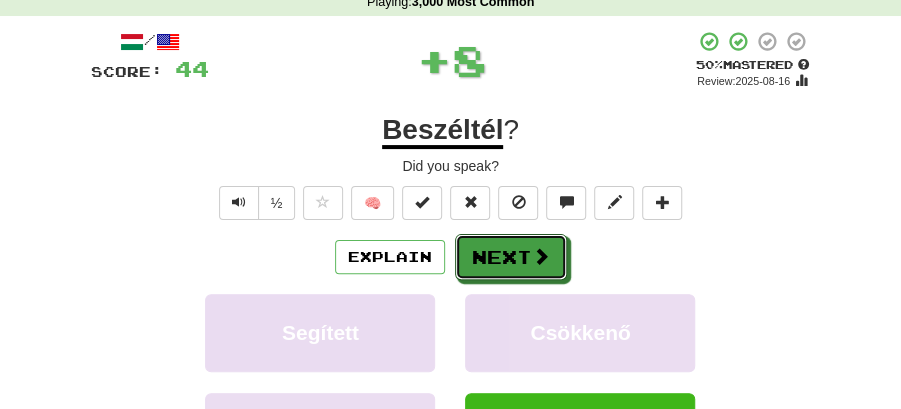 click at bounding box center (541, 256) 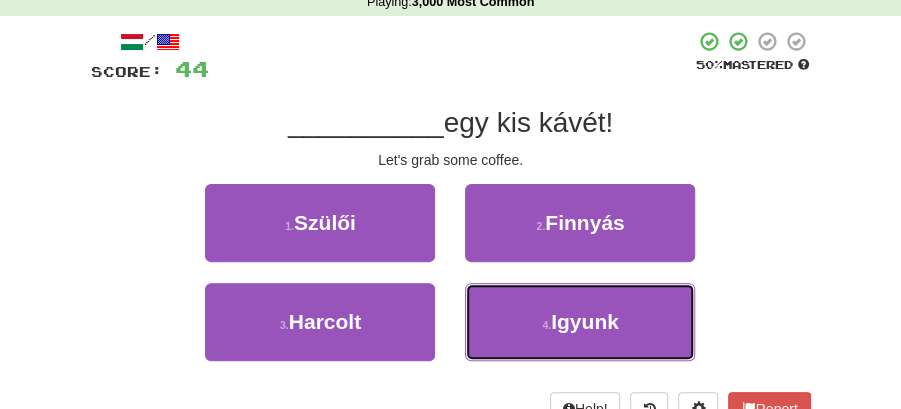 drag, startPoint x: 572, startPoint y: 311, endPoint x: 531, endPoint y: 227, distance: 93.471924 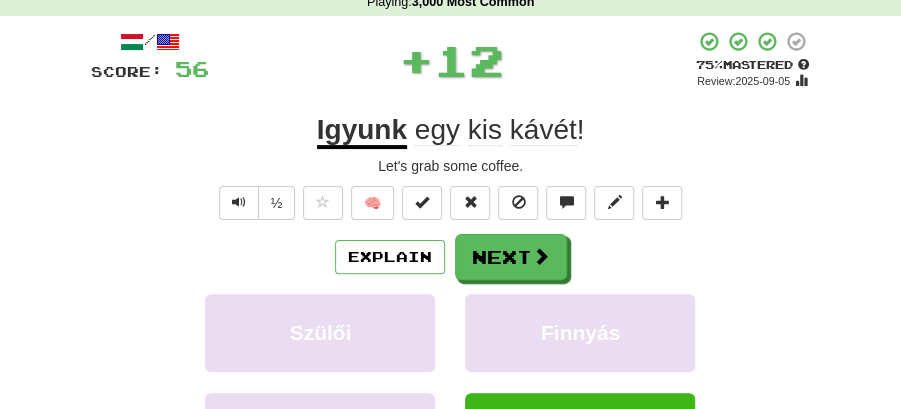 click on "/  Score:   56 + 12 75 %  Mastered Review:  2025-09-05 Igyunk   egy   kis   kávét ! Let's grab some coffee. ½ 🧠 Explain Next Szülői Finnyás Harcolt Igyunk Learn more: Szülői Finnyás Harcolt Igyunk  Help!  Report Sentence Source" at bounding box center (451, 314) 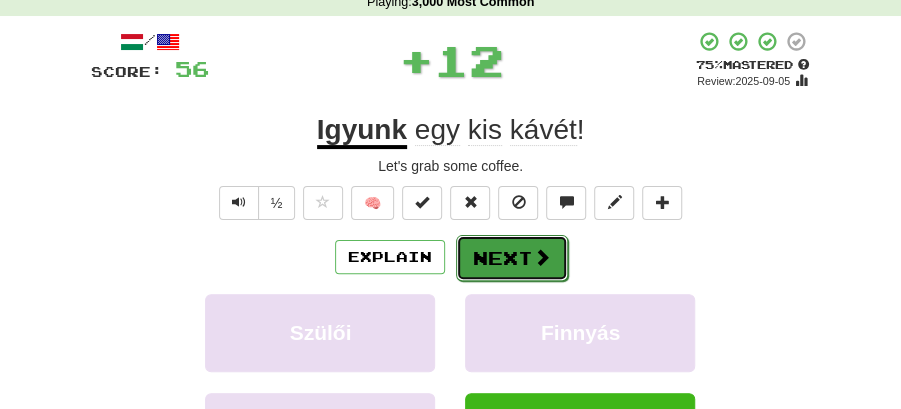 click on "Next" at bounding box center [512, 258] 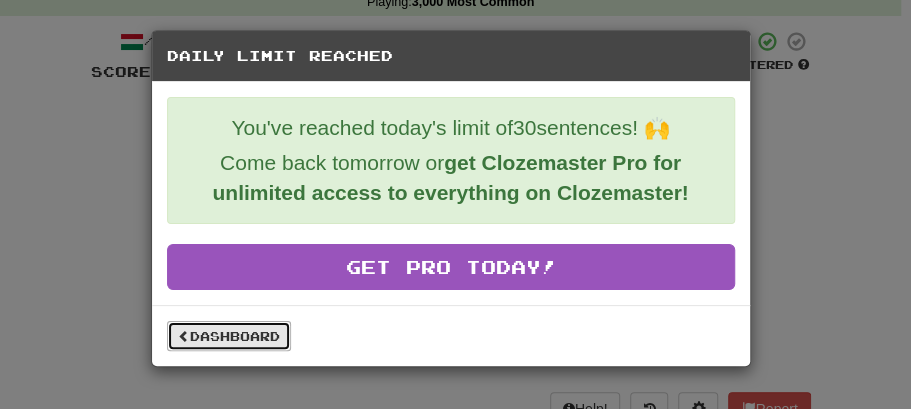 click on "Dashboard" at bounding box center (229, 336) 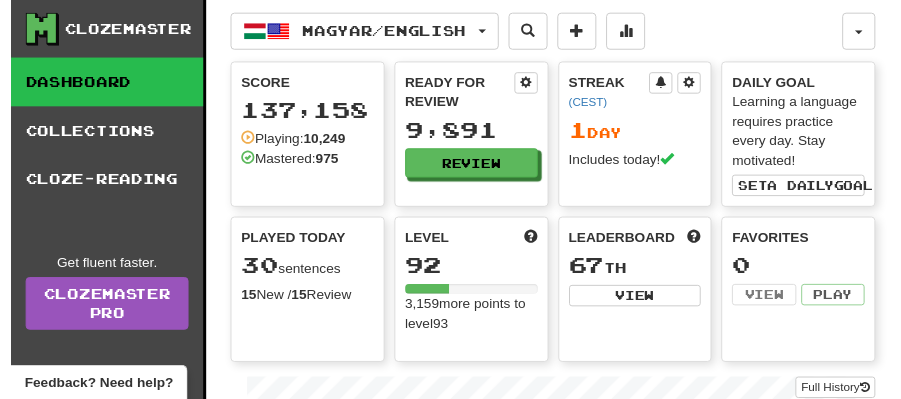 scroll, scrollTop: 0, scrollLeft: 0, axis: both 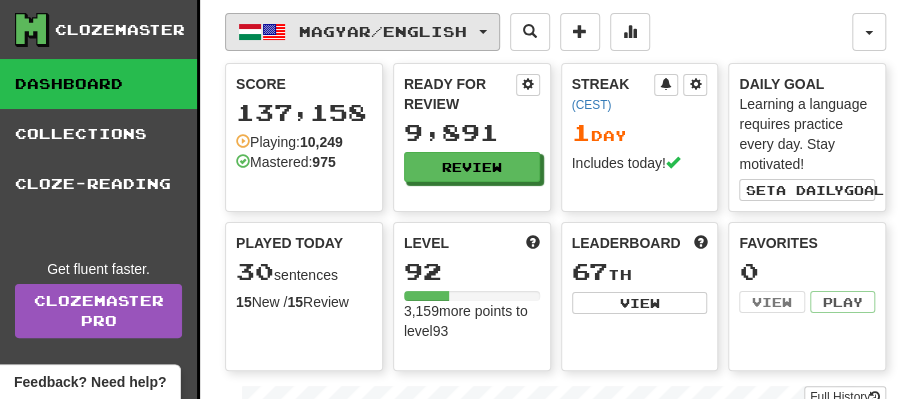 click at bounding box center (483, 32) 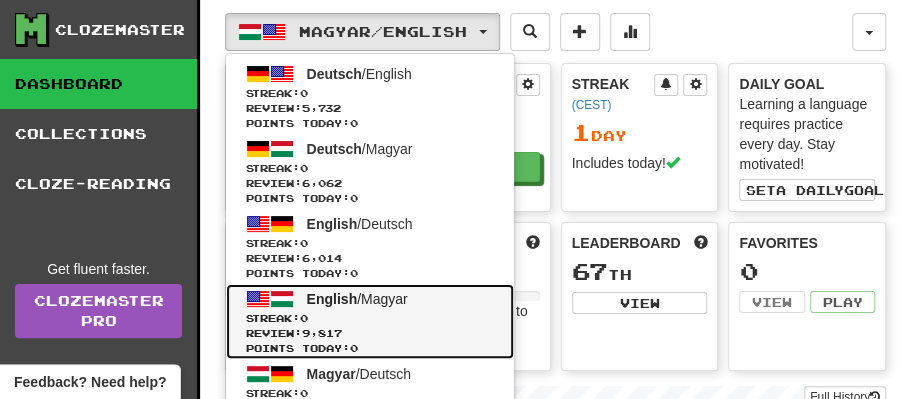 click on "English" at bounding box center [332, 299] 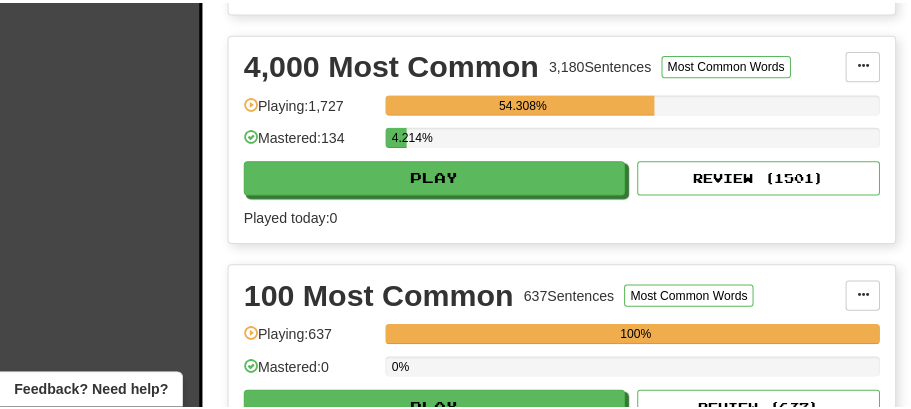 scroll, scrollTop: 733, scrollLeft: 0, axis: vertical 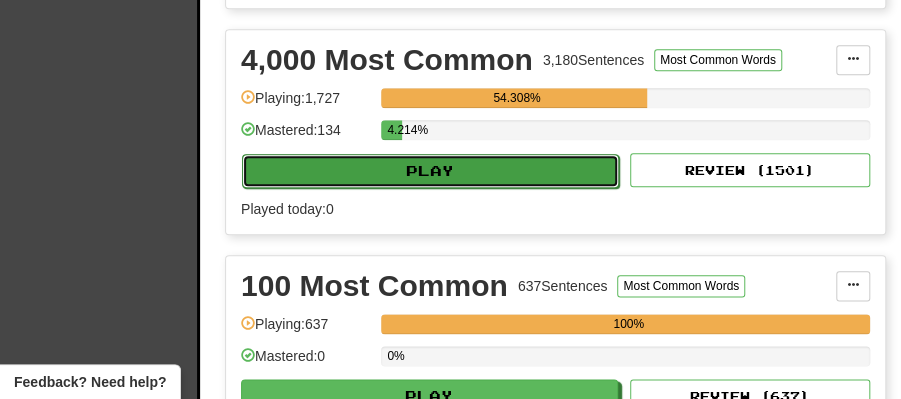 click on "Play" at bounding box center [430, 171] 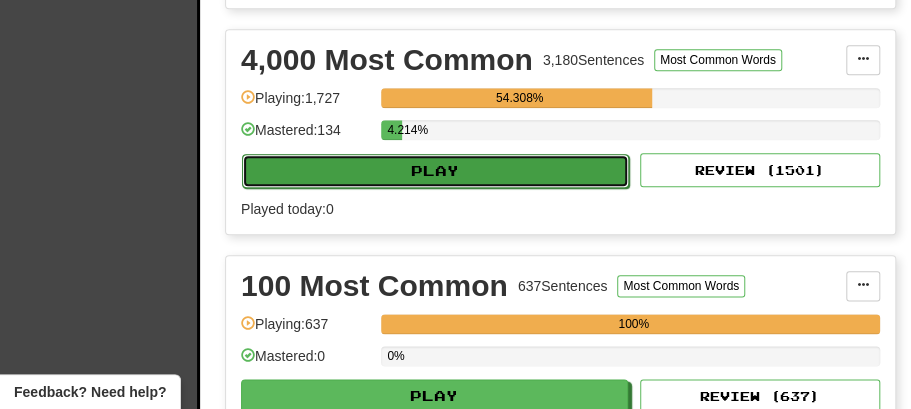 select on "**" 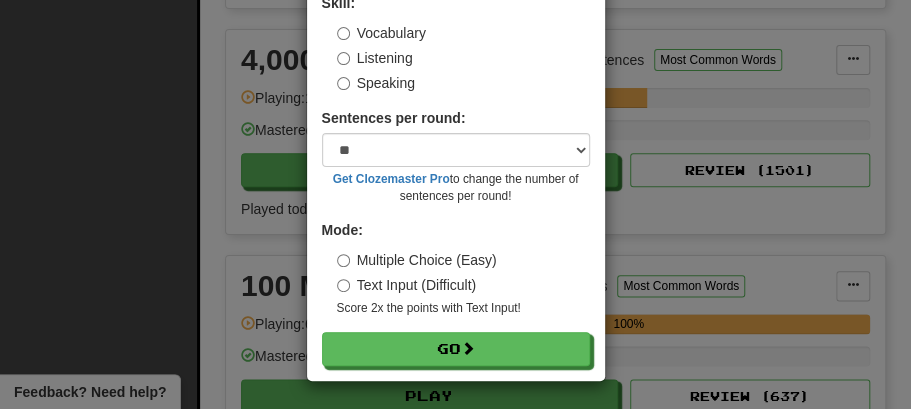 scroll, scrollTop: 136, scrollLeft: 0, axis: vertical 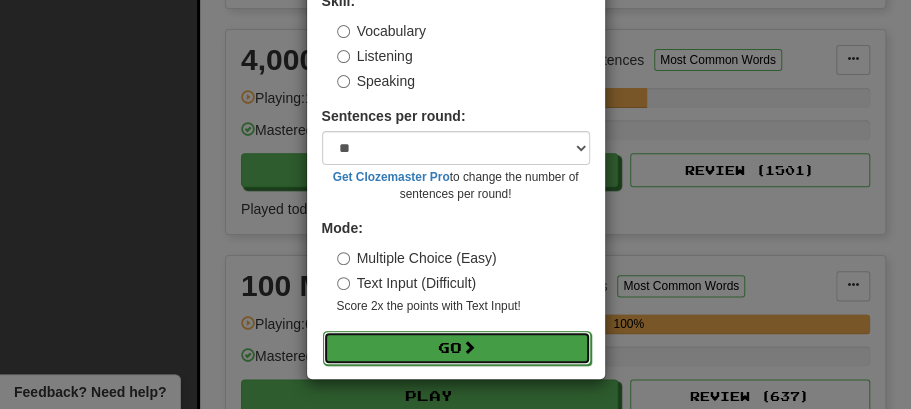 click on "Go" at bounding box center [457, 348] 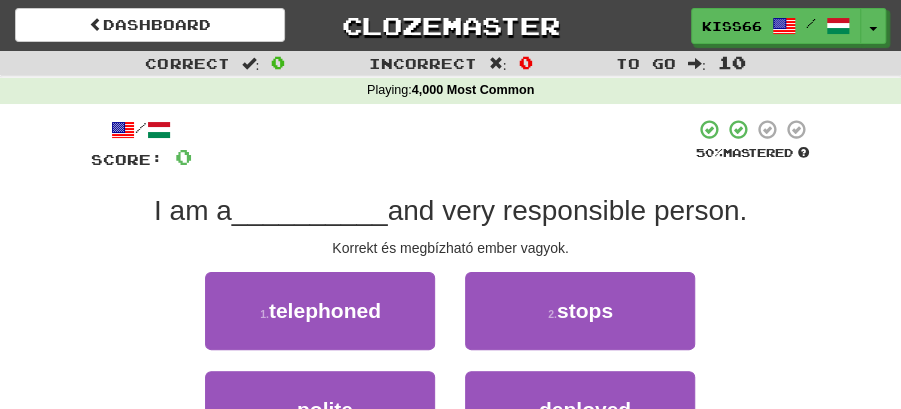 scroll, scrollTop: 66, scrollLeft: 0, axis: vertical 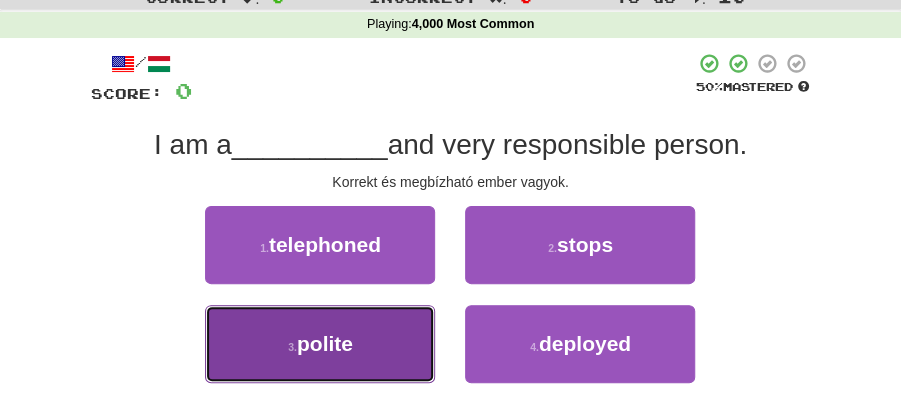 drag, startPoint x: 371, startPoint y: 338, endPoint x: 410, endPoint y: 320, distance: 42.953465 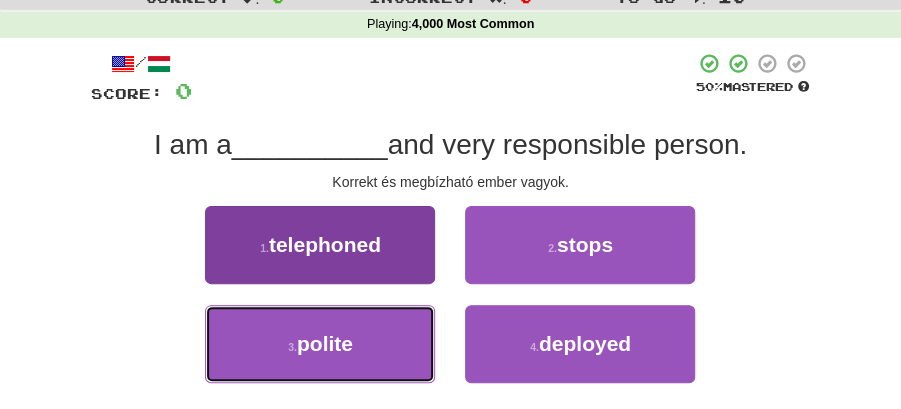 click on "3 .  polite" at bounding box center [320, 344] 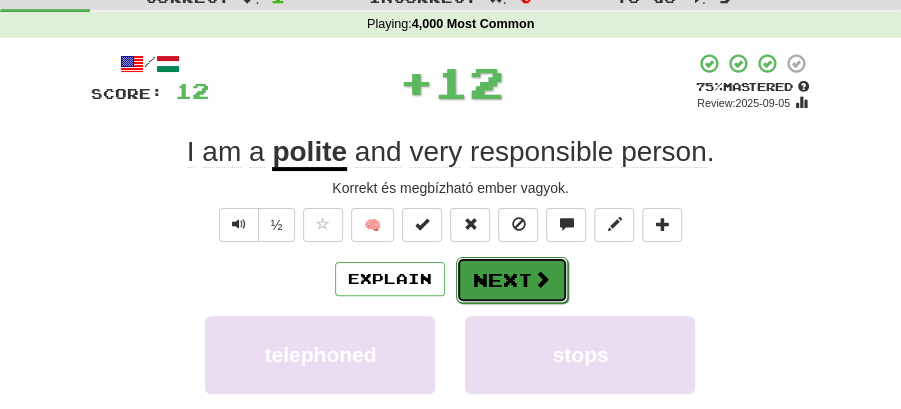 click on "Next" at bounding box center (512, 280) 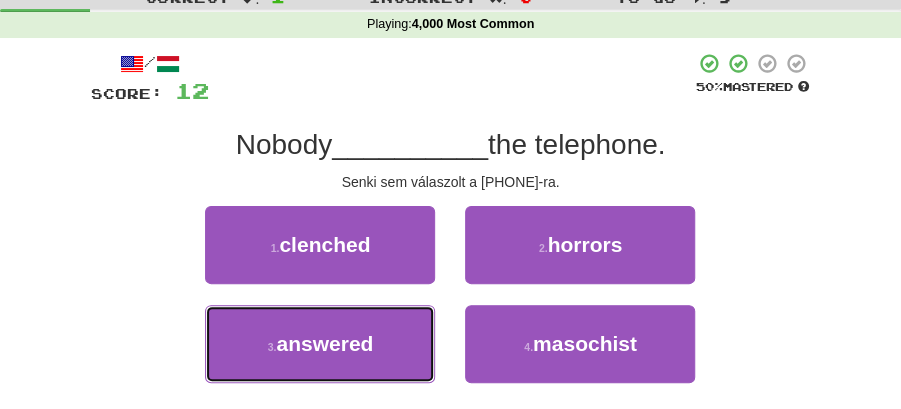 drag, startPoint x: 370, startPoint y: 358, endPoint x: 538, endPoint y: 254, distance: 197.58542 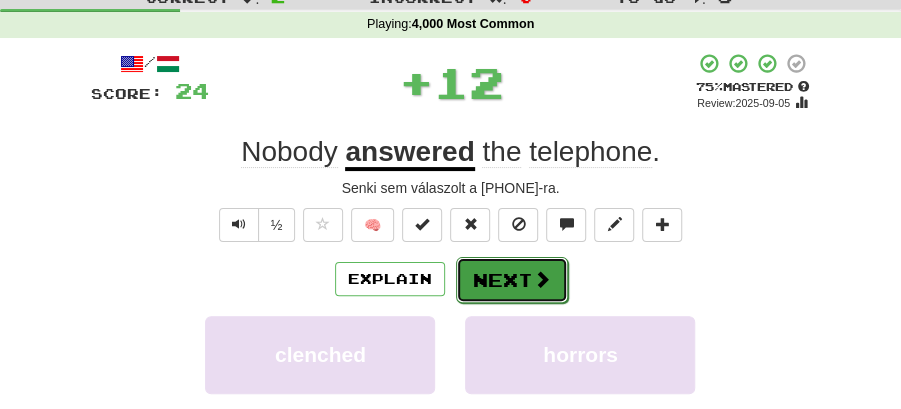 drag, startPoint x: 528, startPoint y: 273, endPoint x: 324, endPoint y: 154, distance: 236.17155 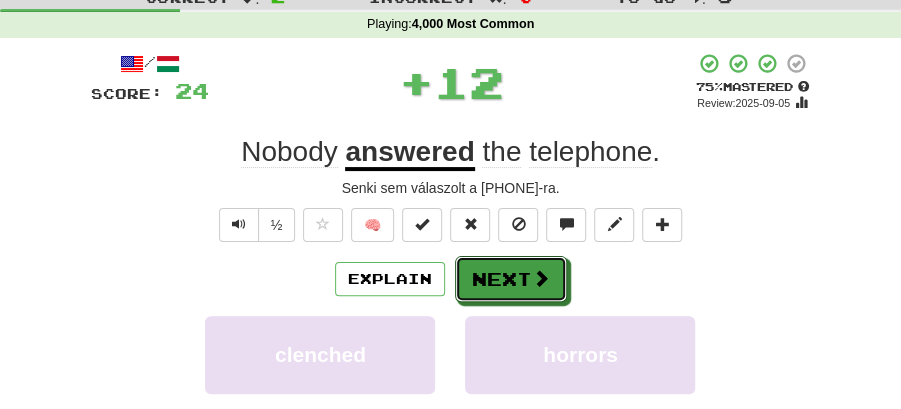 click on "Next" at bounding box center (511, 279) 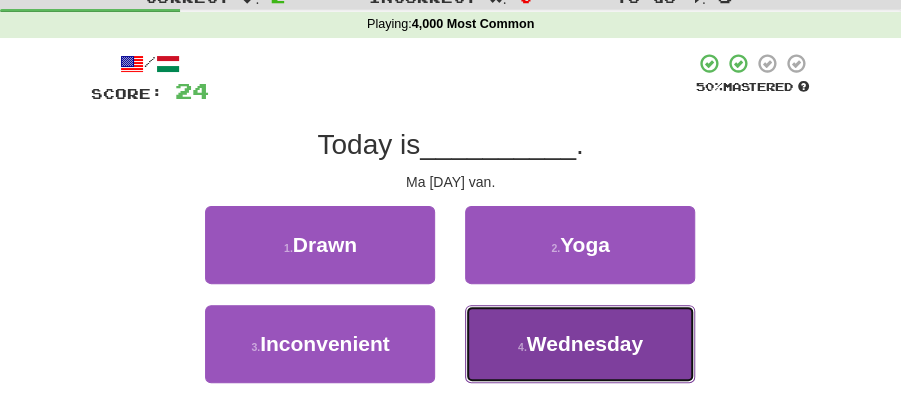 drag, startPoint x: 550, startPoint y: 357, endPoint x: 530, endPoint y: 304, distance: 56.648037 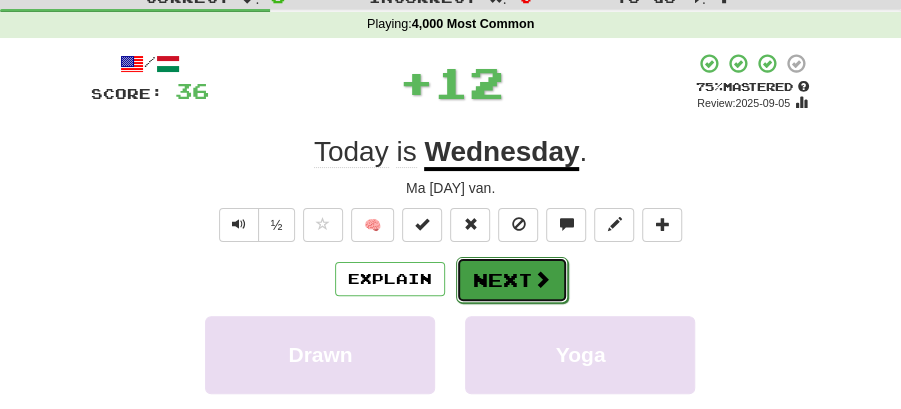 click on "Next" at bounding box center [512, 280] 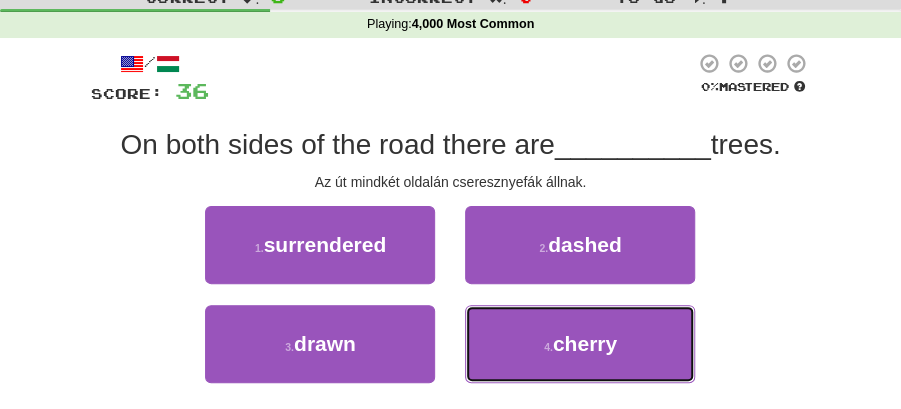 drag, startPoint x: 546, startPoint y: 348, endPoint x: 526, endPoint y: 304, distance: 48.332184 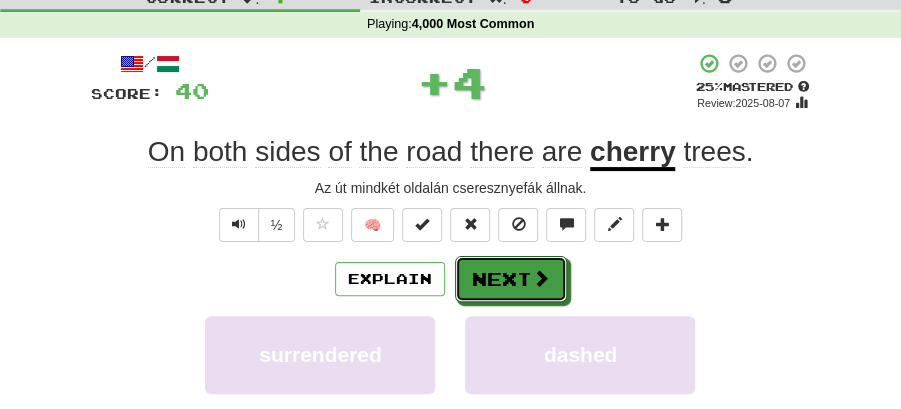 click on "Next" at bounding box center [511, 279] 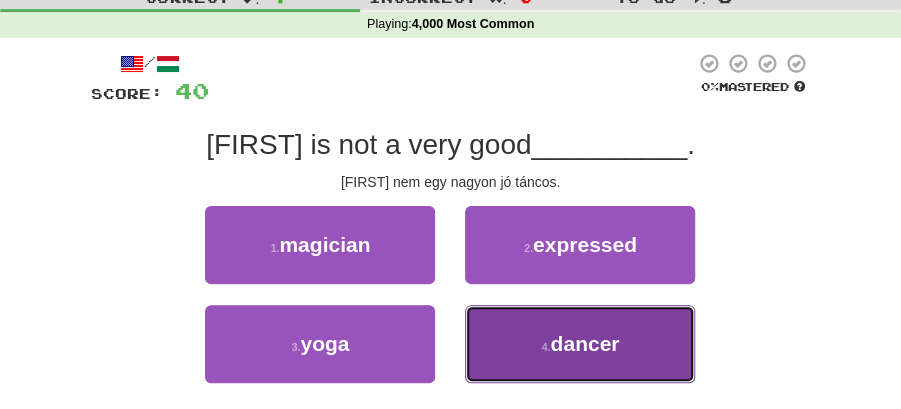 click on "4 .  dancer" at bounding box center (580, 344) 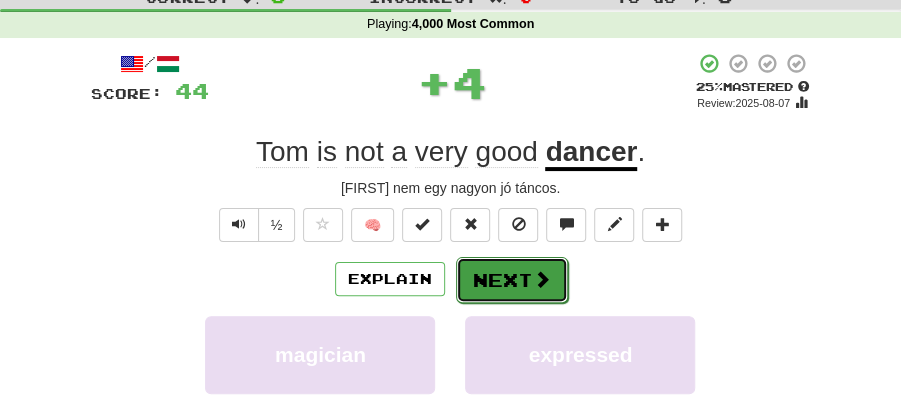 click on "Next" at bounding box center (512, 280) 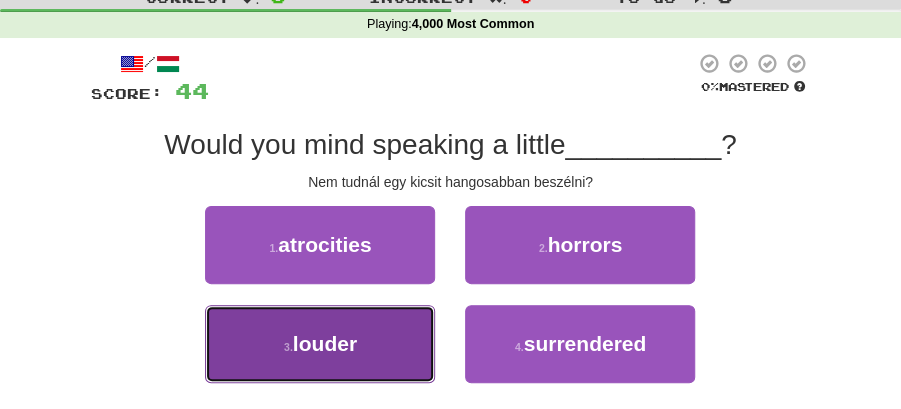 drag, startPoint x: 404, startPoint y: 351, endPoint x: 456, endPoint y: 314, distance: 63.82006 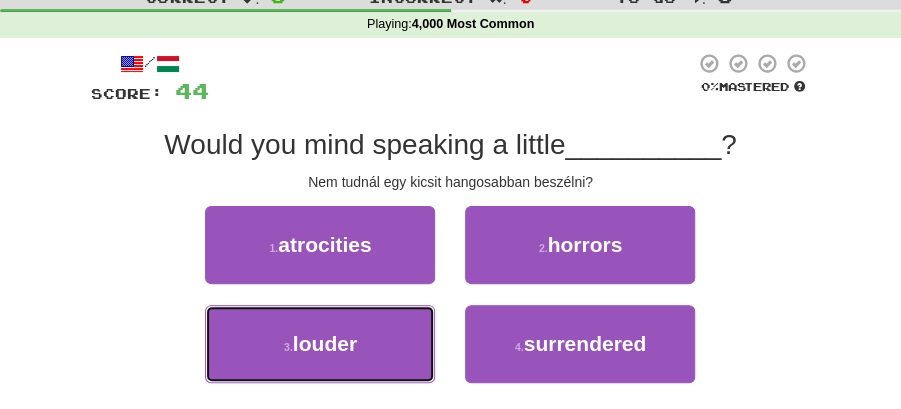 click on "3 .  louder" at bounding box center (320, 344) 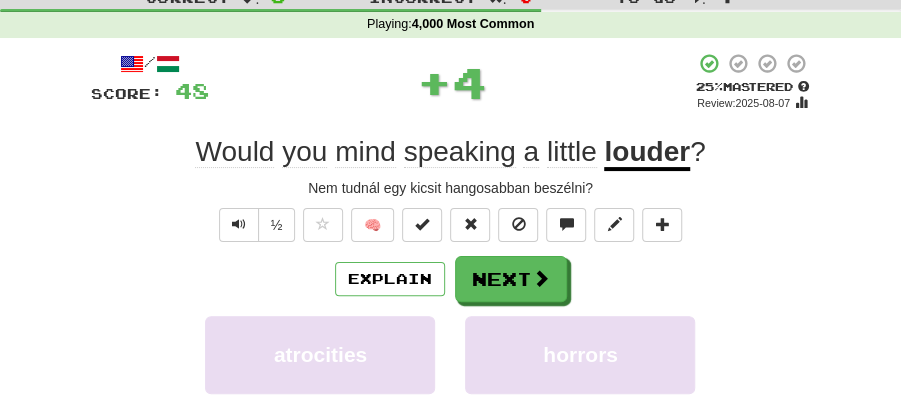 click on "Next" at bounding box center [511, 279] 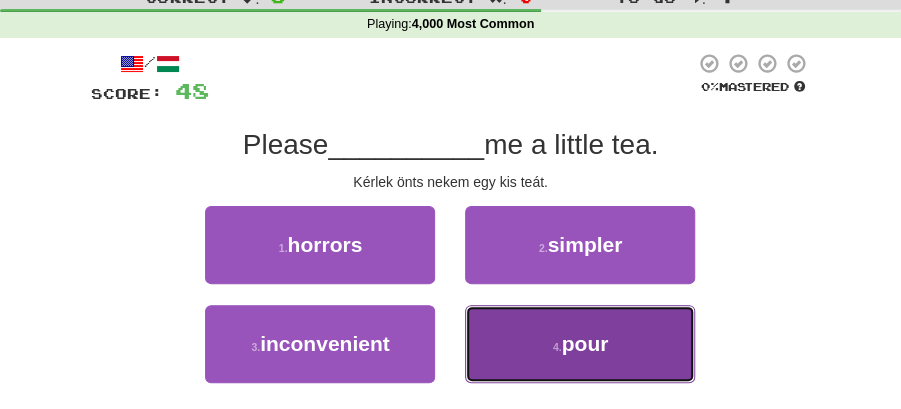 click on "4 .  pour" at bounding box center [580, 344] 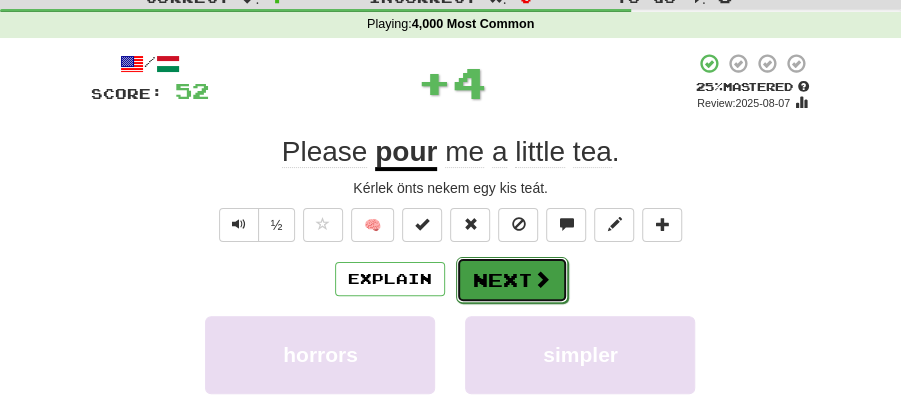click on "Next" at bounding box center (512, 280) 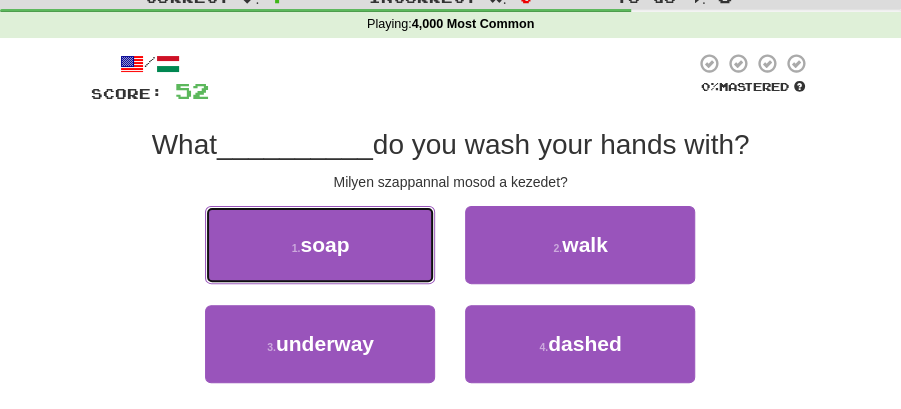 drag, startPoint x: 339, startPoint y: 243, endPoint x: 464, endPoint y: 253, distance: 125.39936 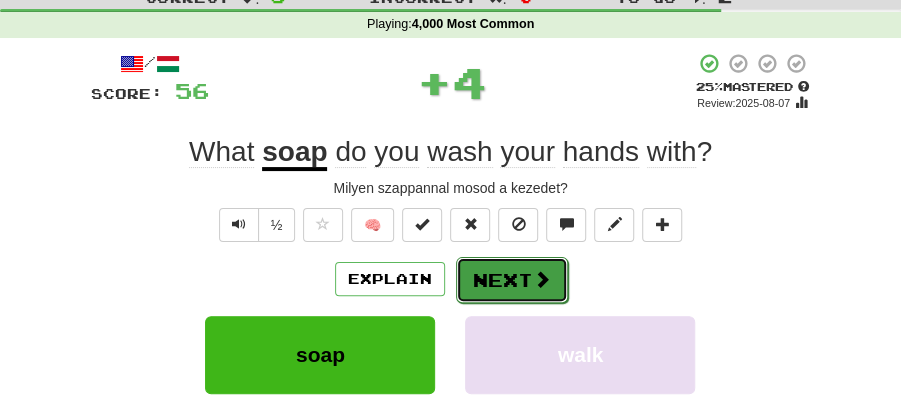 click on "Next" at bounding box center [512, 280] 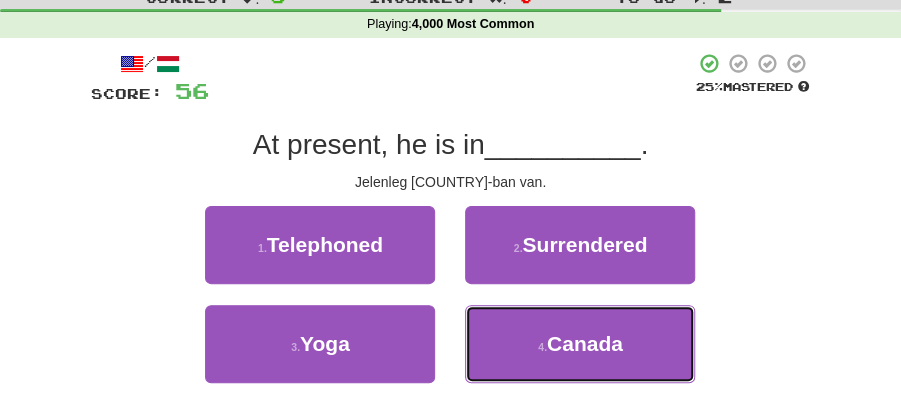 drag, startPoint x: 516, startPoint y: 320, endPoint x: 514, endPoint y: 304, distance: 16.124516 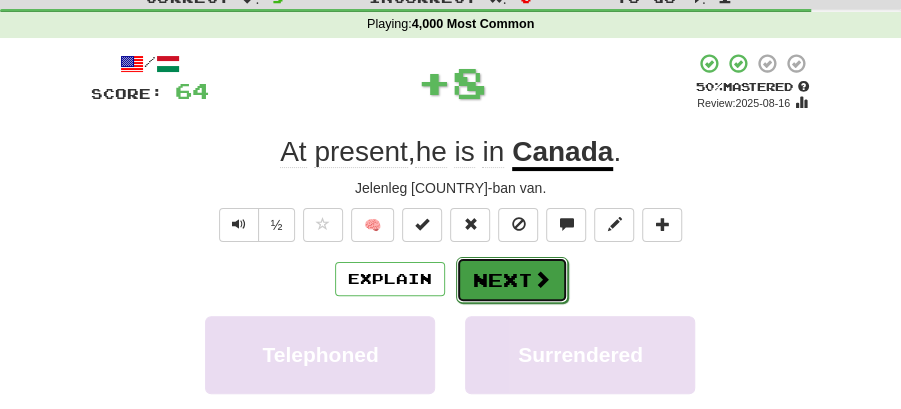 click on "Next" at bounding box center [512, 280] 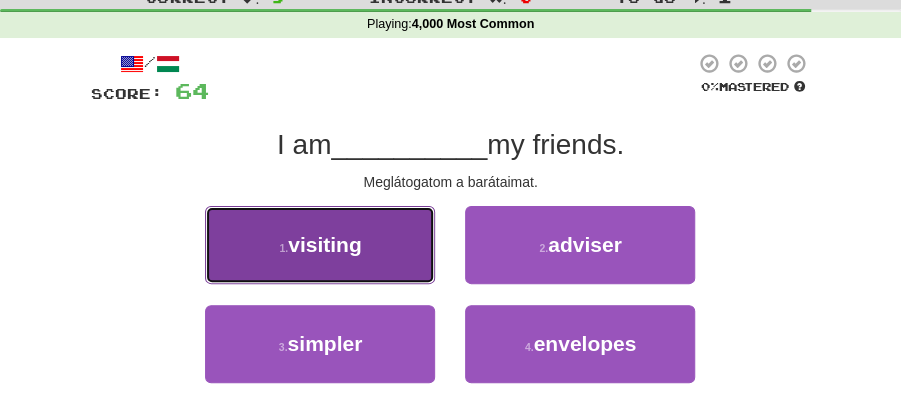 click on "1 .  visiting" at bounding box center [320, 245] 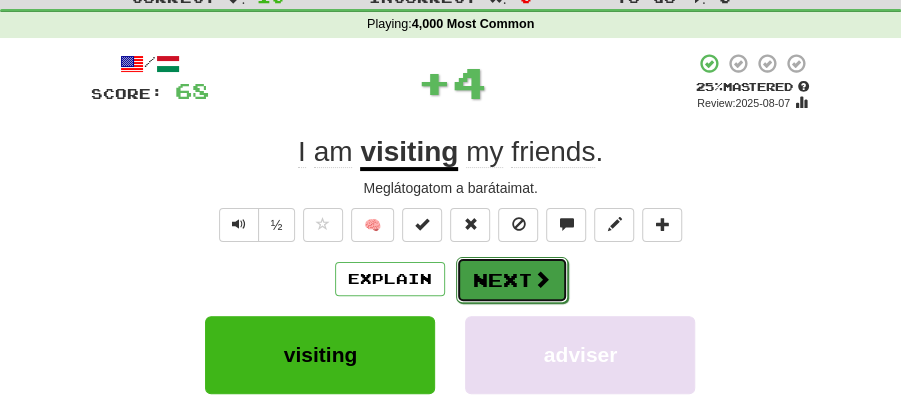 click on "Next" at bounding box center [512, 280] 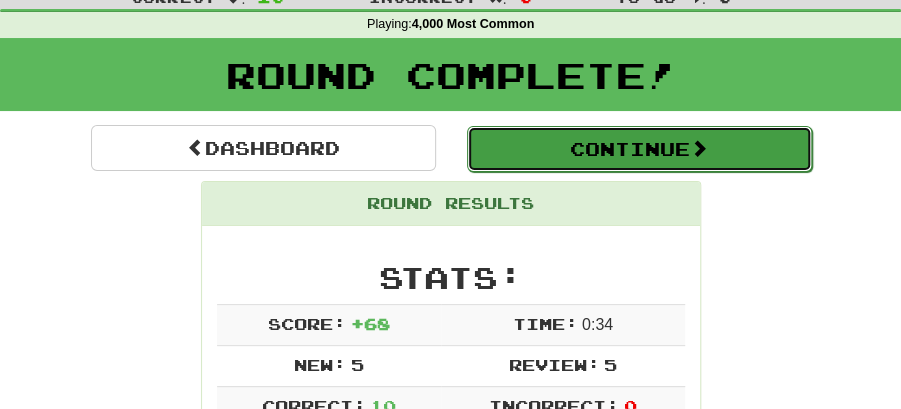 click on "Continue" at bounding box center (639, 149) 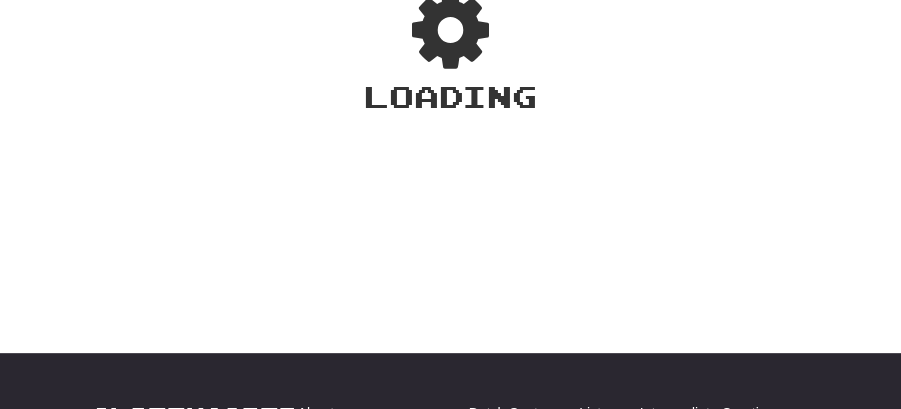 scroll, scrollTop: 66, scrollLeft: 0, axis: vertical 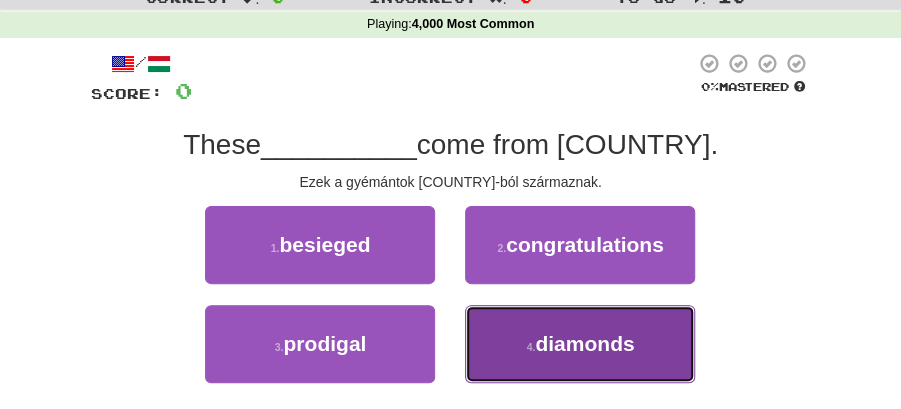 click on "diamonds" at bounding box center [584, 343] 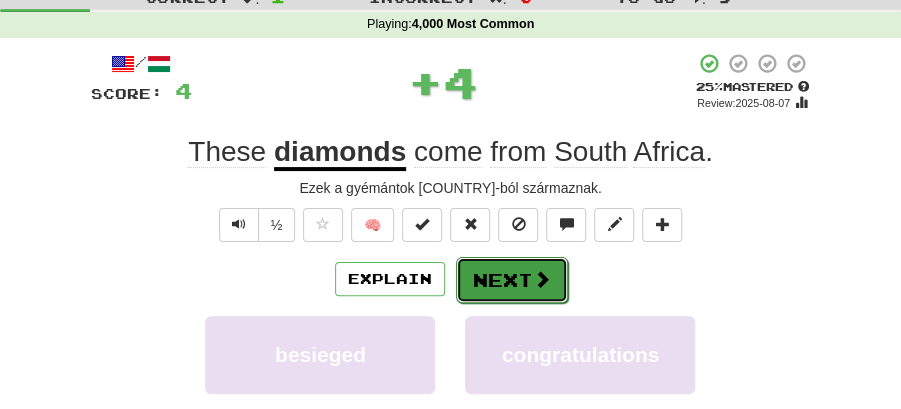 click at bounding box center [542, 279] 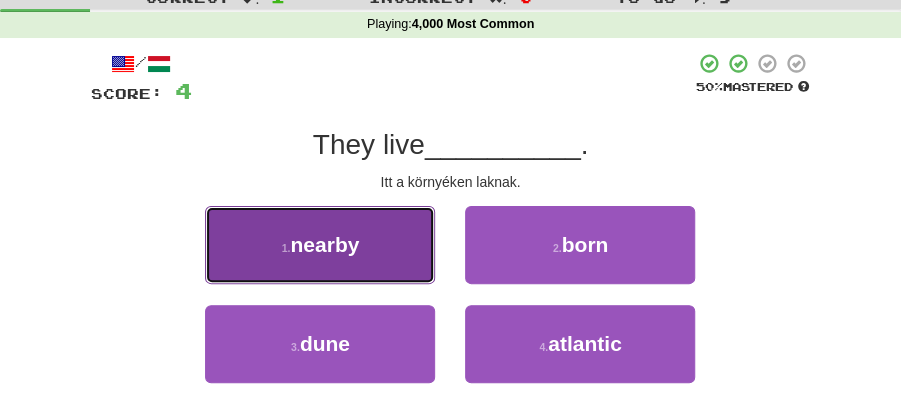 drag, startPoint x: 368, startPoint y: 265, endPoint x: 382, endPoint y: 270, distance: 14.866069 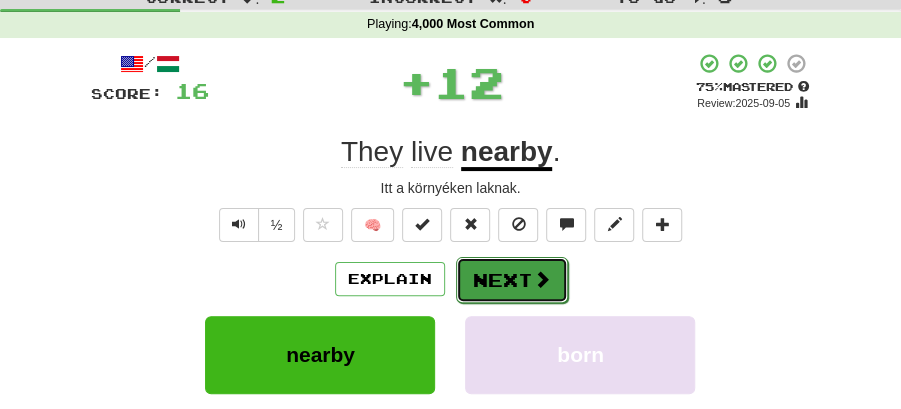 click on "Next" at bounding box center [512, 280] 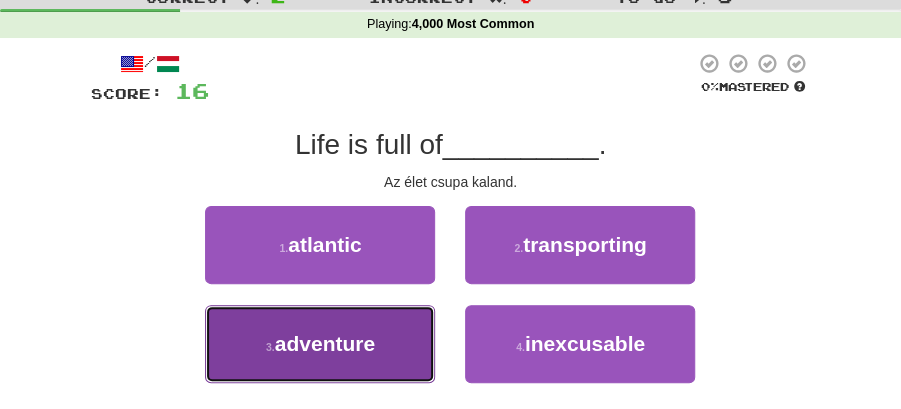 click on "3 .  adventure" at bounding box center [320, 344] 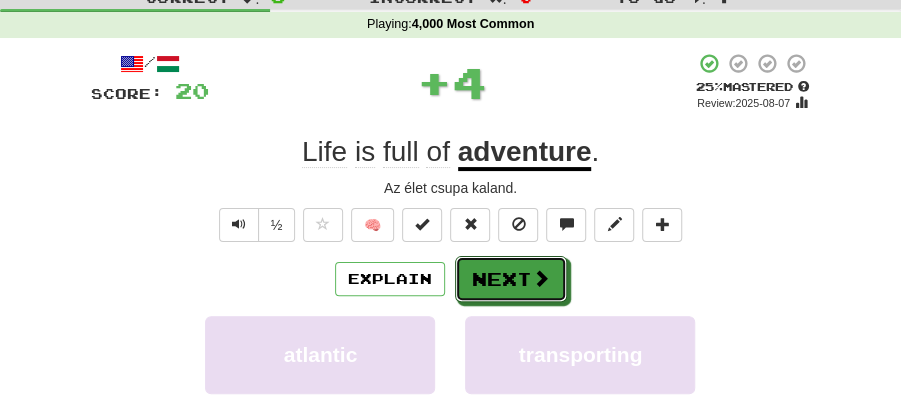 drag, startPoint x: 490, startPoint y: 277, endPoint x: 386, endPoint y: 190, distance: 135.5913 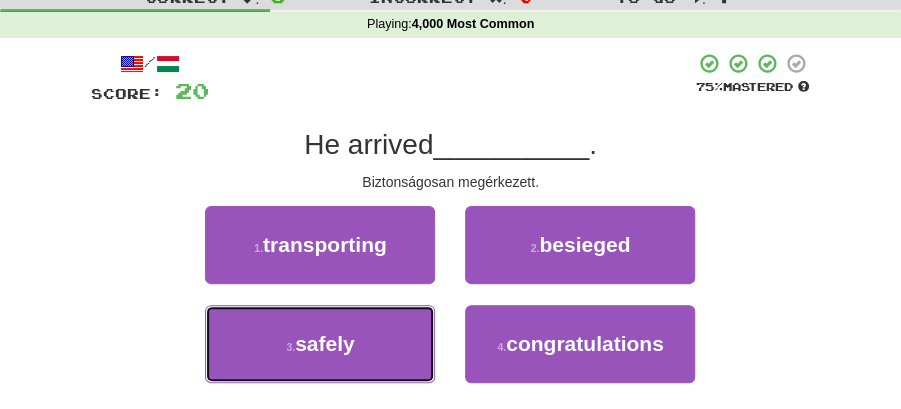 drag, startPoint x: 350, startPoint y: 354, endPoint x: 458, endPoint y: 308, distance: 117.388245 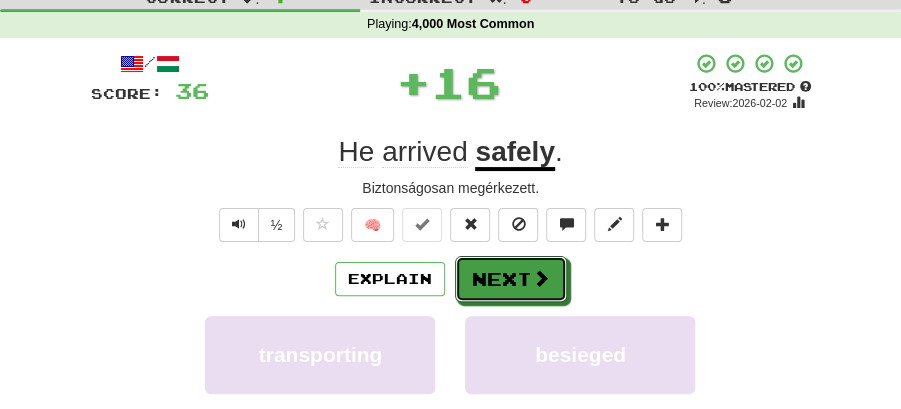 click at bounding box center [541, 278] 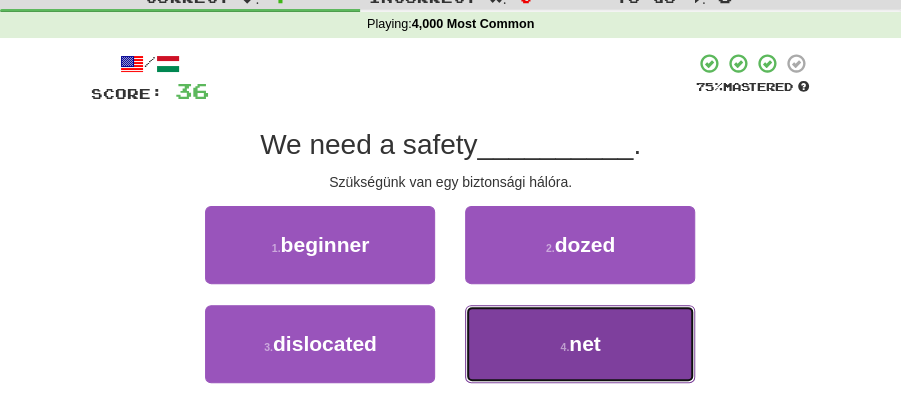 click on "4 .  net" at bounding box center [580, 344] 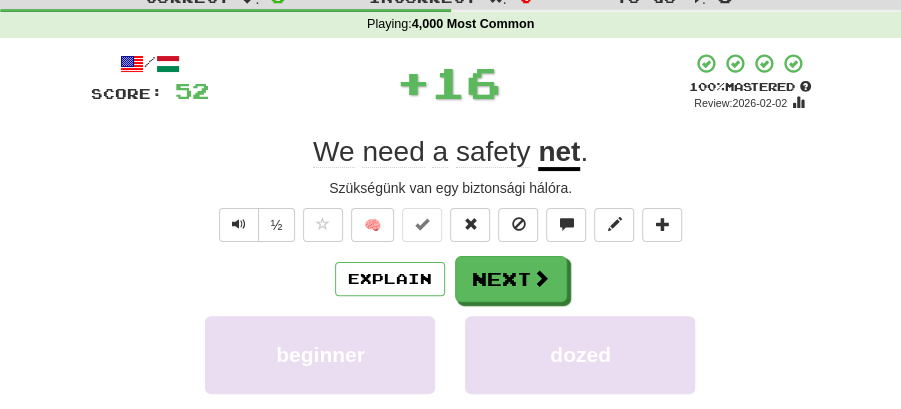 drag, startPoint x: 498, startPoint y: 252, endPoint x: 458, endPoint y: 241, distance: 41.484936 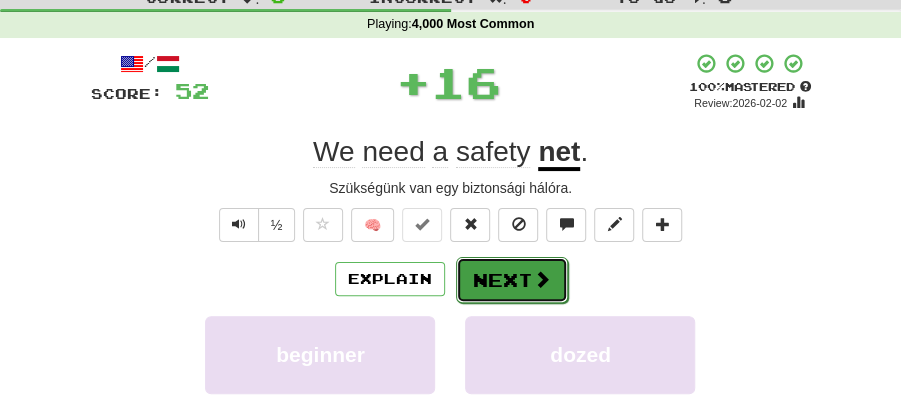 click on "Next" at bounding box center [512, 280] 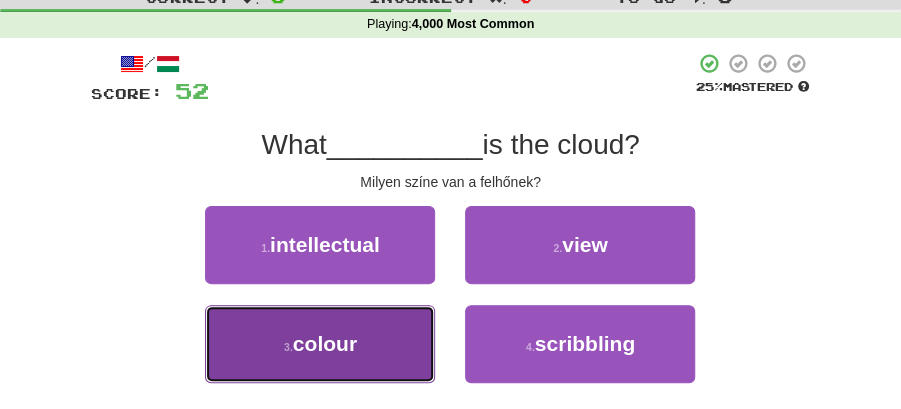 click on "colour" at bounding box center (325, 343) 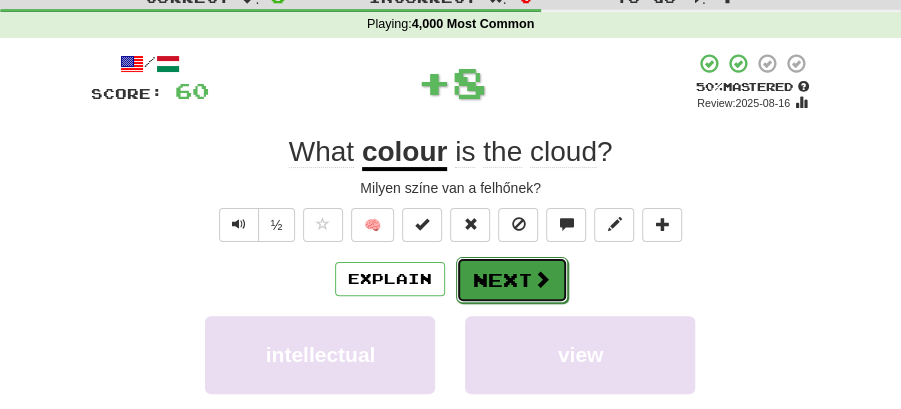 click on "Next" at bounding box center [512, 280] 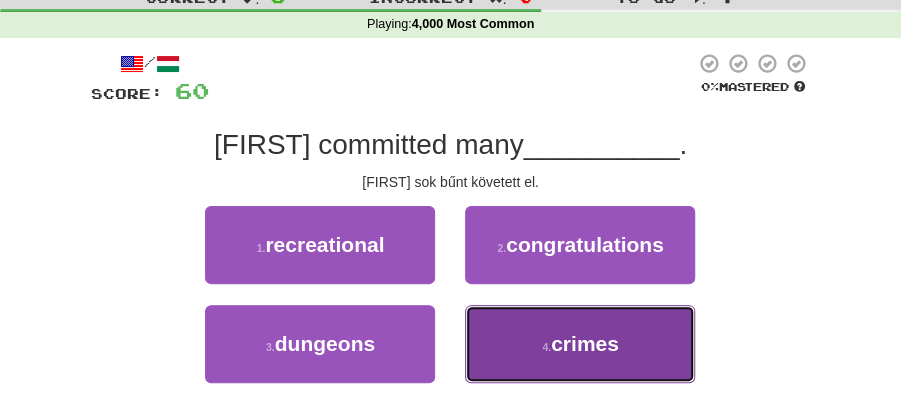 click on "crimes" at bounding box center (585, 343) 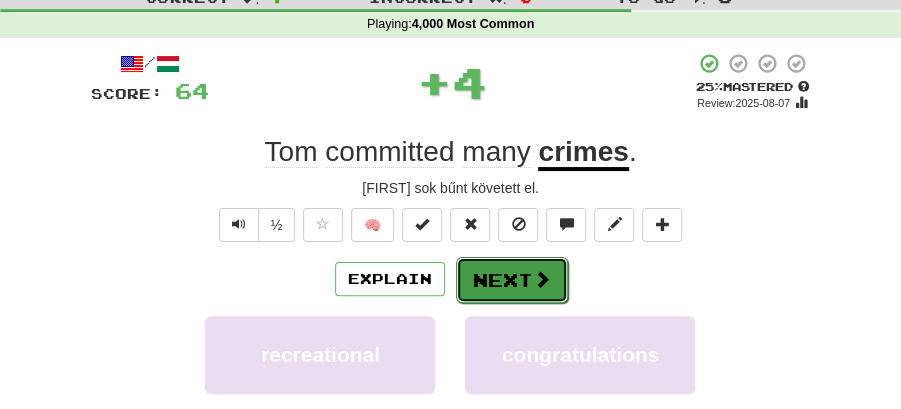 click on "Next" at bounding box center (512, 280) 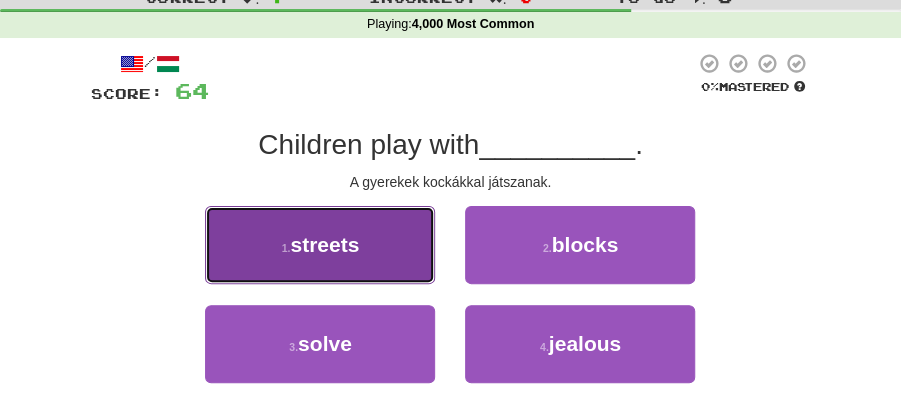 click on "1 .  streets" at bounding box center [320, 245] 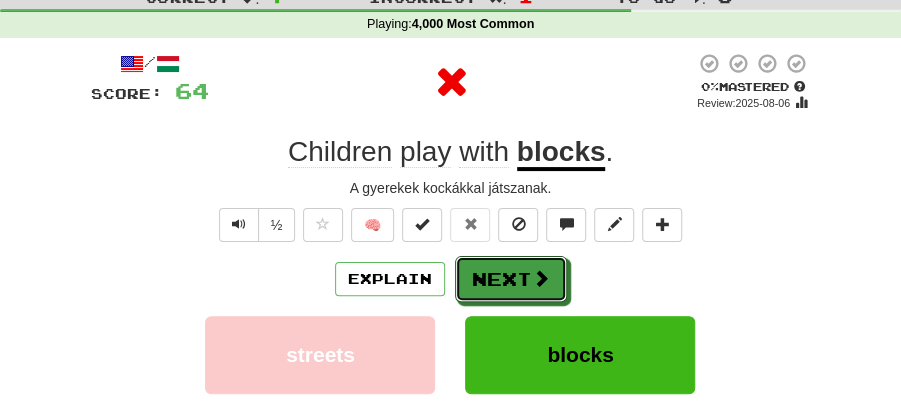 click on "Next" at bounding box center [511, 279] 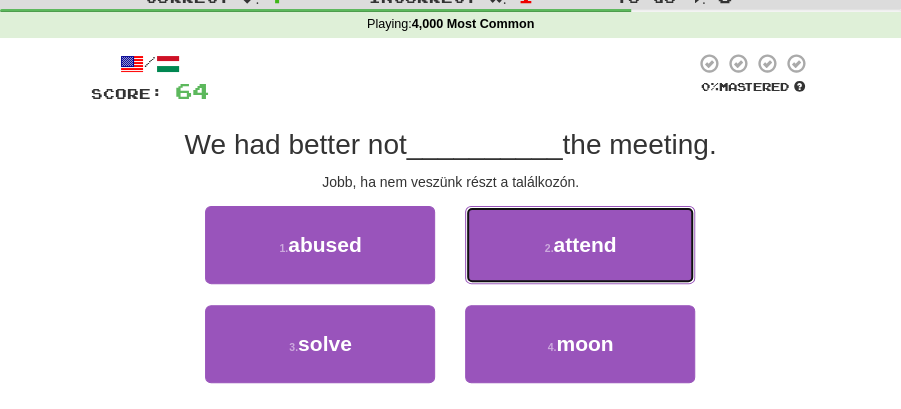 click on "attend" at bounding box center [584, 244] 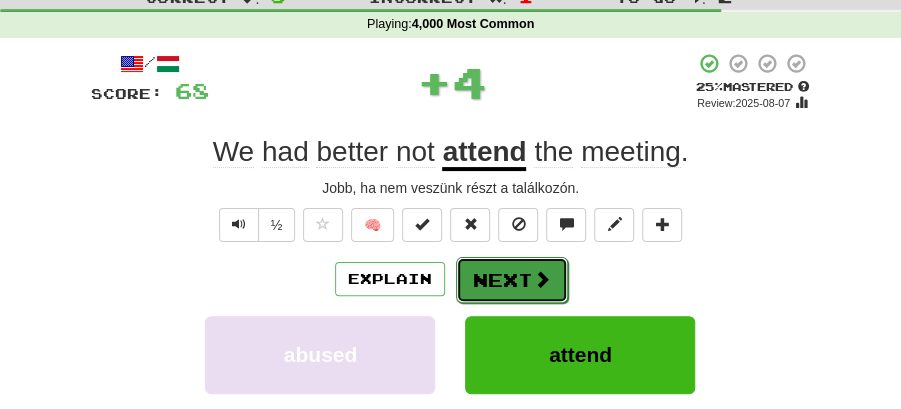 click on "Next" at bounding box center (512, 280) 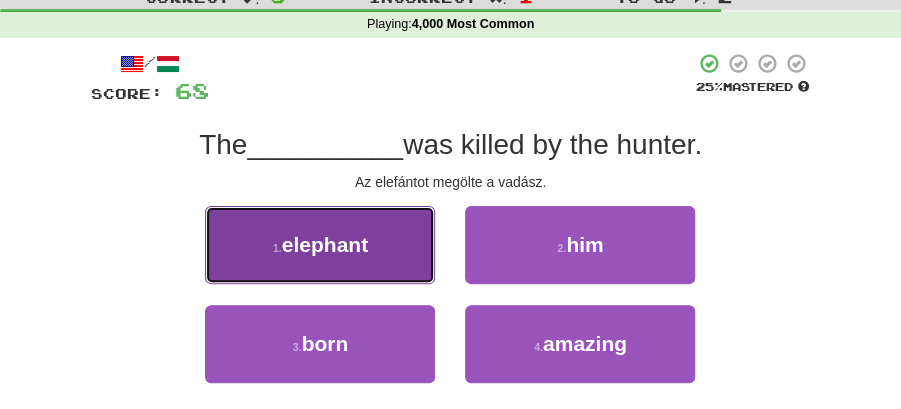 click on "1 .  elephant" at bounding box center (320, 245) 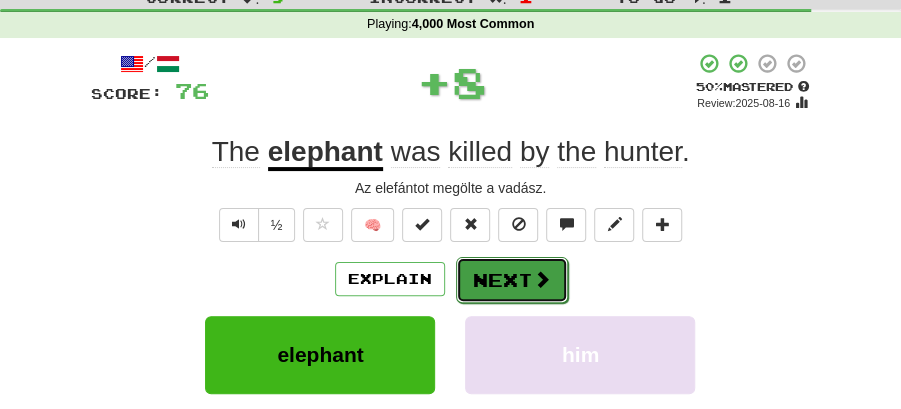 click on "Next" at bounding box center (512, 280) 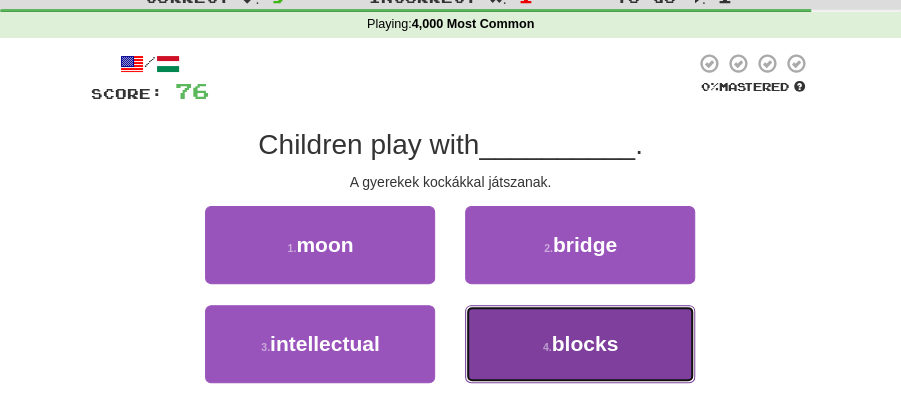 click on "blocks" at bounding box center (585, 343) 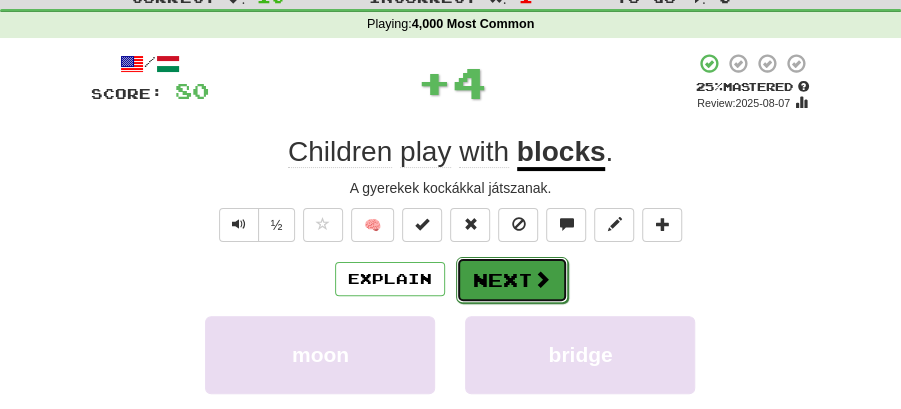 click on "Next" at bounding box center (512, 280) 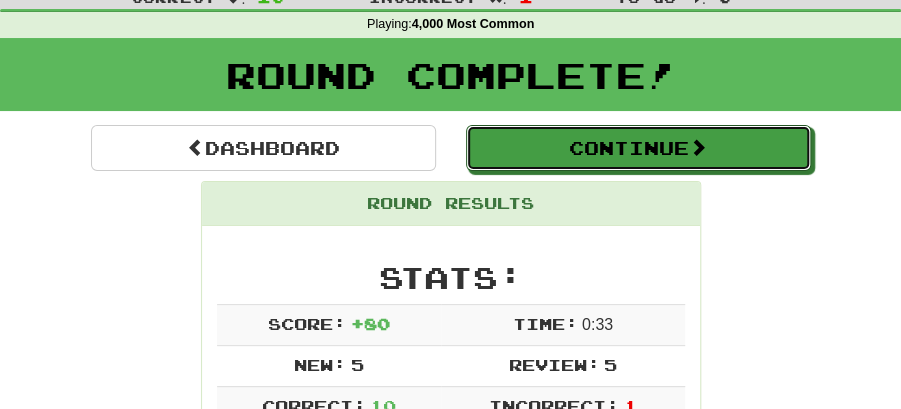 click on "Continue" at bounding box center [638, 148] 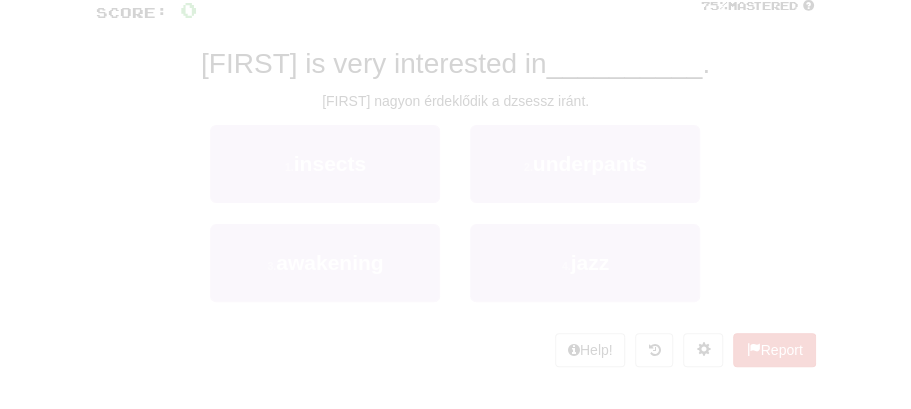 scroll, scrollTop: 66, scrollLeft: 0, axis: vertical 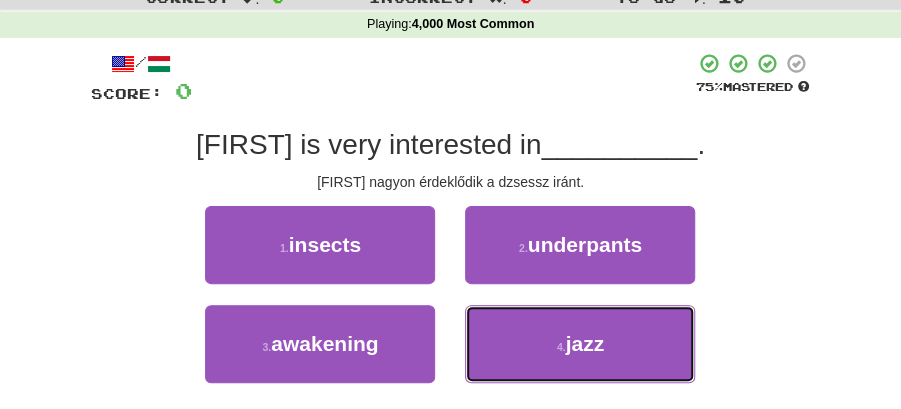 drag, startPoint x: 540, startPoint y: 359, endPoint x: 526, endPoint y: 306, distance: 54.81788 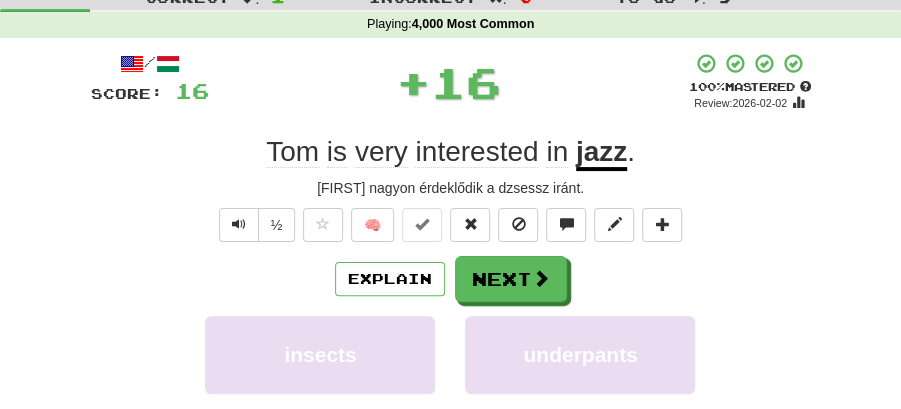 click on "Explain Next insects underpants awakening jazz Learn more: insects underpants awakening jazz" at bounding box center [451, 400] 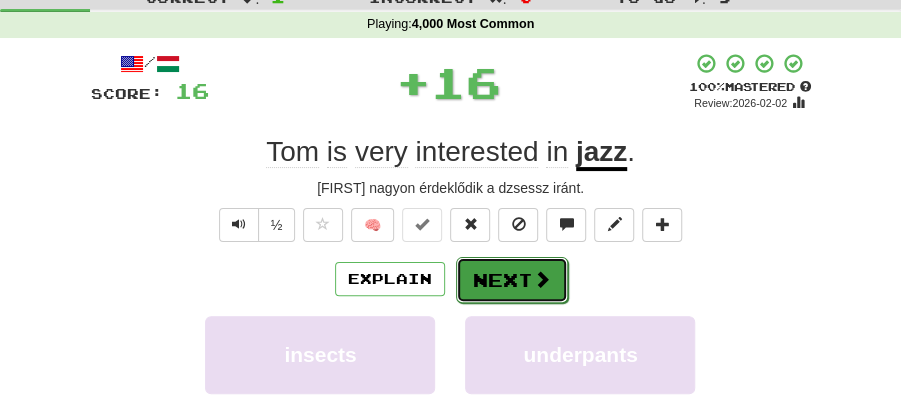 click on "Next" at bounding box center [512, 280] 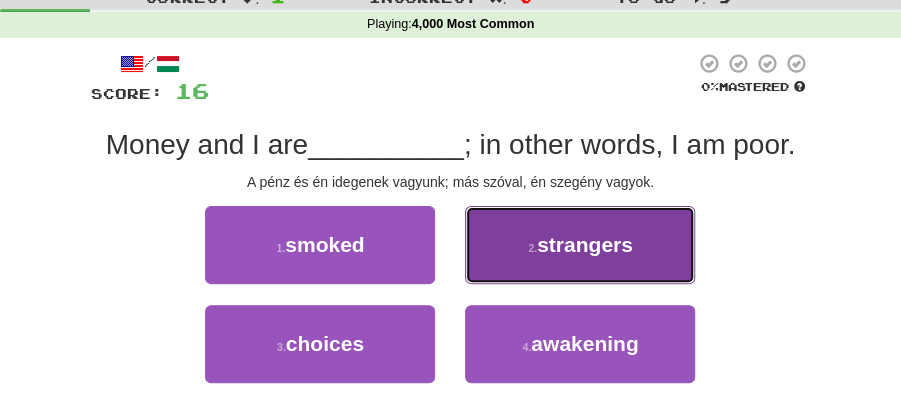 click on "2 .  strangers" at bounding box center (580, 245) 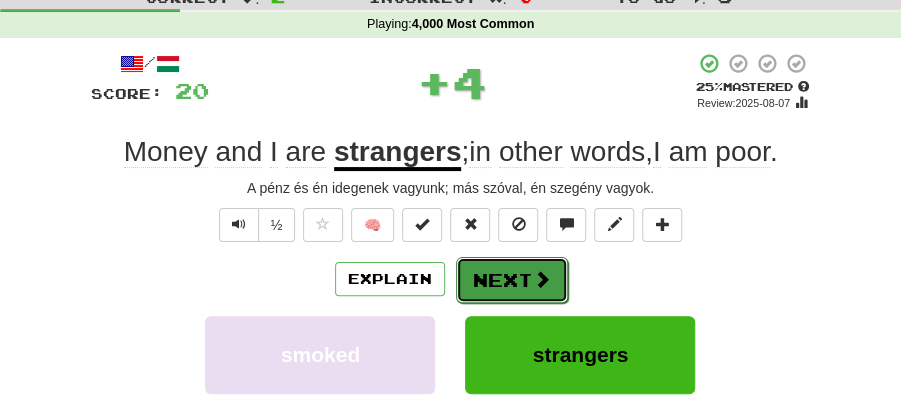 click on "Next" at bounding box center (512, 280) 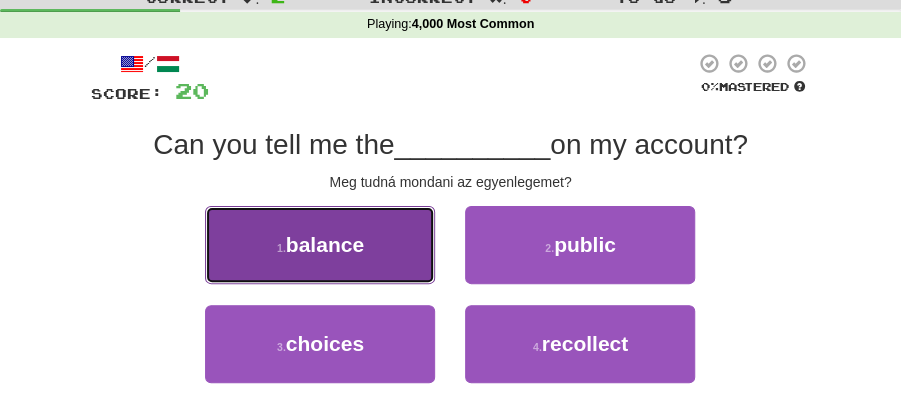 drag, startPoint x: 327, startPoint y: 240, endPoint x: 549, endPoint y: 253, distance: 222.38031 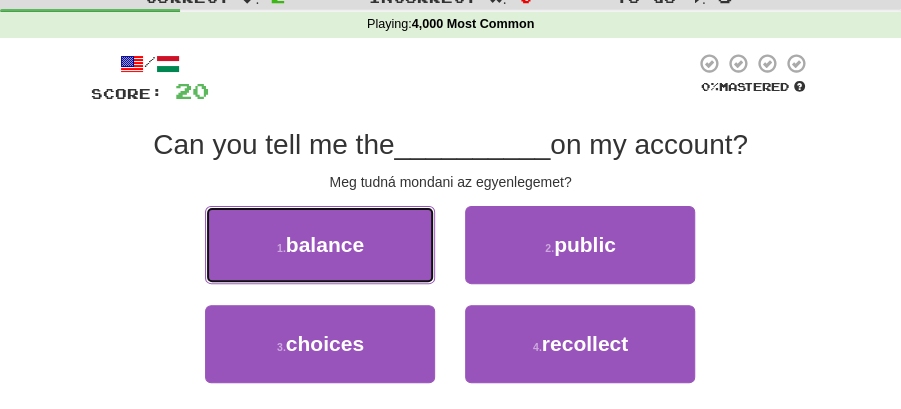 click on "1 .  balance" at bounding box center [320, 245] 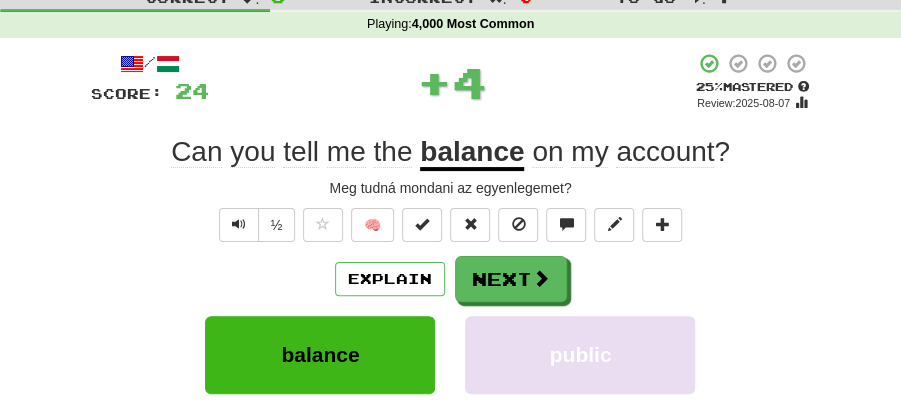 click on "Explain Next" at bounding box center (451, 279) 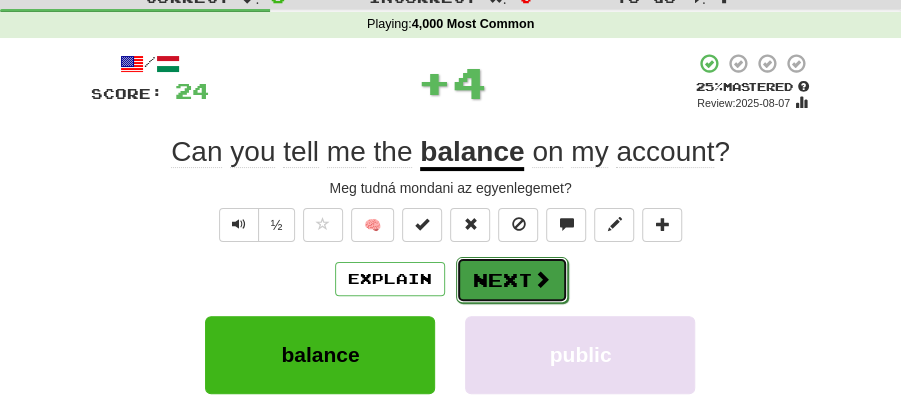 click on "Next" at bounding box center [512, 280] 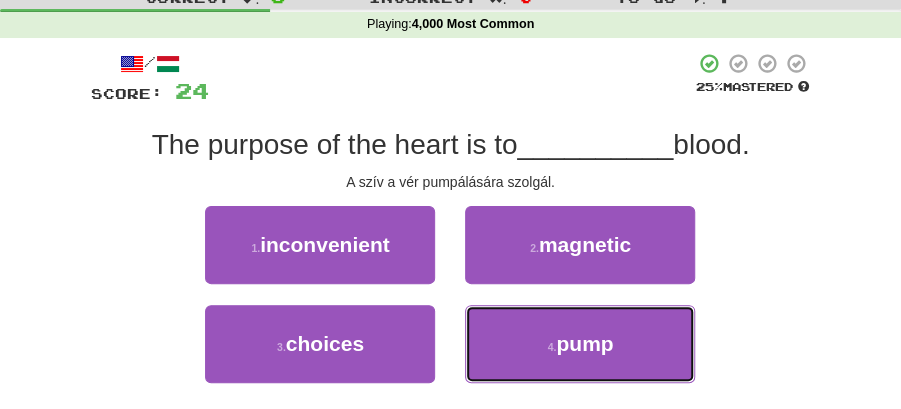 drag, startPoint x: 530, startPoint y: 363, endPoint x: 526, endPoint y: 306, distance: 57.14018 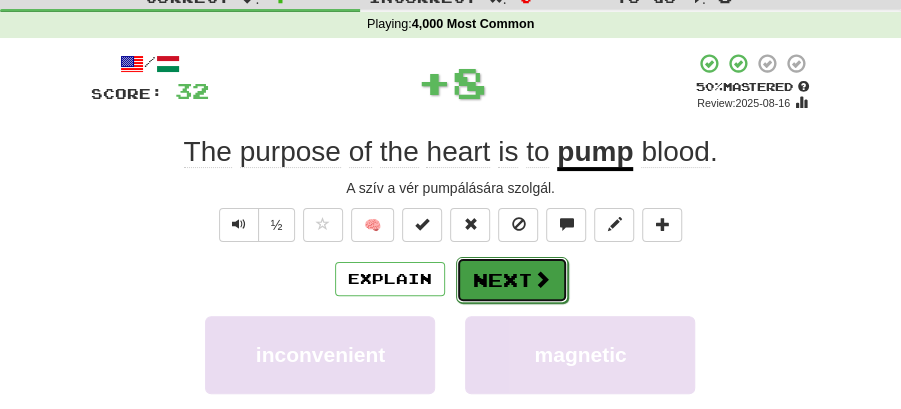 click on "Next" at bounding box center (512, 280) 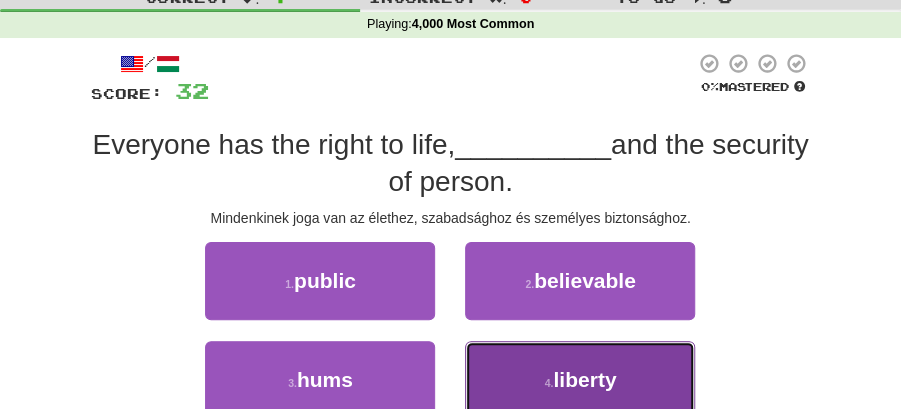 click on "liberty" at bounding box center (584, 379) 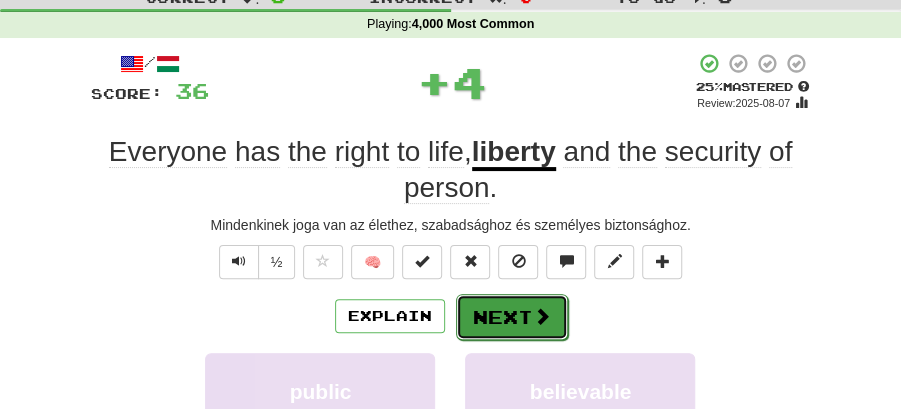 click on "Next" at bounding box center [512, 317] 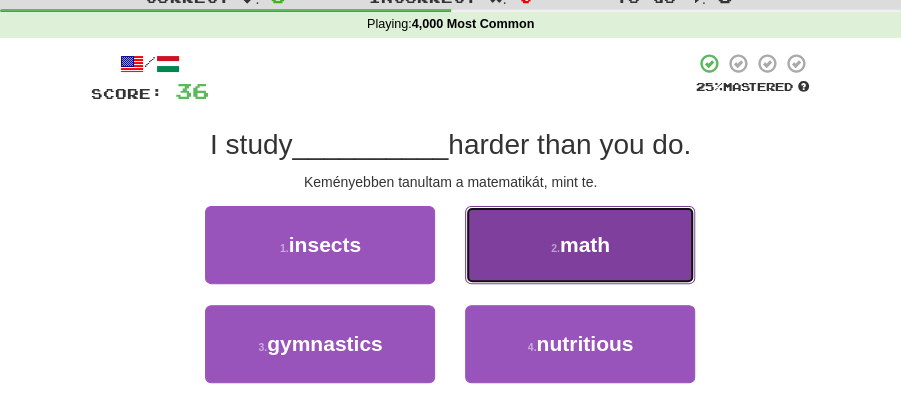 click on "math" at bounding box center [585, 244] 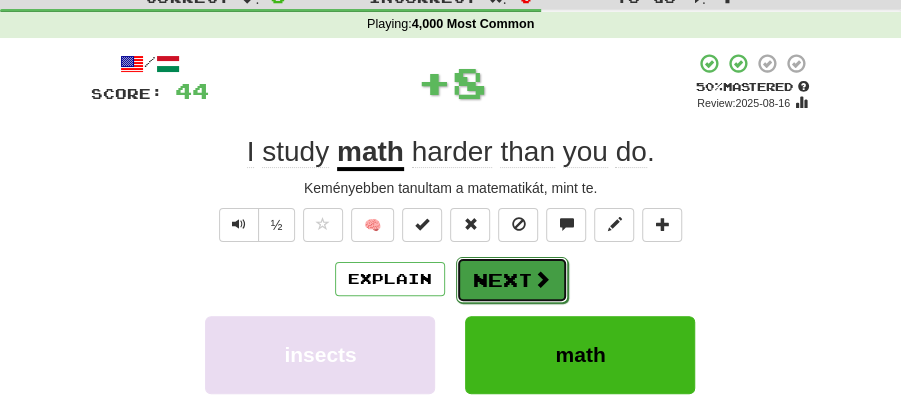 click on "Next" at bounding box center [512, 280] 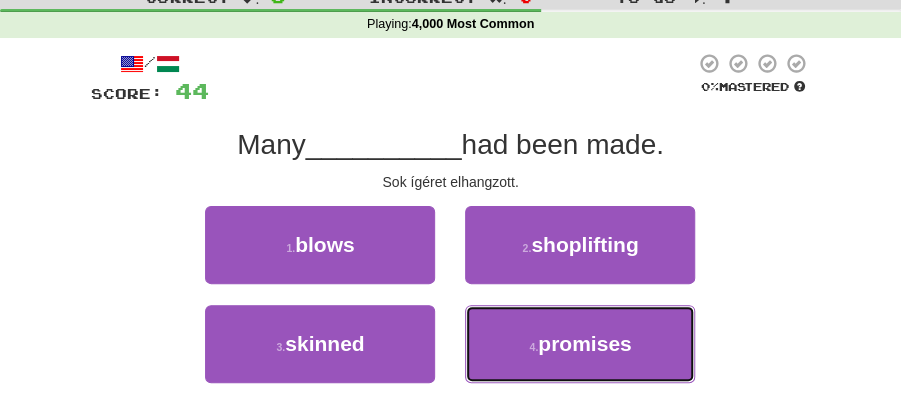 drag, startPoint x: 533, startPoint y: 338, endPoint x: 538, endPoint y: 304, distance: 34.36568 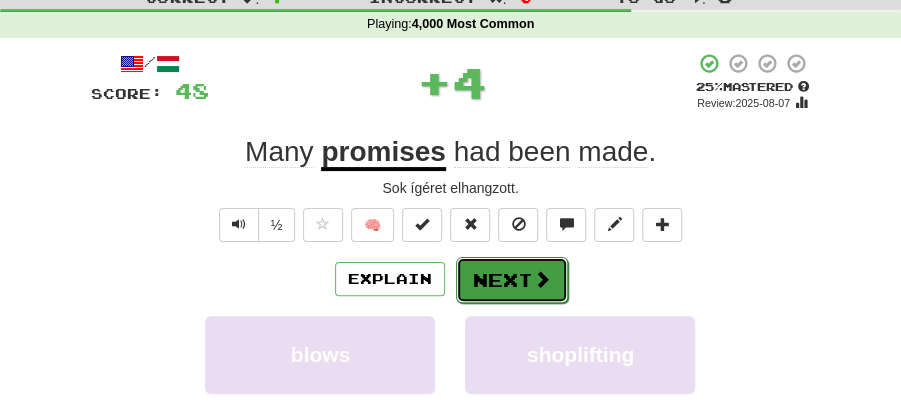 click at bounding box center [542, 279] 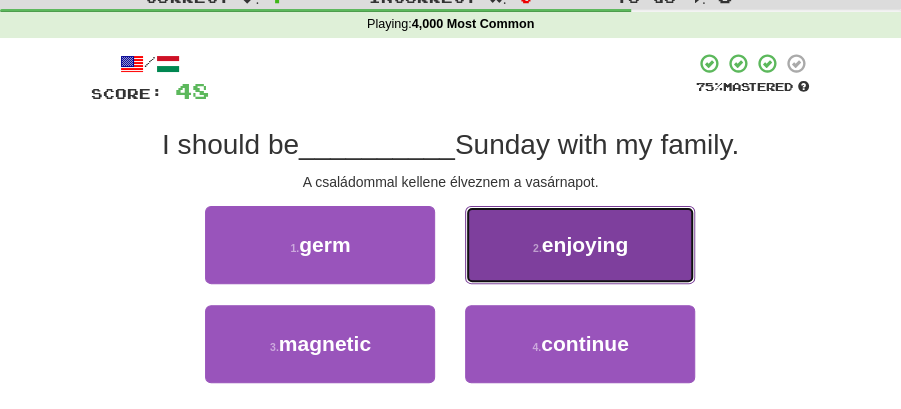 click on "enjoying" at bounding box center [585, 244] 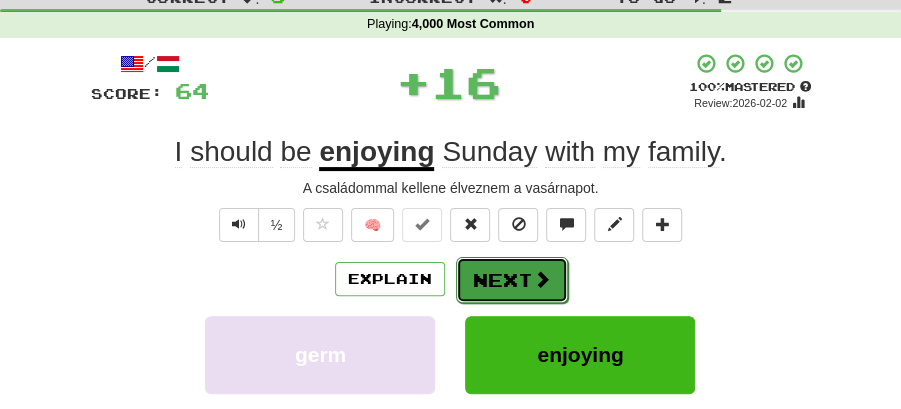 click on "Next" at bounding box center [512, 280] 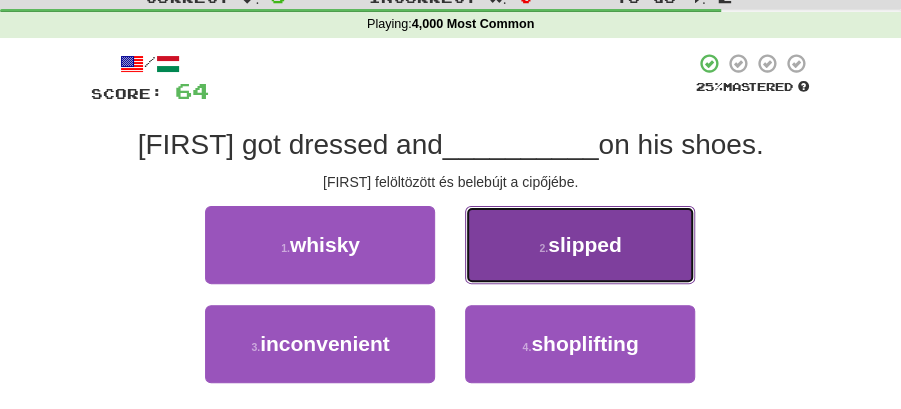click on "2 .  slipped" at bounding box center [580, 245] 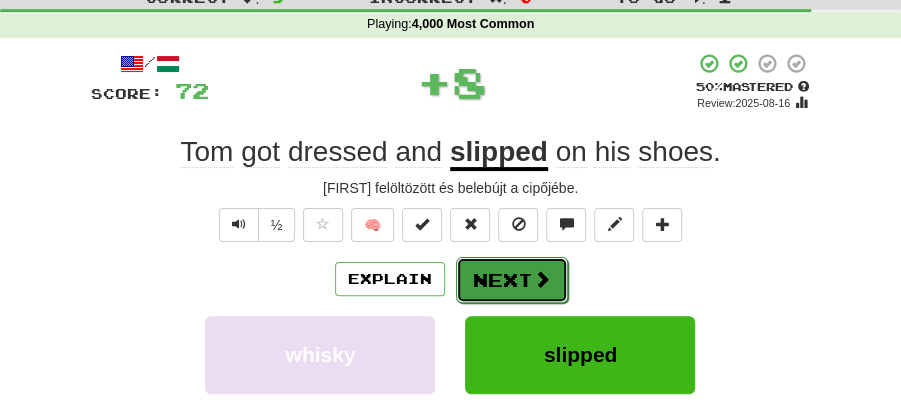 click on "Next" at bounding box center [512, 280] 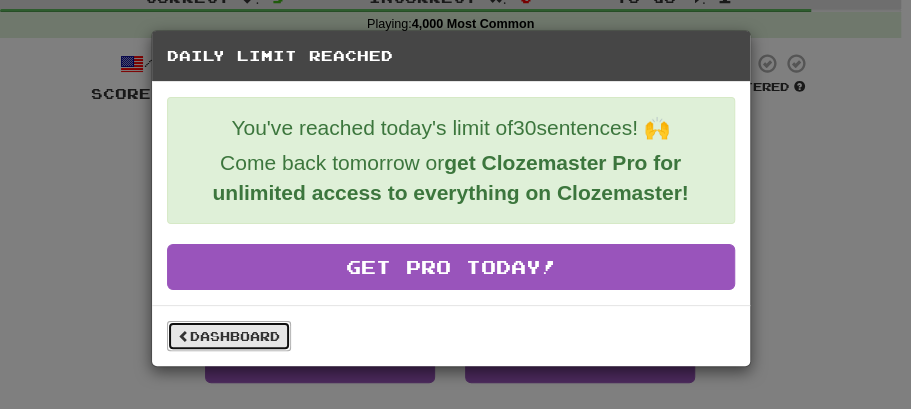 click on "Dashboard" at bounding box center [229, 336] 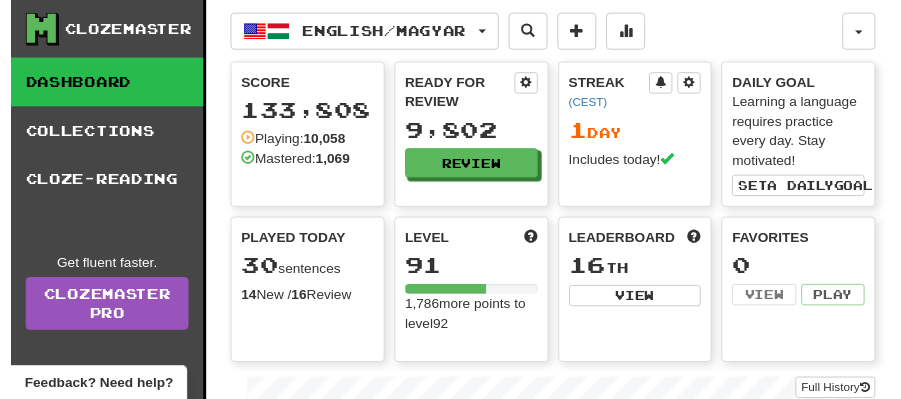 scroll, scrollTop: 0, scrollLeft: 0, axis: both 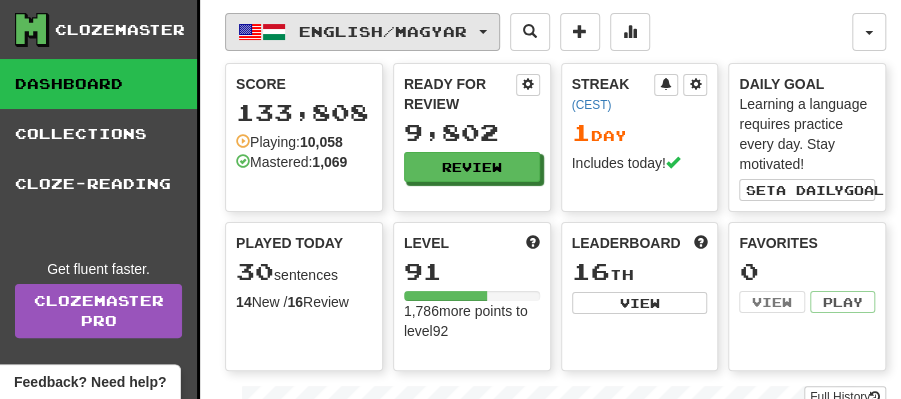 click on "English  /  Magyar" at bounding box center [362, 32] 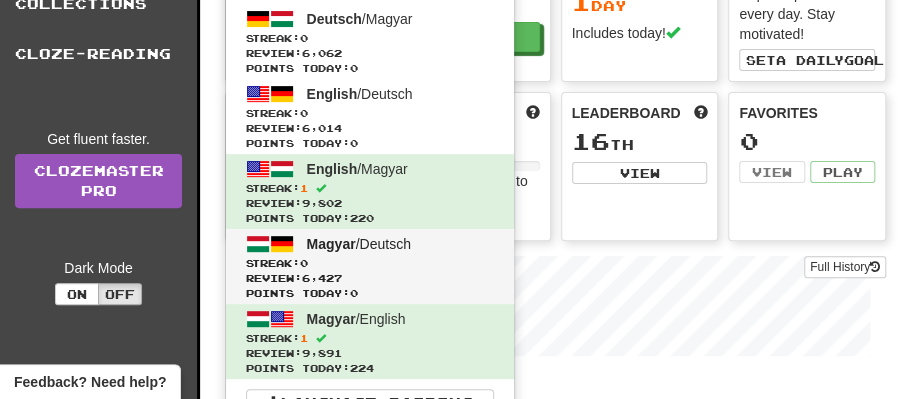scroll, scrollTop: 133, scrollLeft: 0, axis: vertical 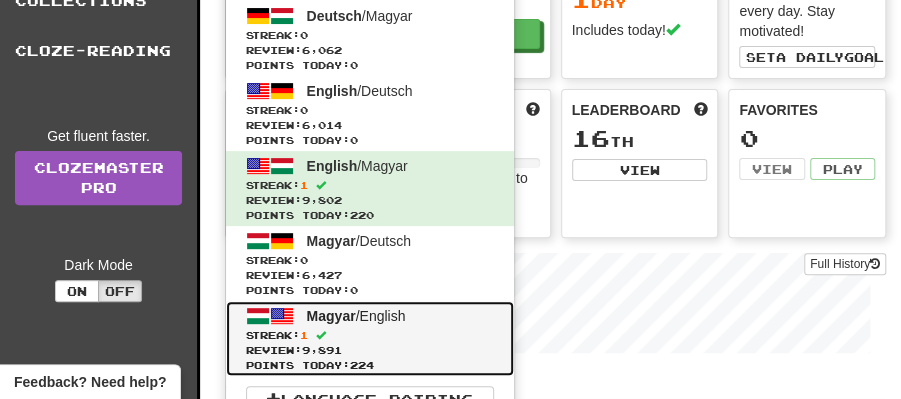 click on "Magyar" at bounding box center [331, 316] 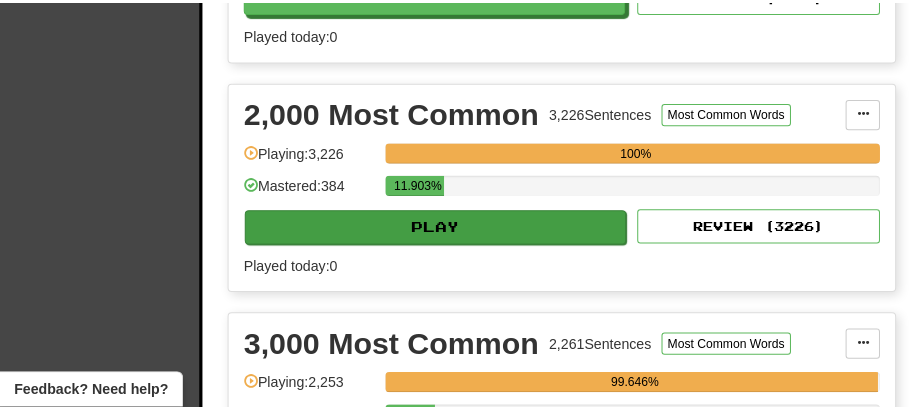 scroll, scrollTop: 800, scrollLeft: 0, axis: vertical 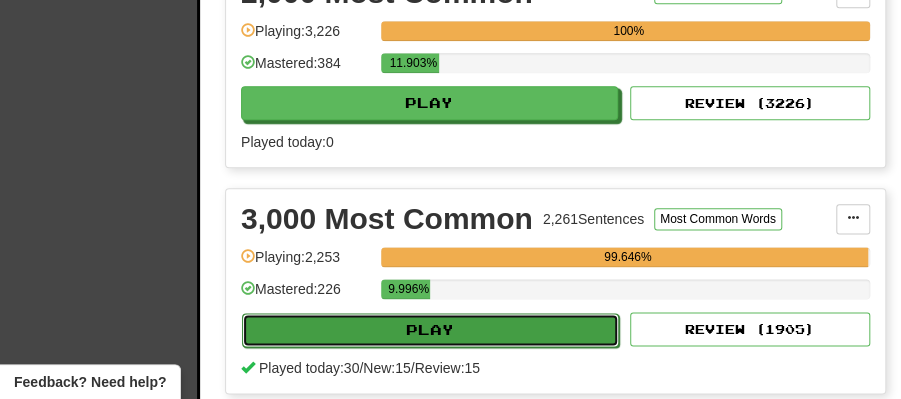 click on "Play" at bounding box center [430, 330] 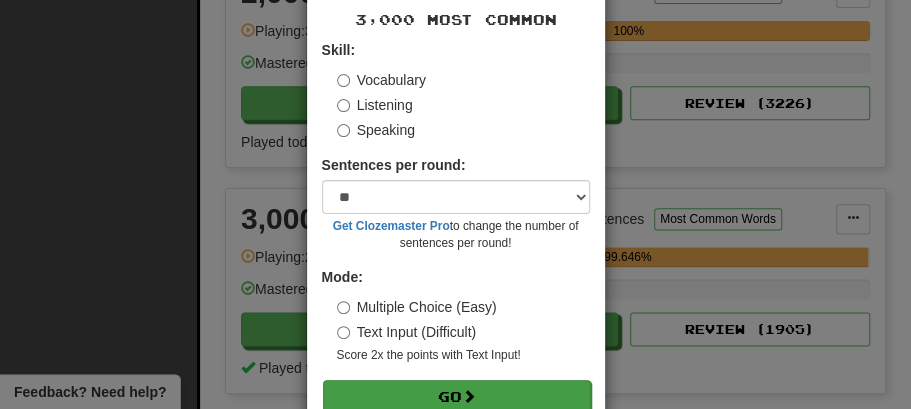 scroll, scrollTop: 136, scrollLeft: 0, axis: vertical 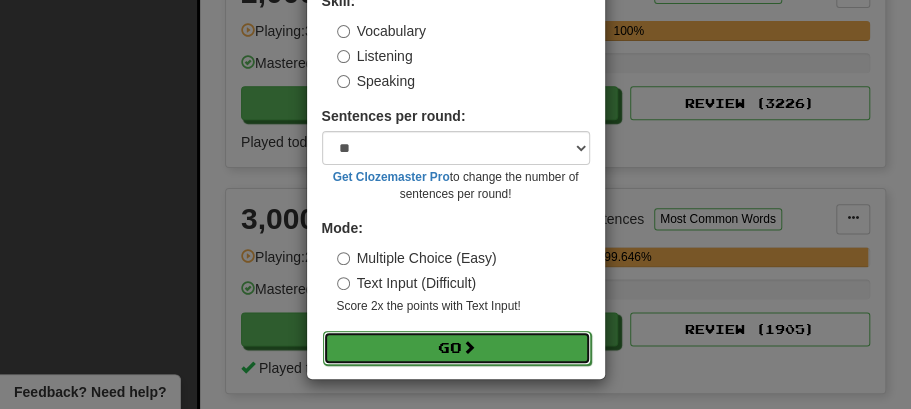 click on "Go" at bounding box center (457, 348) 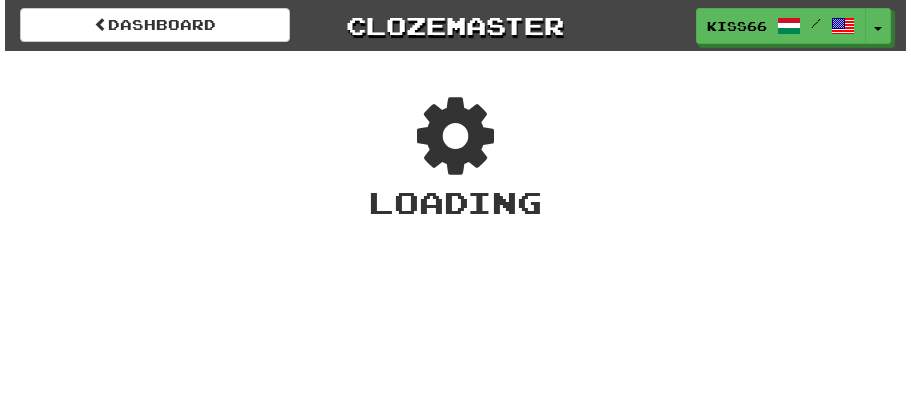 scroll, scrollTop: 0, scrollLeft: 0, axis: both 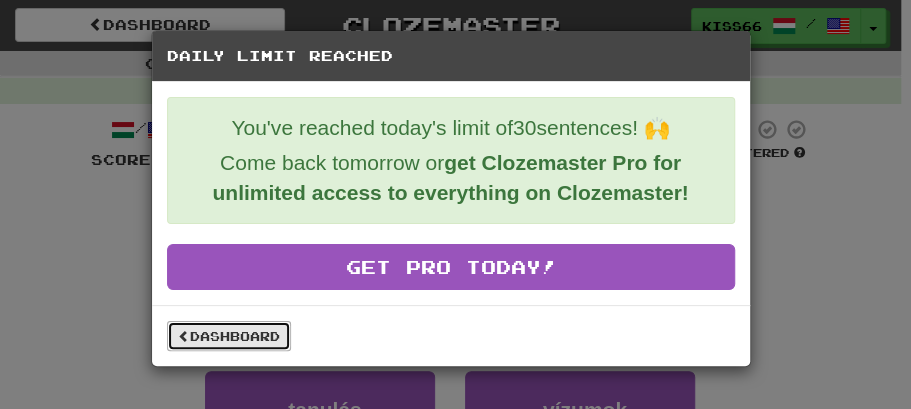 click on "Dashboard" at bounding box center (229, 336) 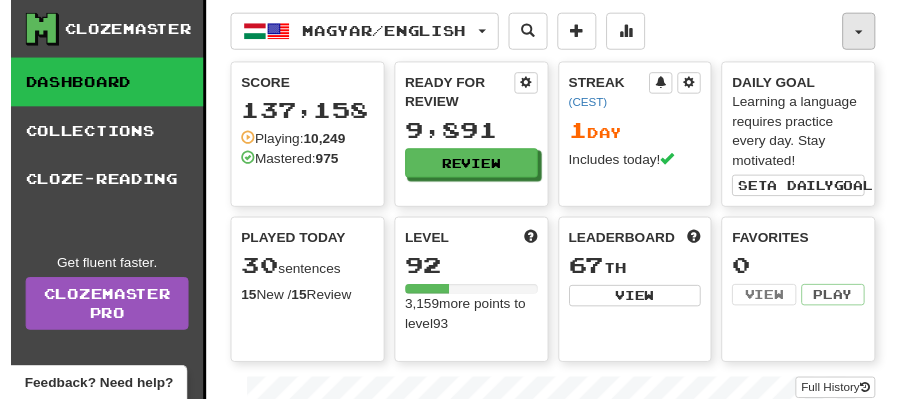 scroll, scrollTop: 0, scrollLeft: 0, axis: both 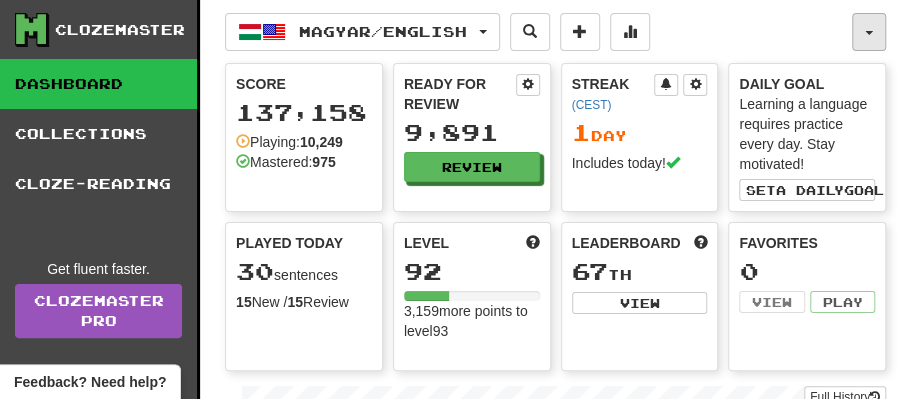 click at bounding box center [869, 32] 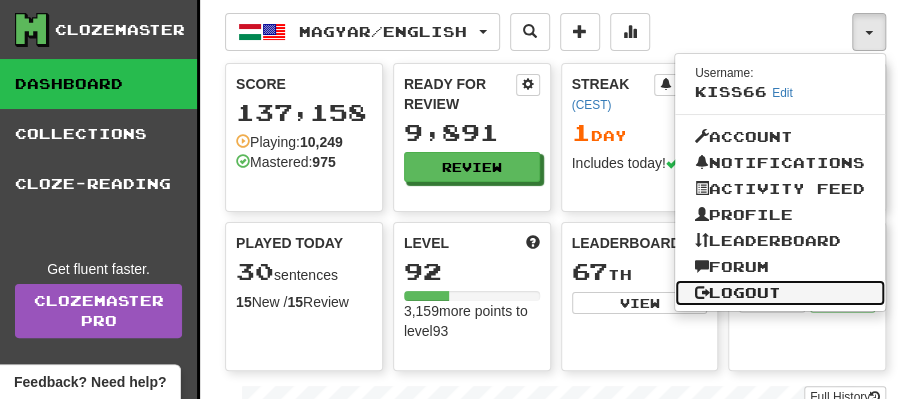 click on "Logout" at bounding box center [780, 293] 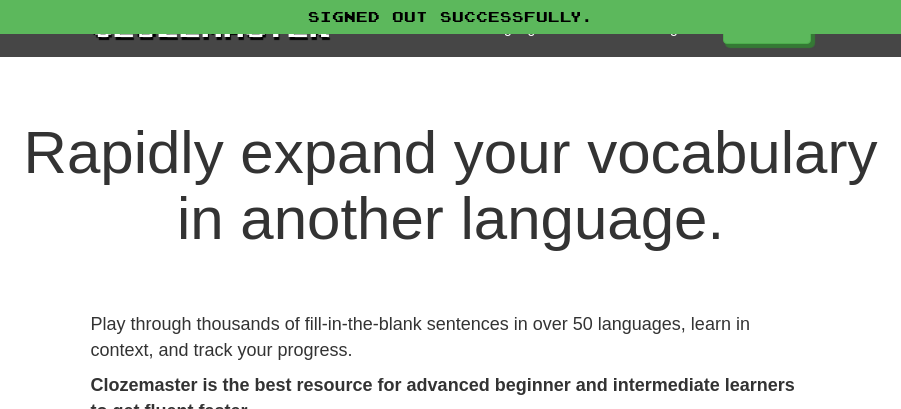 scroll, scrollTop: 0, scrollLeft: 0, axis: both 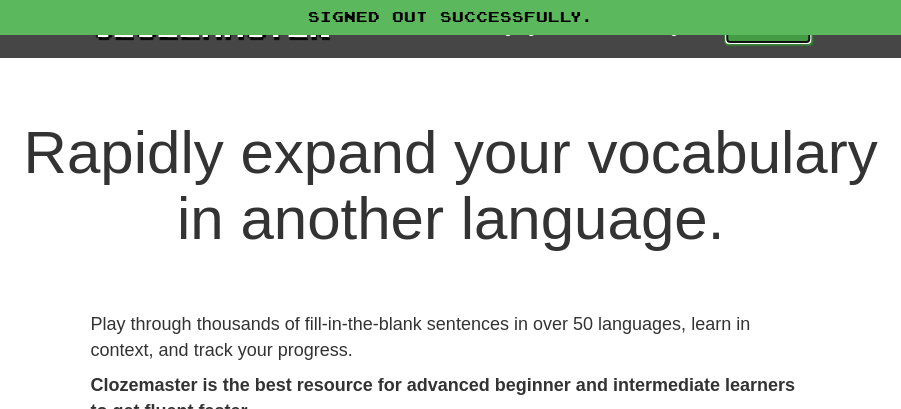 click on "Play" at bounding box center [768, 28] 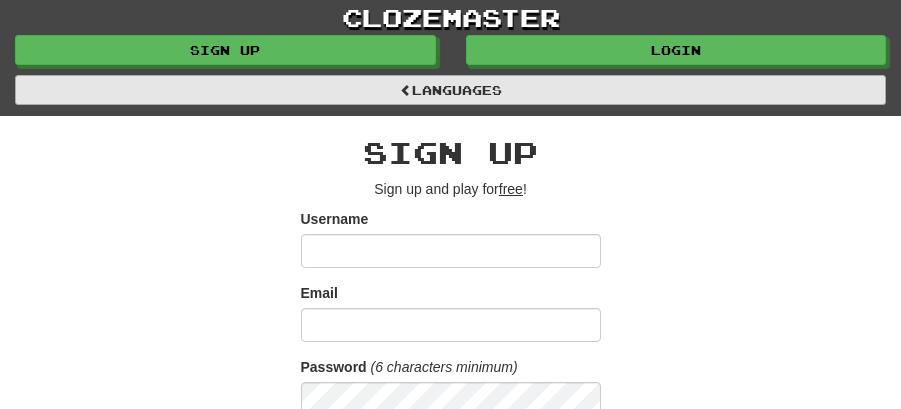 scroll, scrollTop: 0, scrollLeft: 0, axis: both 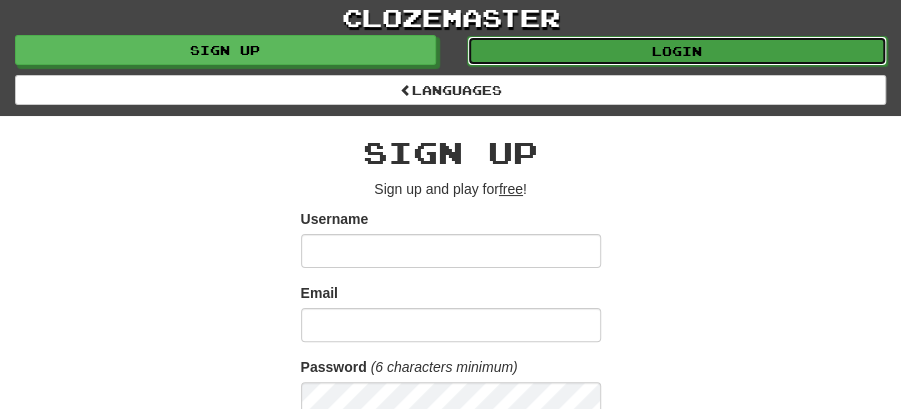 click on "Login" at bounding box center (677, 51) 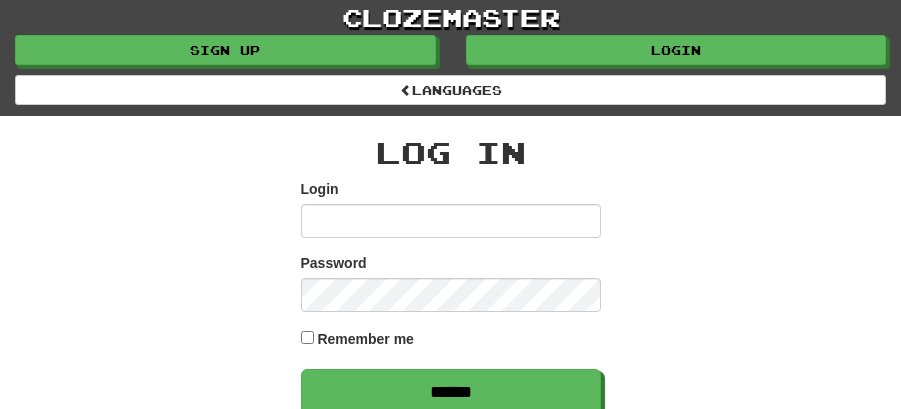 scroll, scrollTop: 0, scrollLeft: 0, axis: both 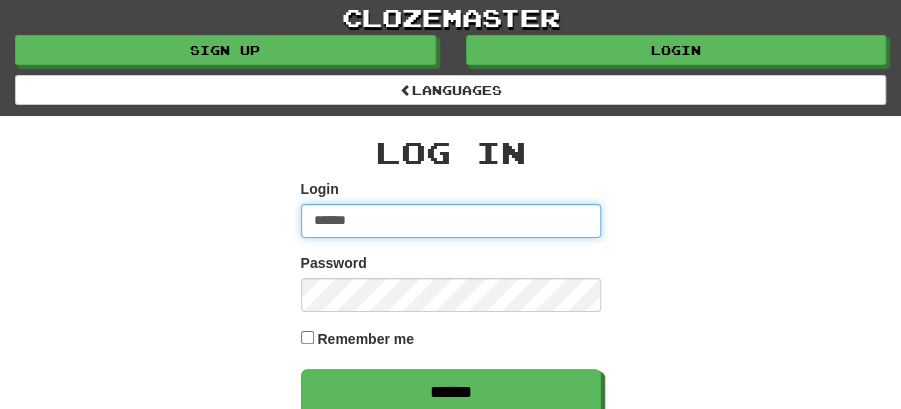 type on "********" 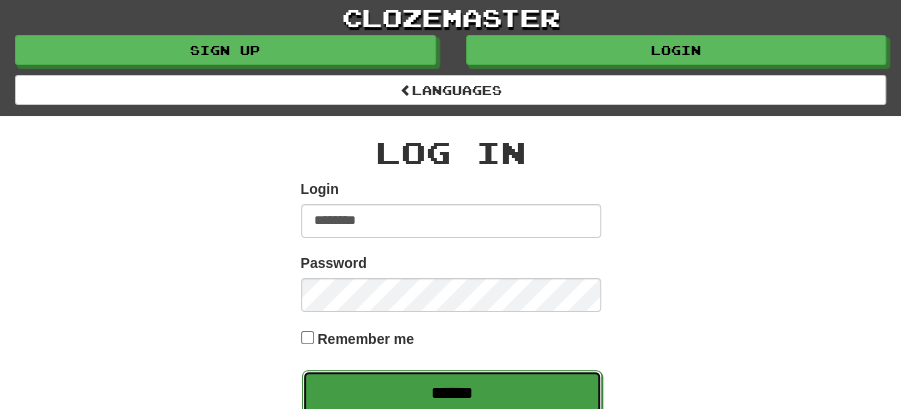click on "******" at bounding box center [452, 393] 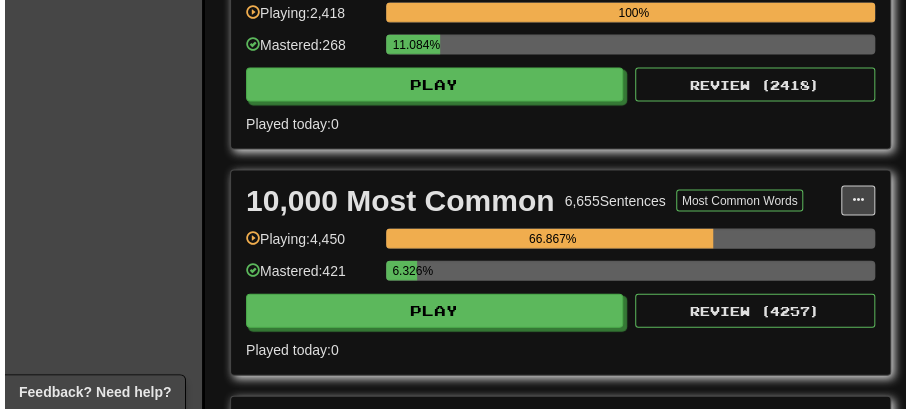 scroll, scrollTop: 1466, scrollLeft: 0, axis: vertical 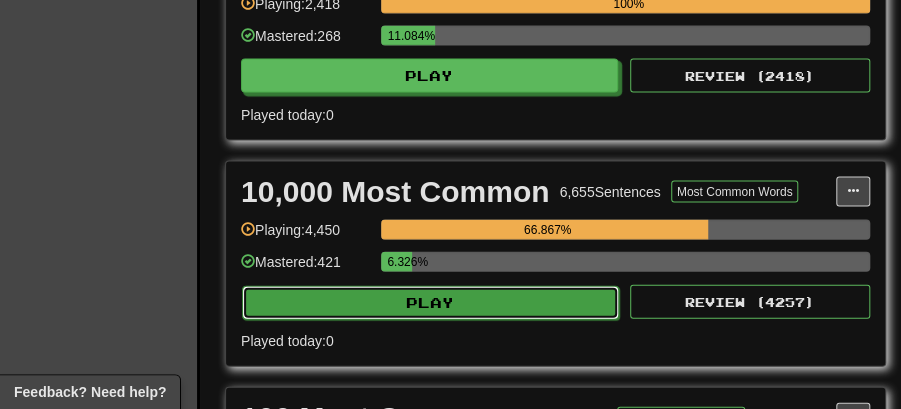 click on "Play" at bounding box center (430, 303) 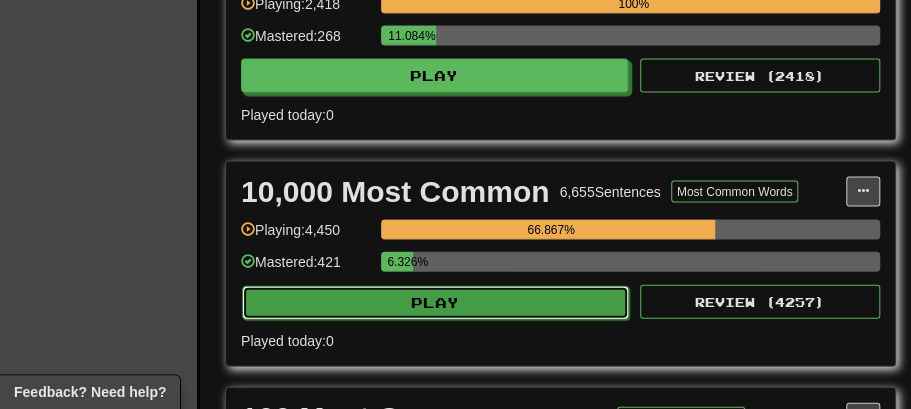 select on "**" 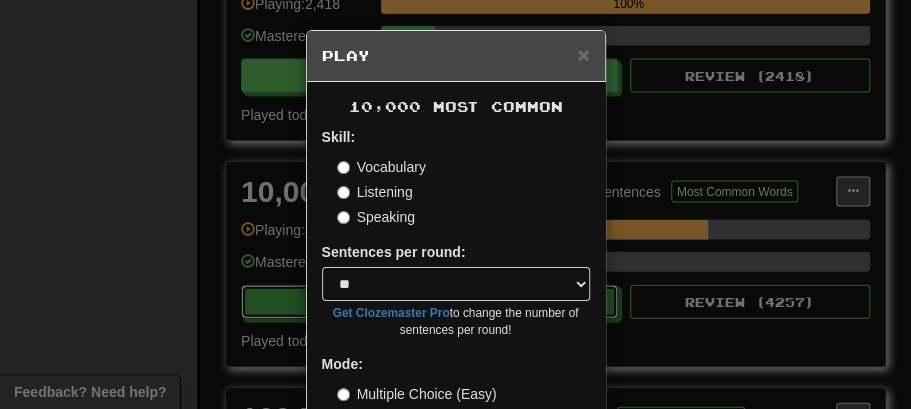 scroll, scrollTop: 136, scrollLeft: 0, axis: vertical 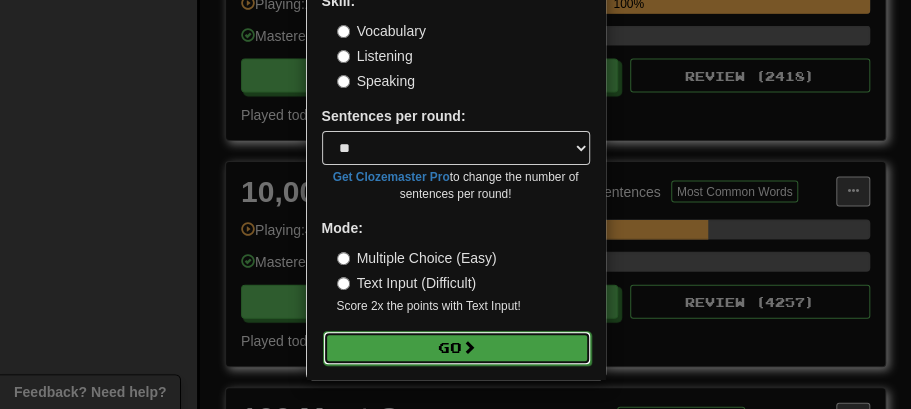 click on "Go" at bounding box center (457, 348) 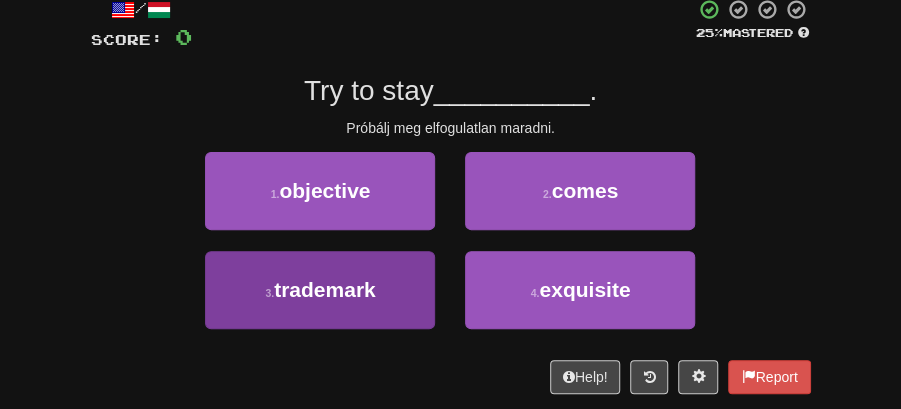 scroll, scrollTop: 133, scrollLeft: 0, axis: vertical 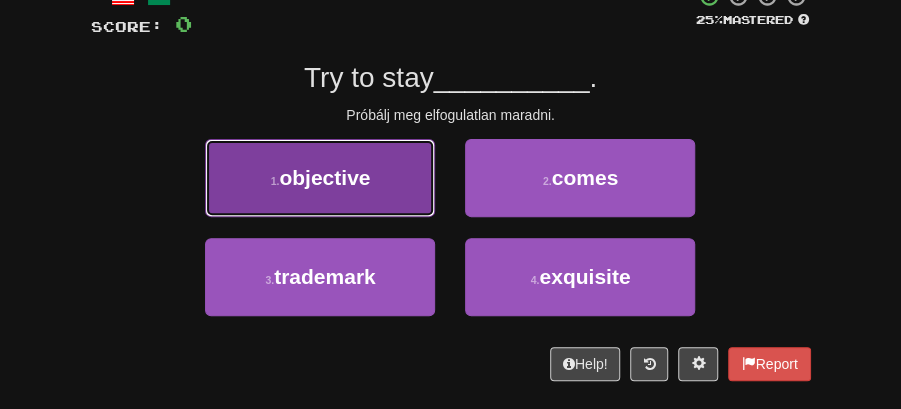 click on "1 .  objective" at bounding box center (320, 178) 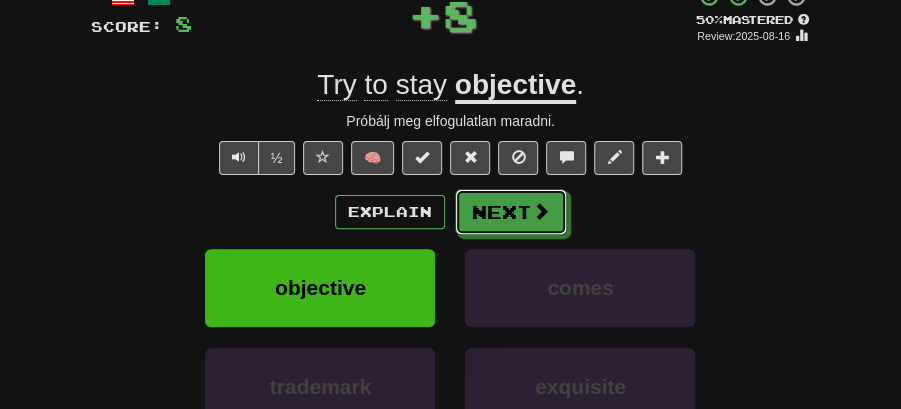 click on "Next" at bounding box center (511, 212) 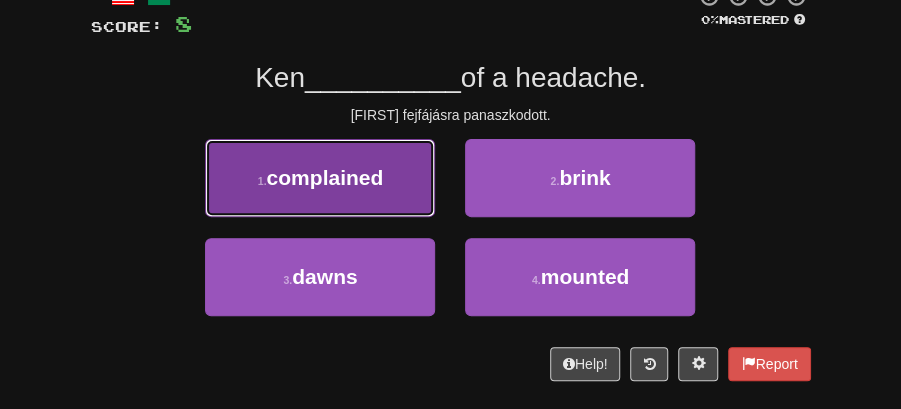 click on "1 .  complained" at bounding box center (320, 178) 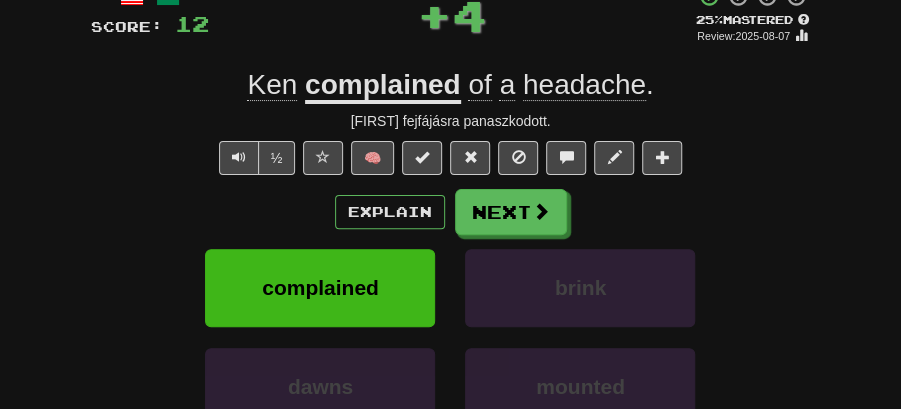 click on "Explain Next complained brink dawns mounted Learn more: complained brink dawns mounted" at bounding box center [451, 333] 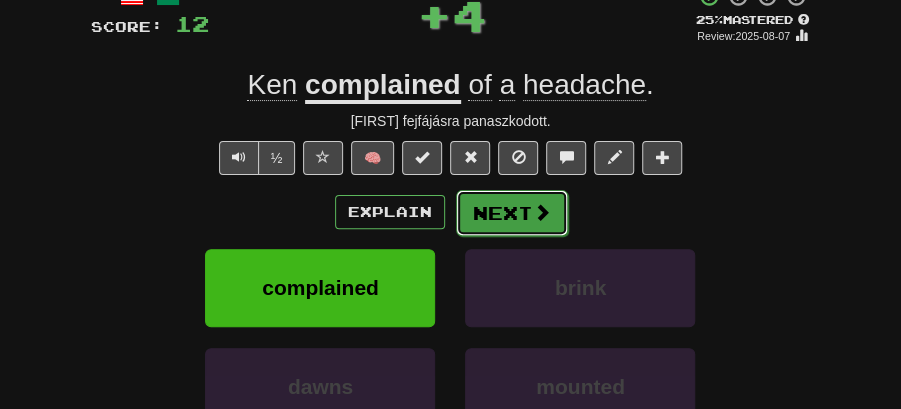click on "Next" at bounding box center [512, 213] 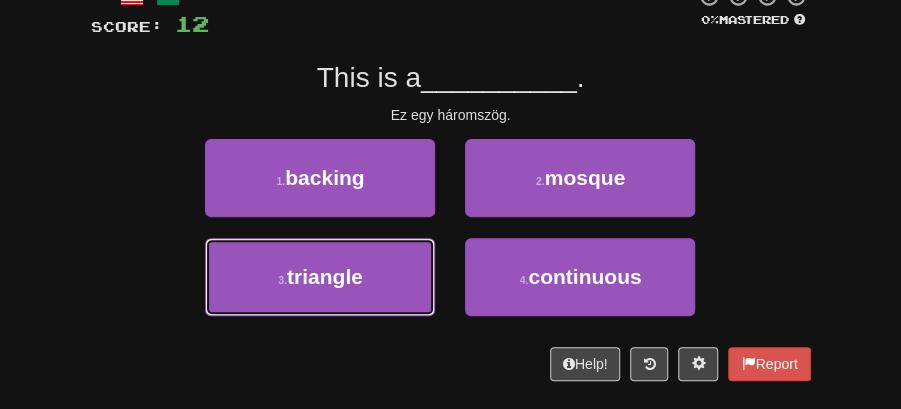 drag, startPoint x: 389, startPoint y: 274, endPoint x: 446, endPoint y: 240, distance: 66.37017 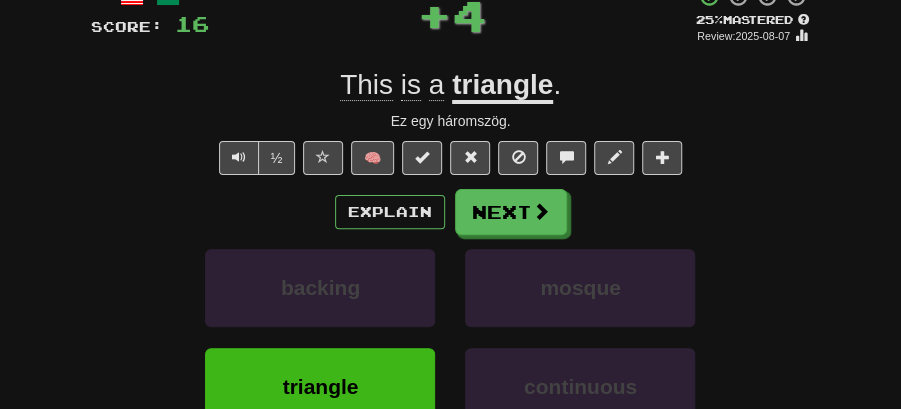 click at bounding box center [541, 211] 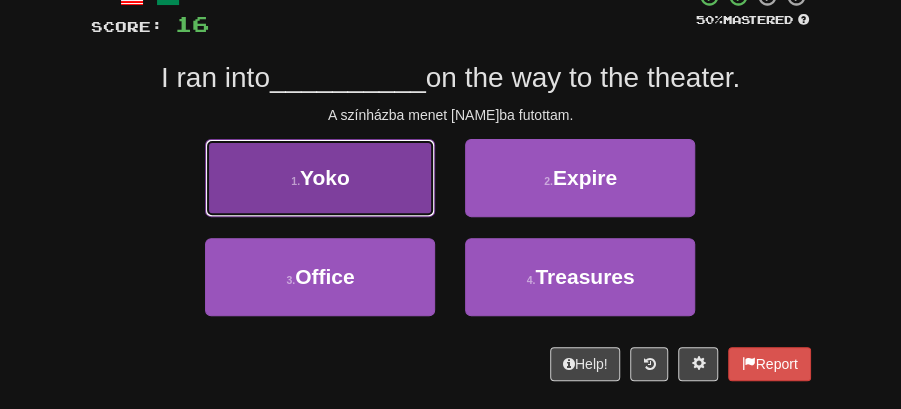 click on "1 .  Yoko" at bounding box center [320, 178] 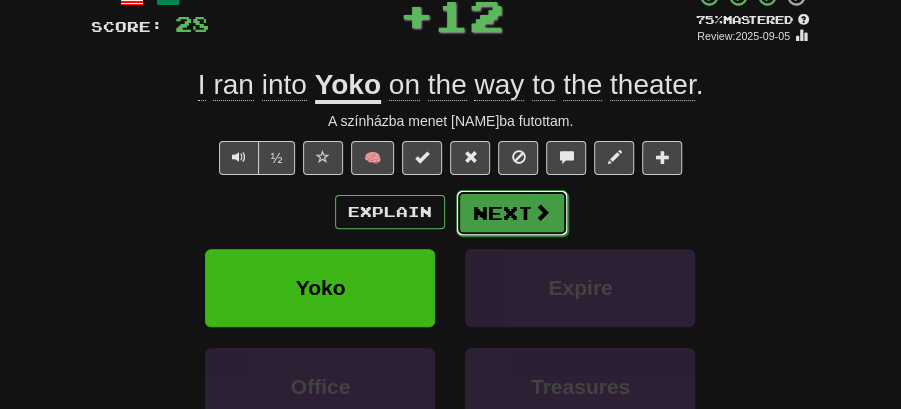 click on "Next" at bounding box center [512, 213] 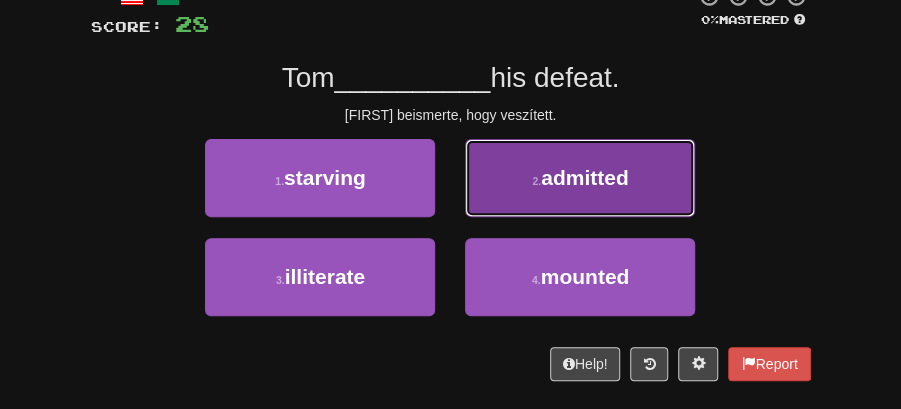 click on "admitted" at bounding box center (585, 177) 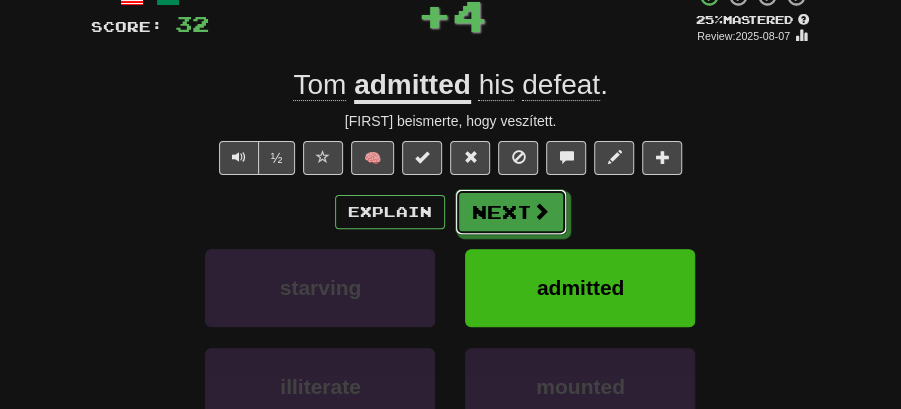 click on "Next" at bounding box center (511, 212) 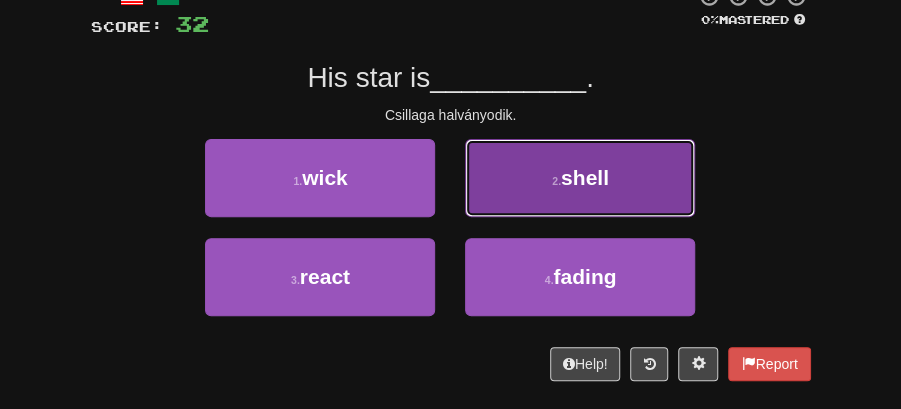 click on "shell" at bounding box center [585, 177] 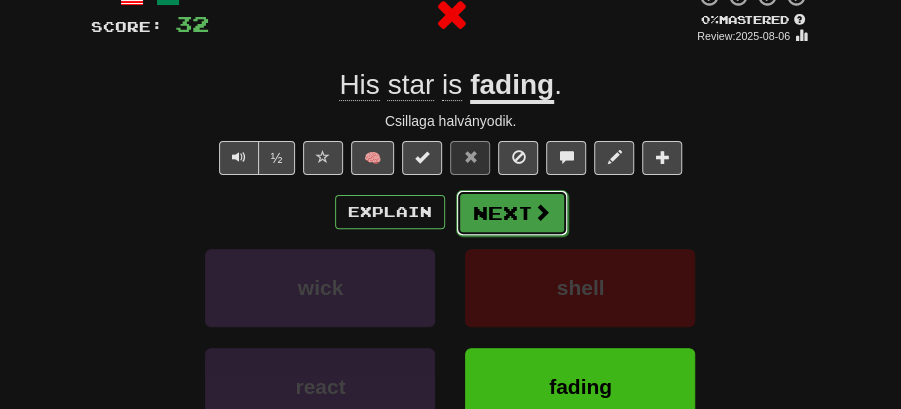 click on "Next" at bounding box center [512, 213] 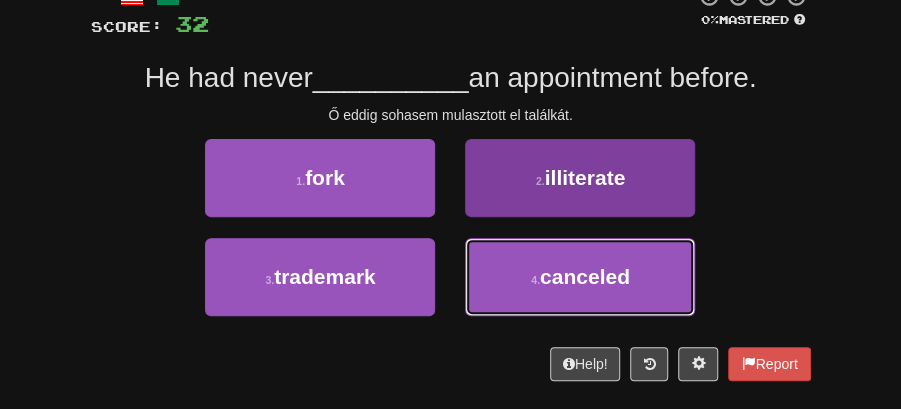 click on "canceled" at bounding box center [585, 276] 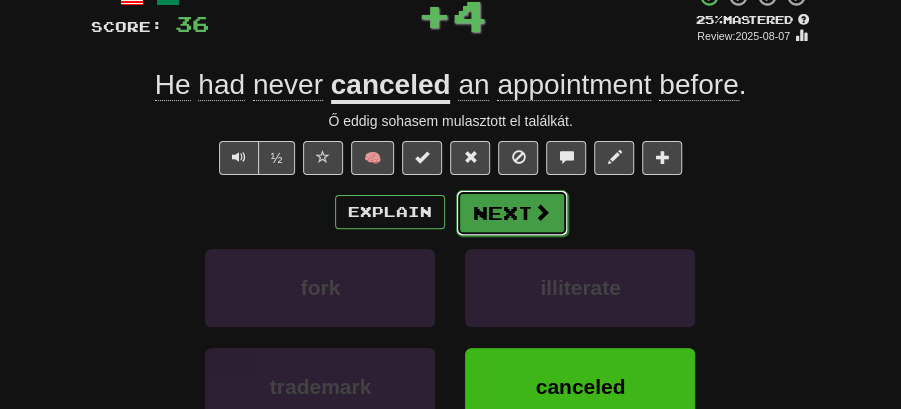 click at bounding box center [542, 212] 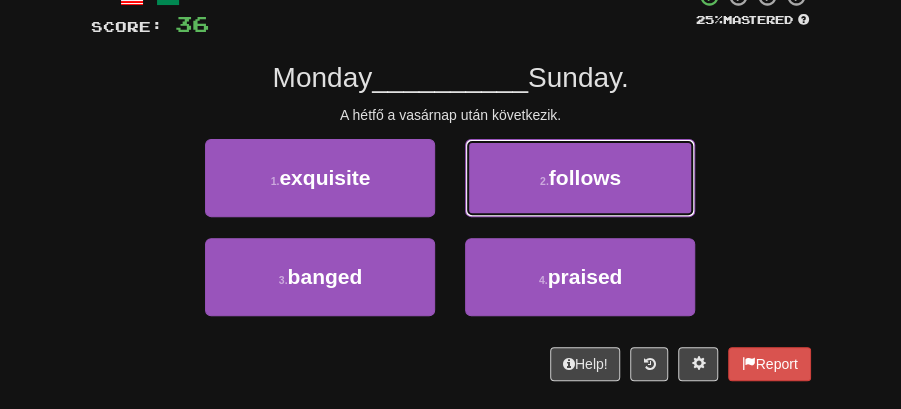 click on "follows" at bounding box center [585, 177] 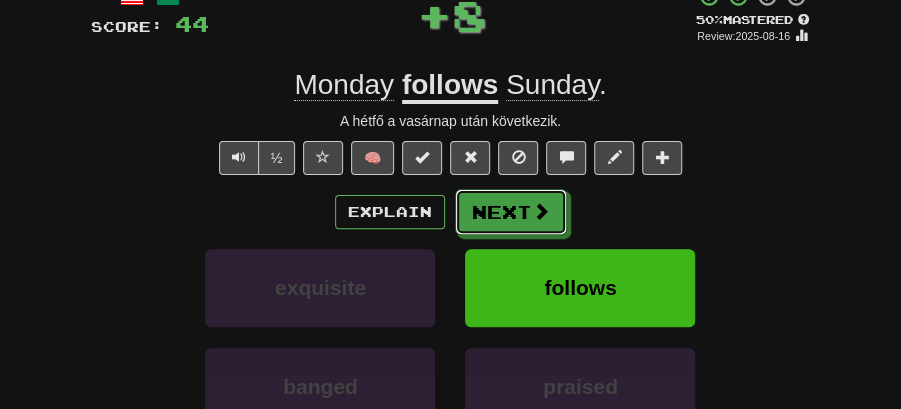 click on "Next" at bounding box center [511, 212] 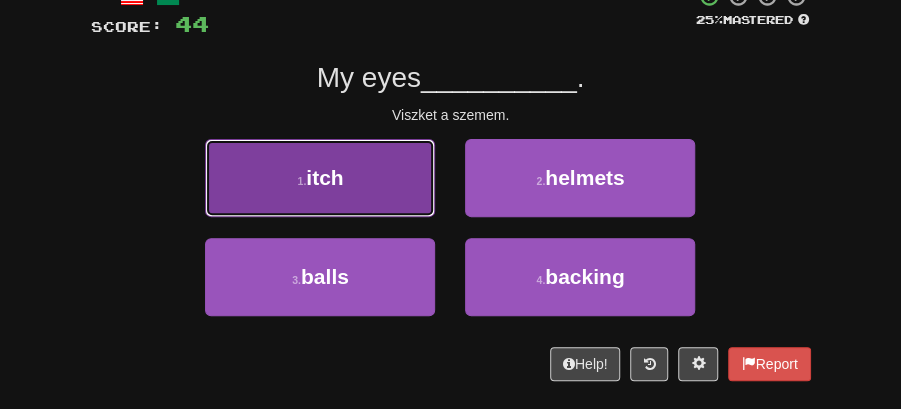 click on "1 .  itch" at bounding box center [320, 178] 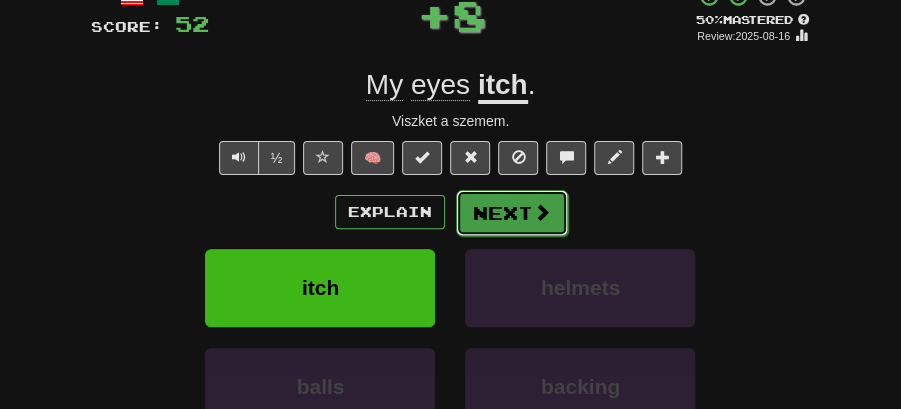 click on "Next" at bounding box center (512, 213) 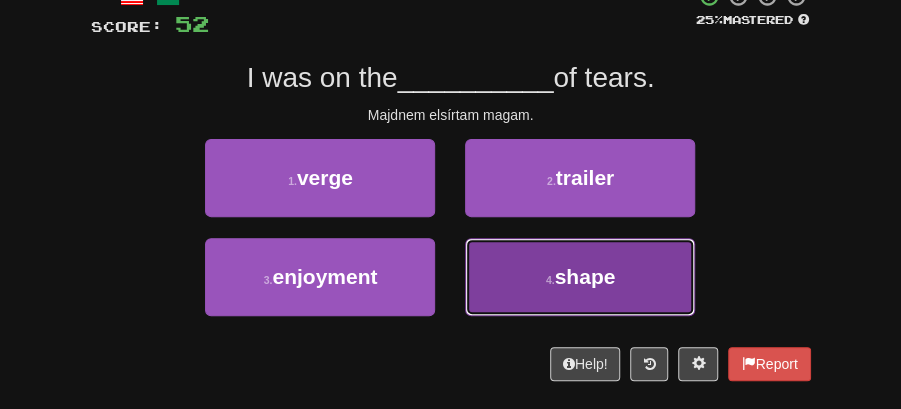click on "4 .  shape" at bounding box center [580, 277] 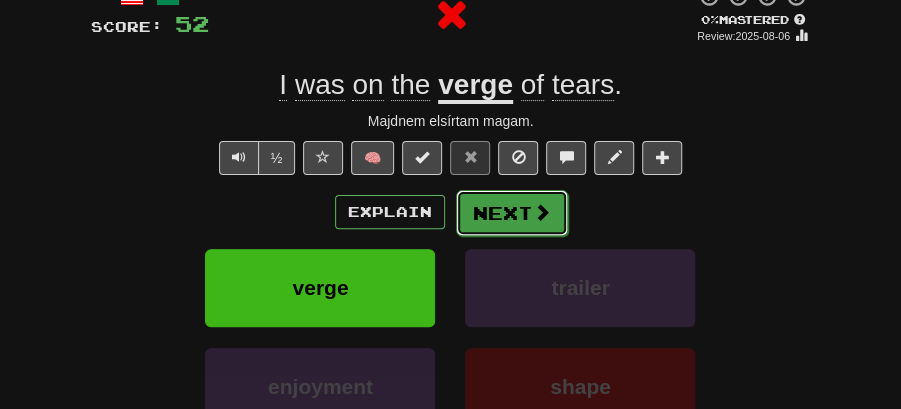 click on "Next" at bounding box center (512, 213) 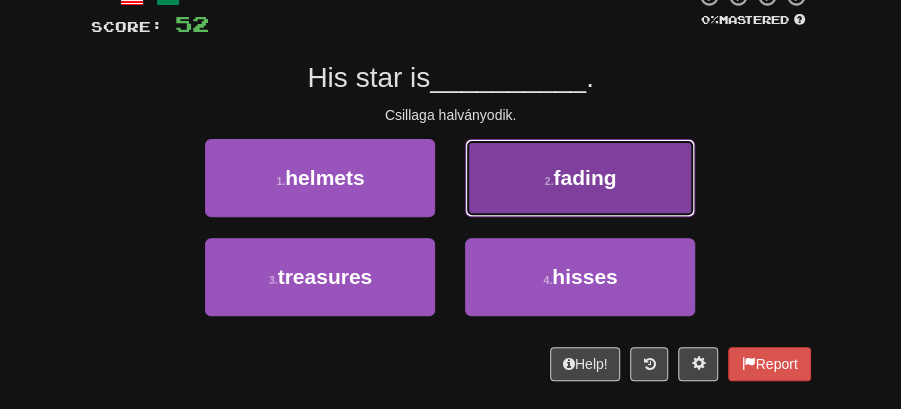 click on "fading" at bounding box center (584, 177) 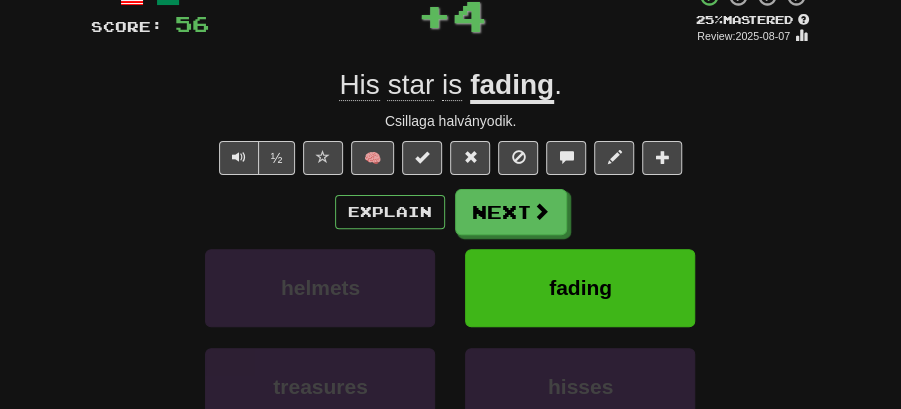 click at bounding box center (541, 211) 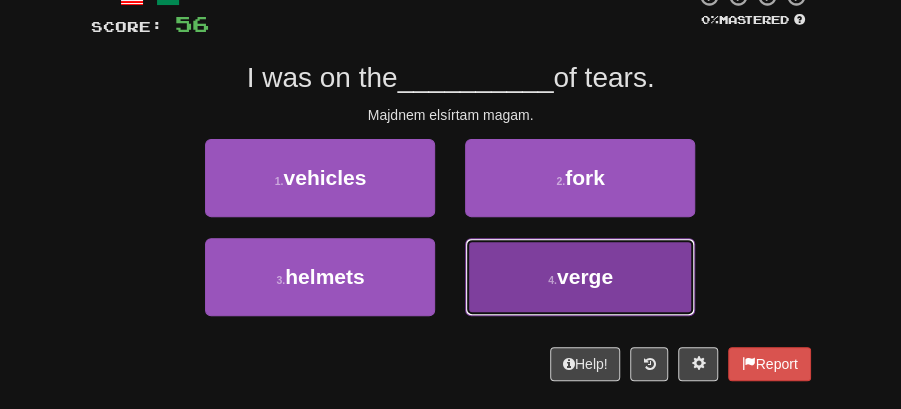 click on "4 .  verge" at bounding box center [580, 277] 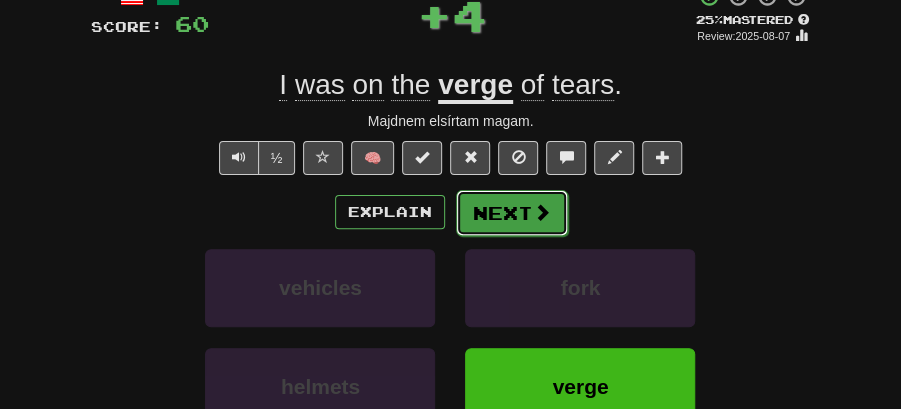 click on "Next" at bounding box center (512, 213) 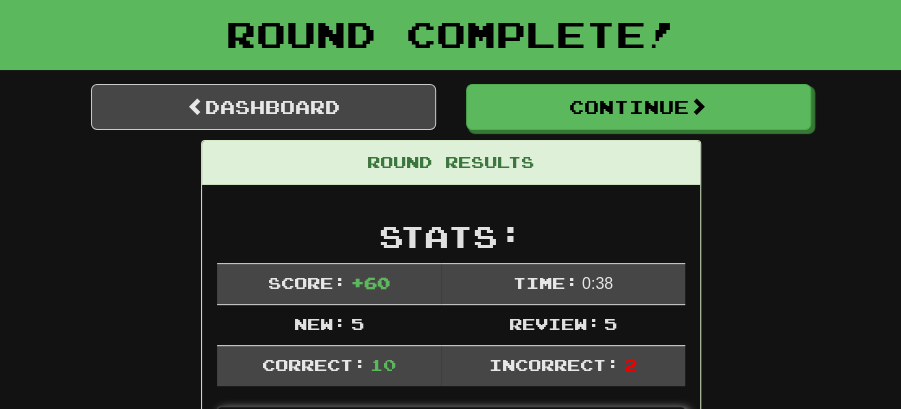 scroll, scrollTop: 21, scrollLeft: 0, axis: vertical 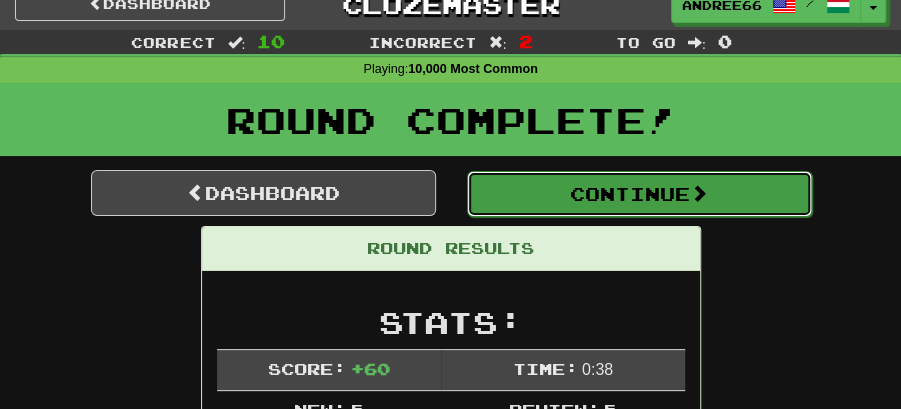 click on "Continue" at bounding box center (639, 194) 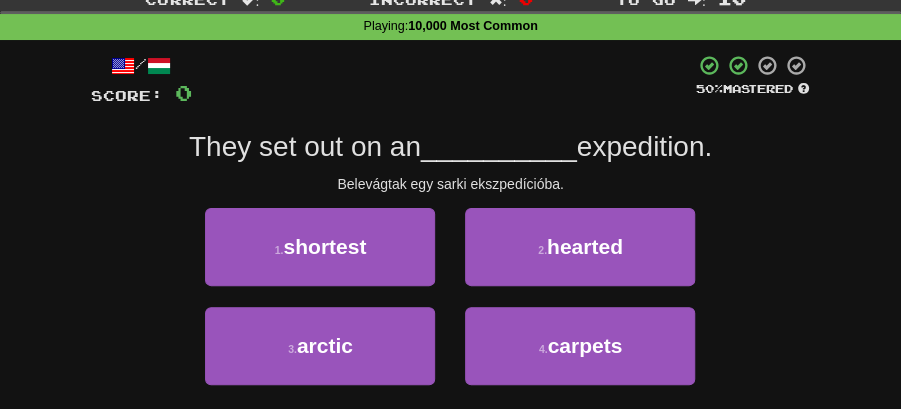 scroll, scrollTop: 88, scrollLeft: 0, axis: vertical 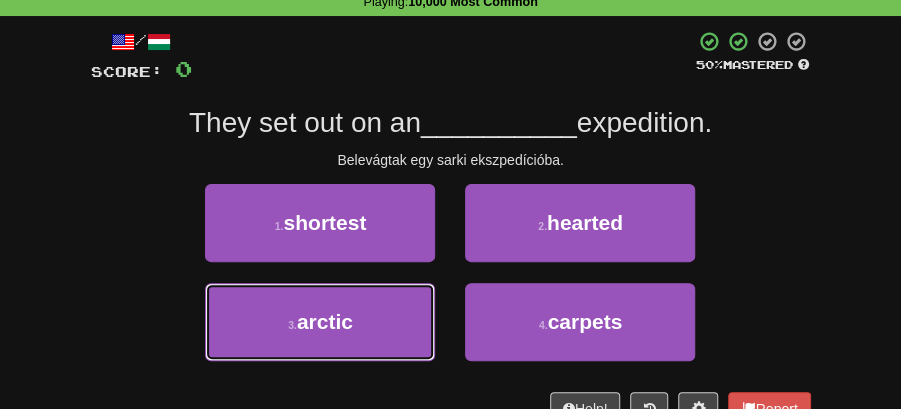 drag, startPoint x: 392, startPoint y: 309, endPoint x: 439, endPoint y: 291, distance: 50.32892 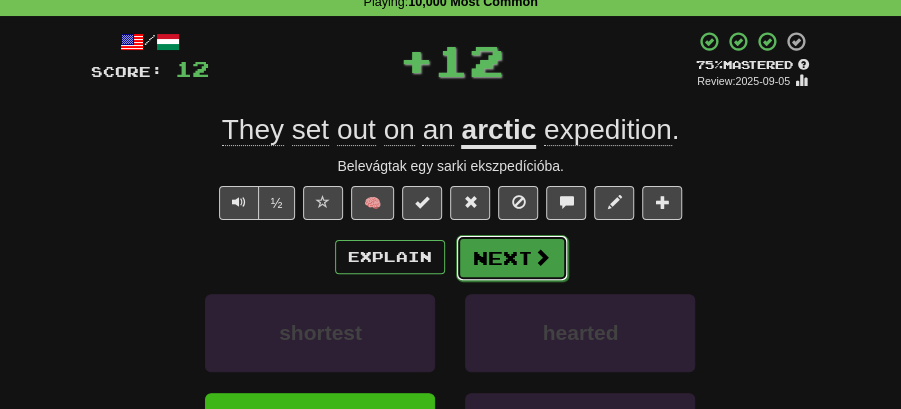 click on "Next" at bounding box center (512, 258) 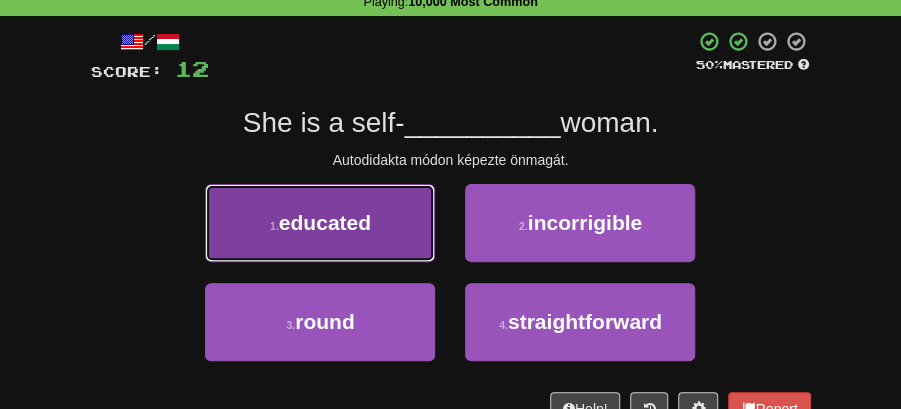 click on "1 .  educated" at bounding box center (320, 223) 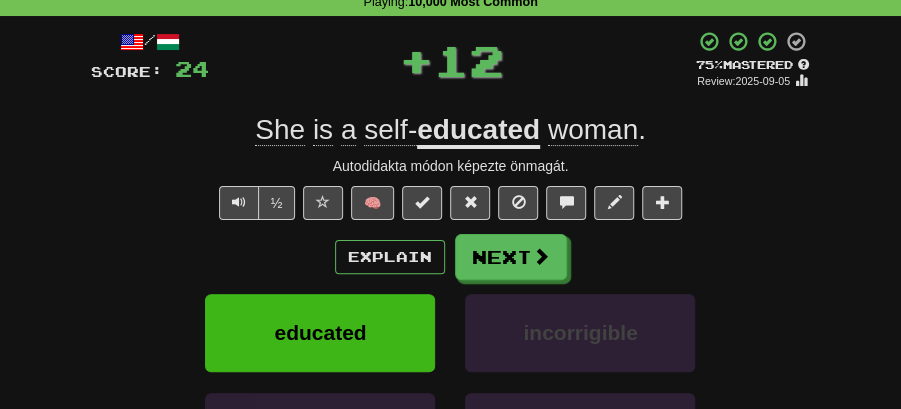 click on "Next" at bounding box center (511, 257) 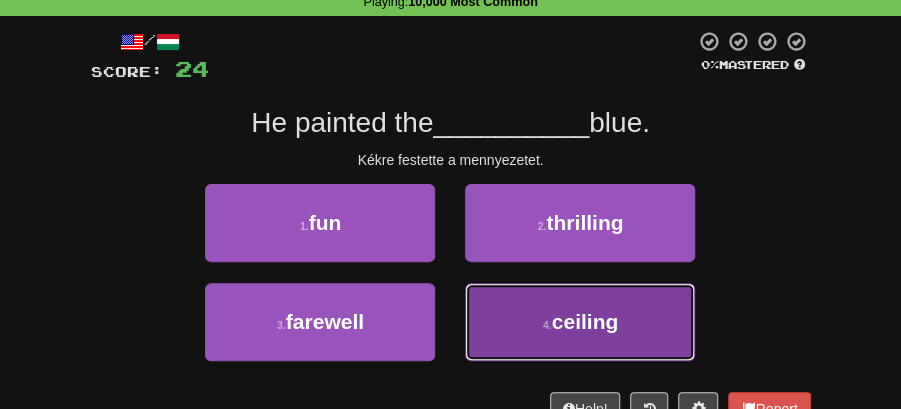 click on "ceiling" at bounding box center (585, 321) 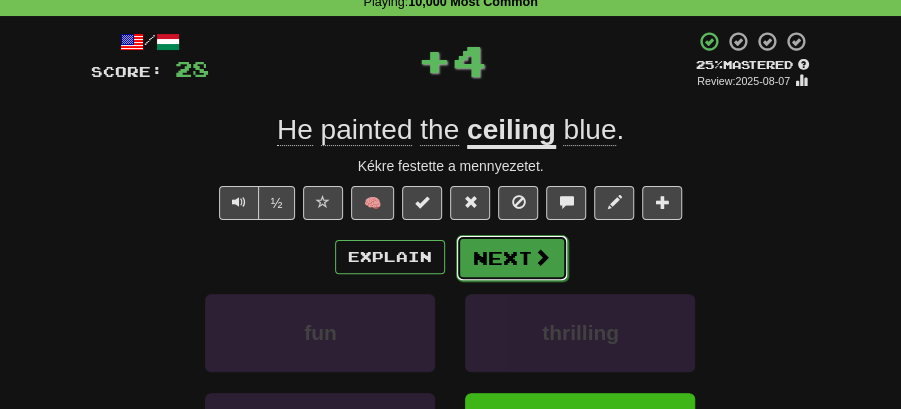 click on "Next" at bounding box center [512, 258] 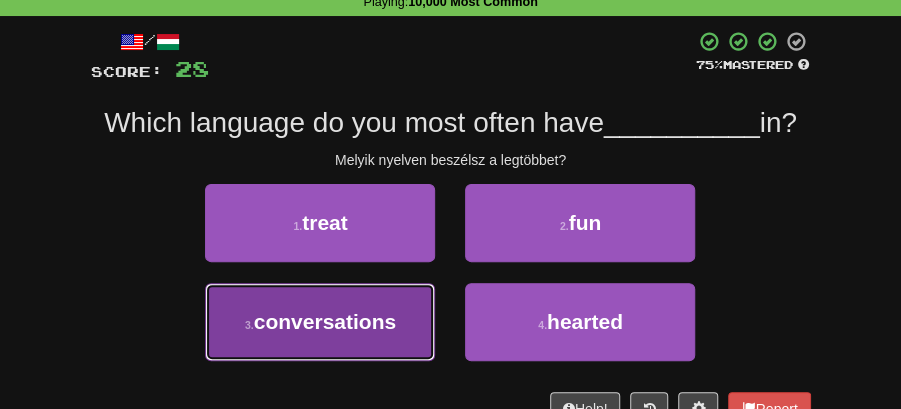 drag, startPoint x: 388, startPoint y: 318, endPoint x: 402, endPoint y: 311, distance: 15.652476 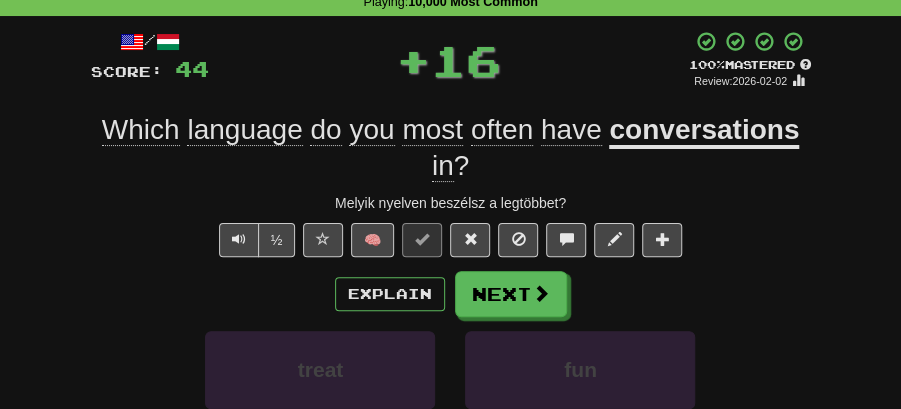 click on "/  Score:   44 + 16 100 %  Mastered Review:  2026-02-02 Which   language   do   you   most   often   have   conversations   in ? Melyik nyelven beszélsz a legtöbbet? ½ 🧠 Explain Next treat fun conversations hearted Learn more: treat fun conversations hearted  Help!  Report Sentence Source" at bounding box center (451, 332) 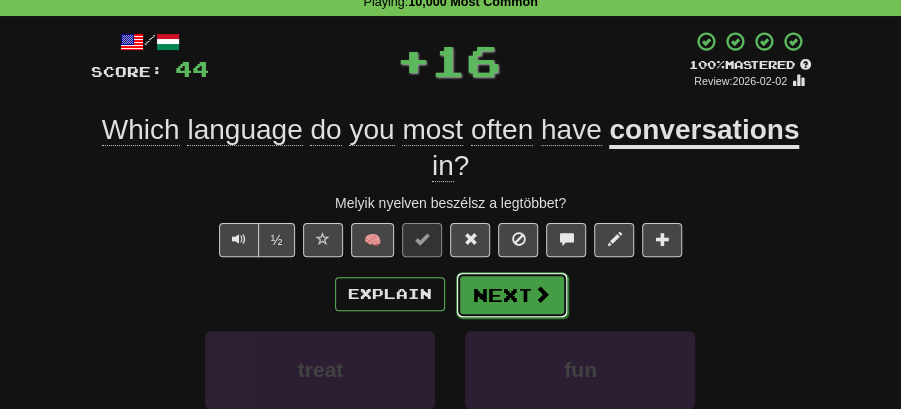 click on "Next" at bounding box center (512, 295) 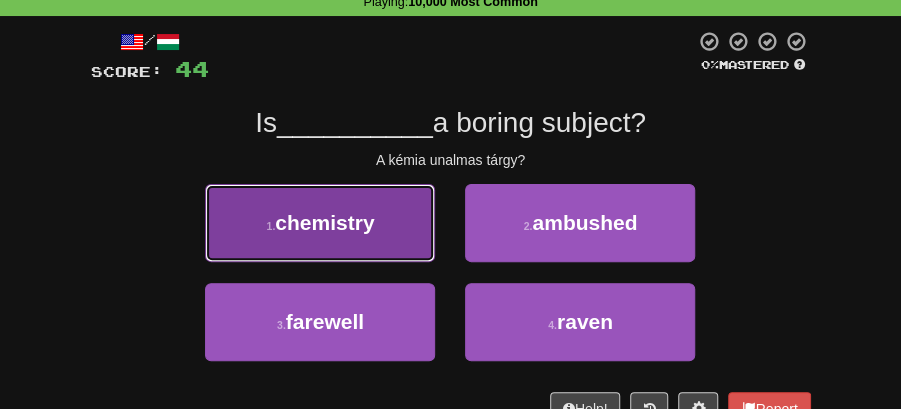click on "1 .  chemistry" at bounding box center [320, 223] 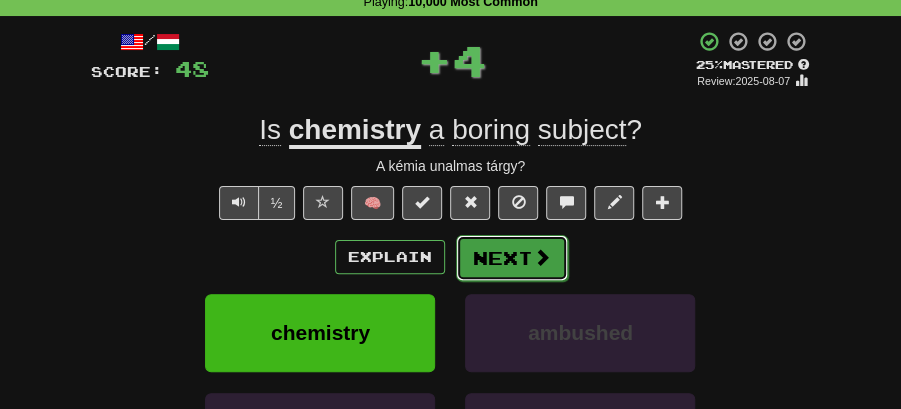 click on "Next" at bounding box center [512, 258] 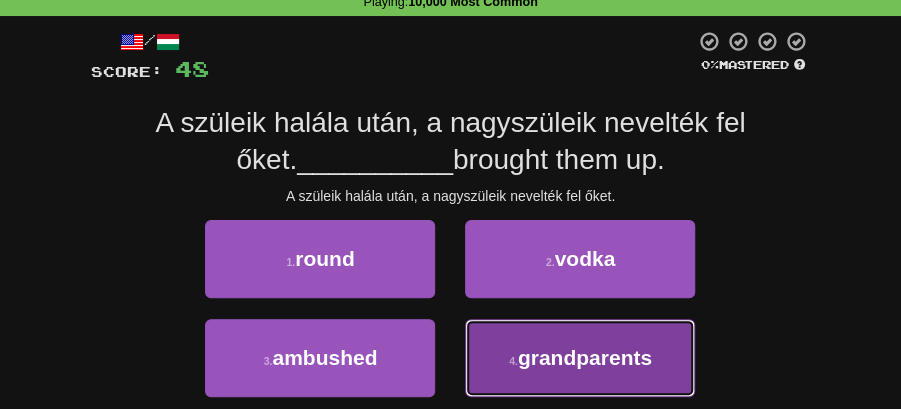 click on "4 .  grandparents" at bounding box center (580, 358) 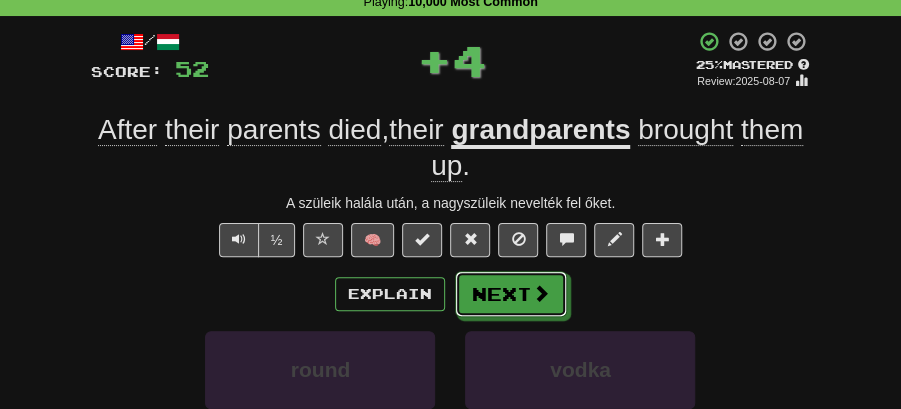 click on "Next" at bounding box center [511, 294] 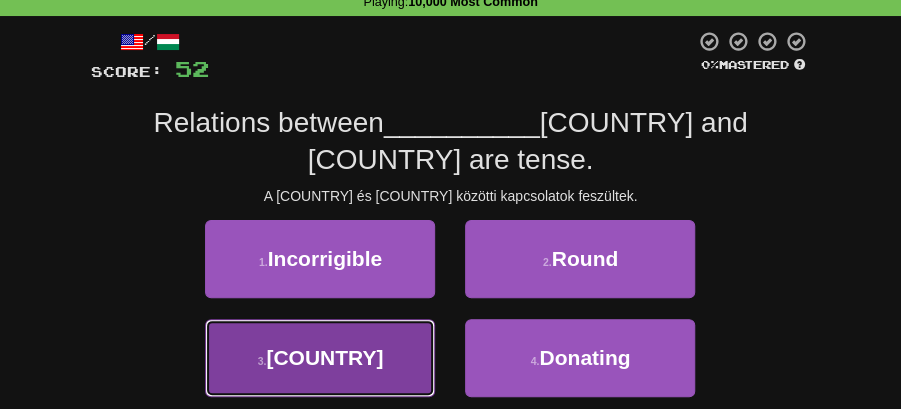click on "3 .  Greece" at bounding box center [320, 358] 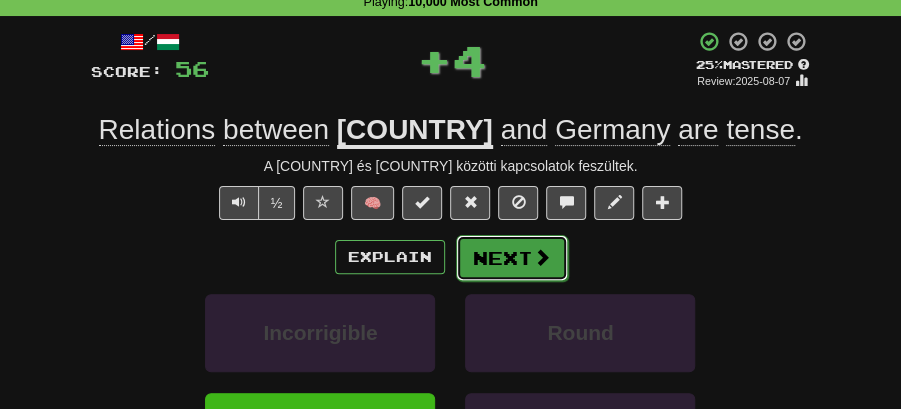 click on "Next" at bounding box center (512, 258) 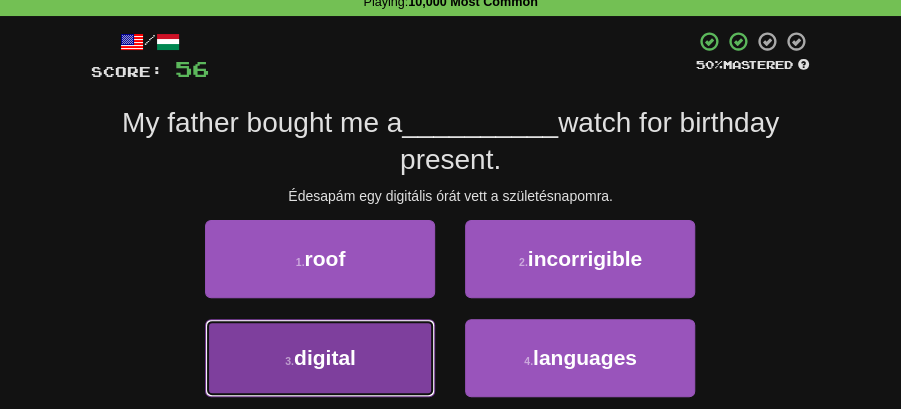 drag, startPoint x: 404, startPoint y: 352, endPoint x: 480, endPoint y: 284, distance: 101.98039 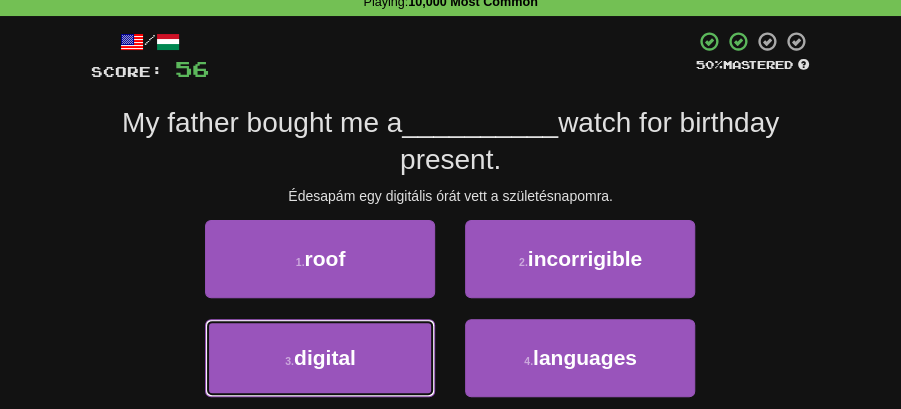 click on "3 .  digital" at bounding box center [320, 358] 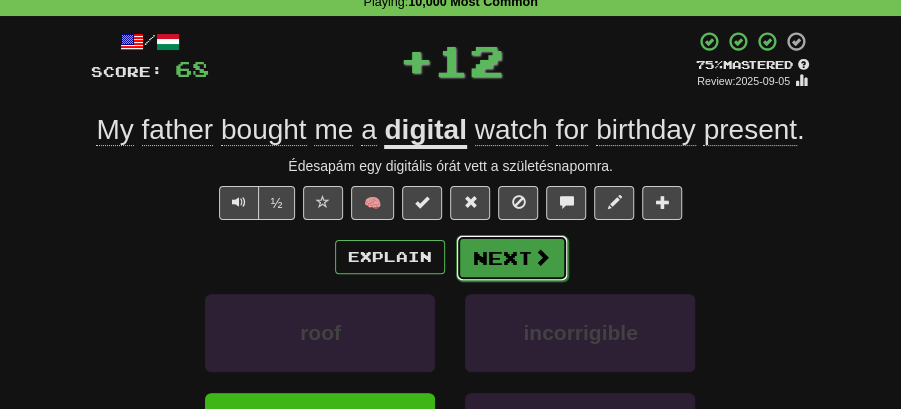 click on "Next" at bounding box center (512, 258) 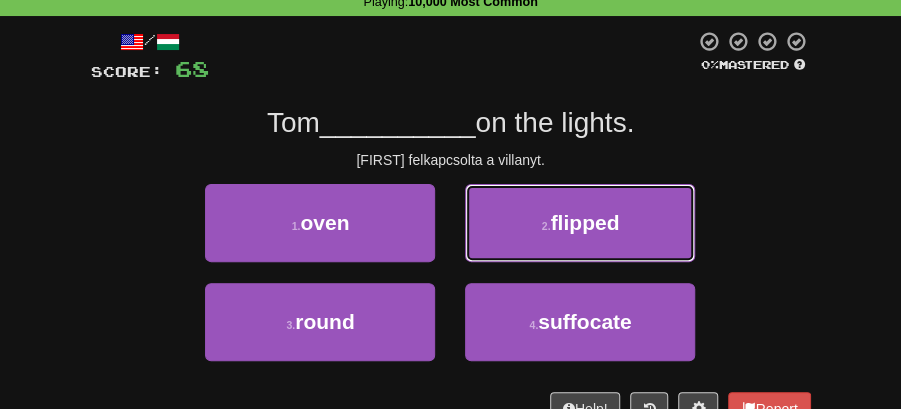 click on "2 .  flipped" at bounding box center [580, 223] 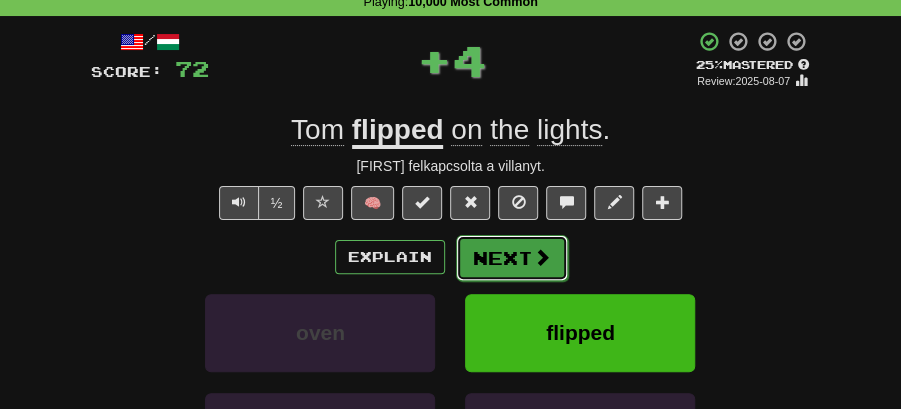 click on "Next" at bounding box center [512, 258] 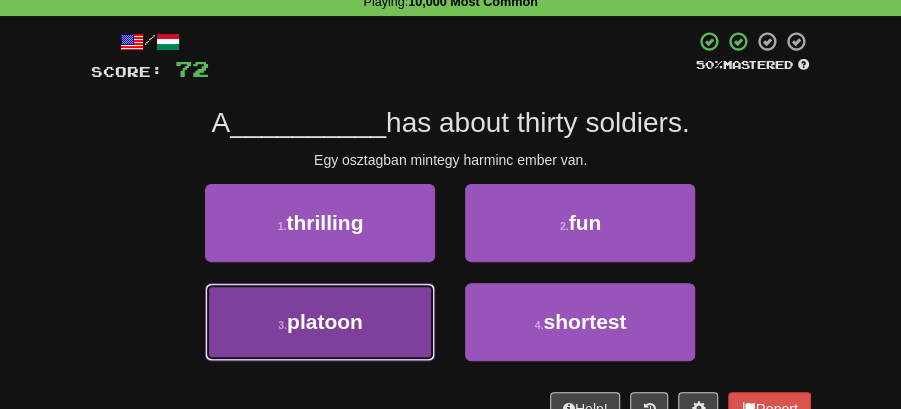 click on "3 .  platoon" at bounding box center [320, 322] 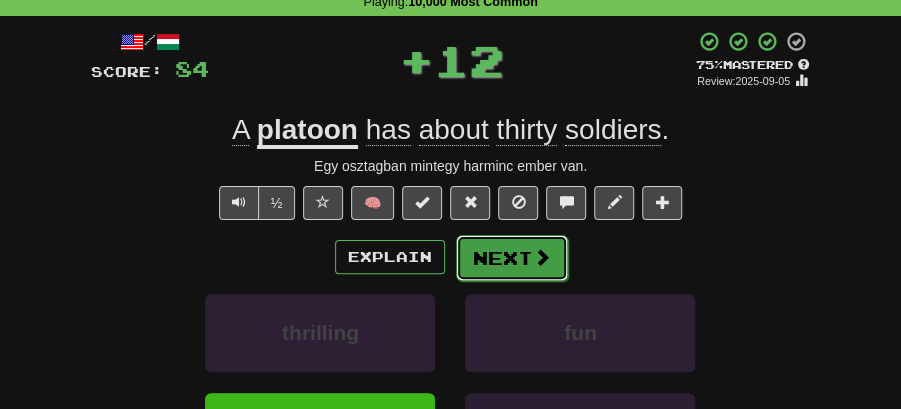 click on "Next" at bounding box center (512, 258) 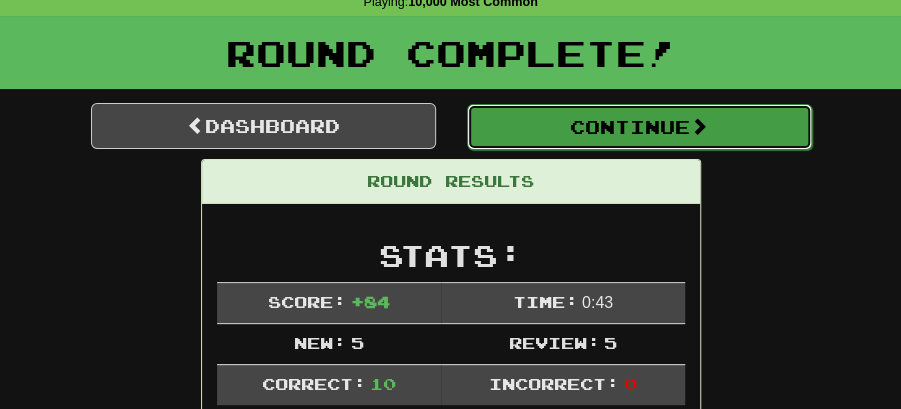 click on "Continue" at bounding box center [639, 127] 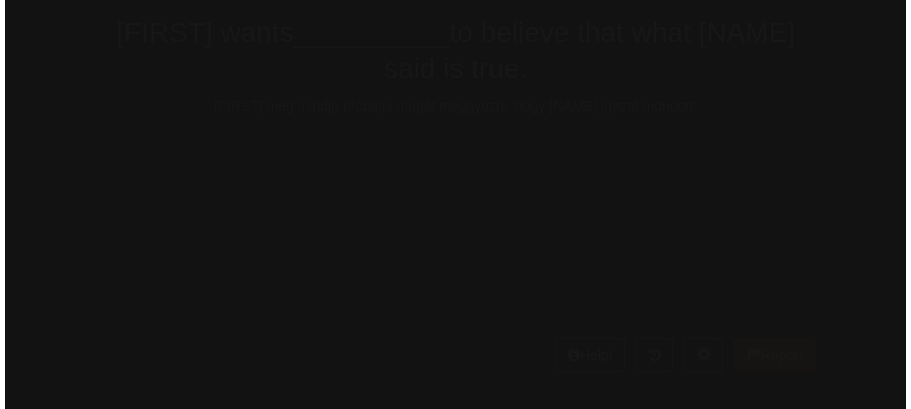 scroll, scrollTop: 88, scrollLeft: 0, axis: vertical 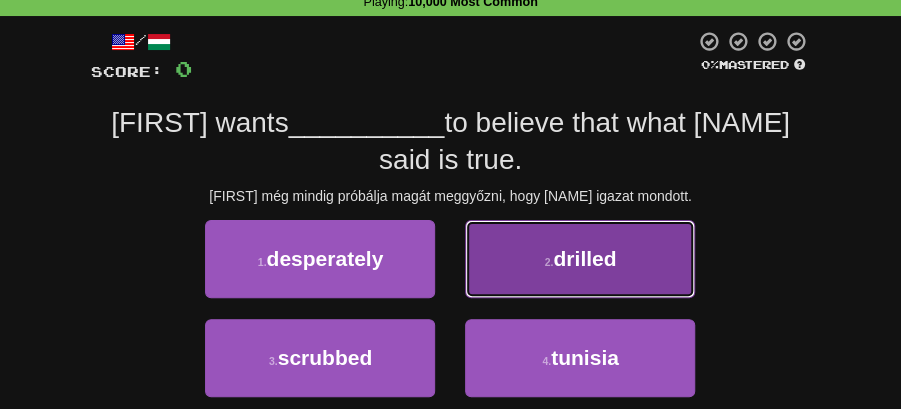 click on "drilled" at bounding box center [584, 258] 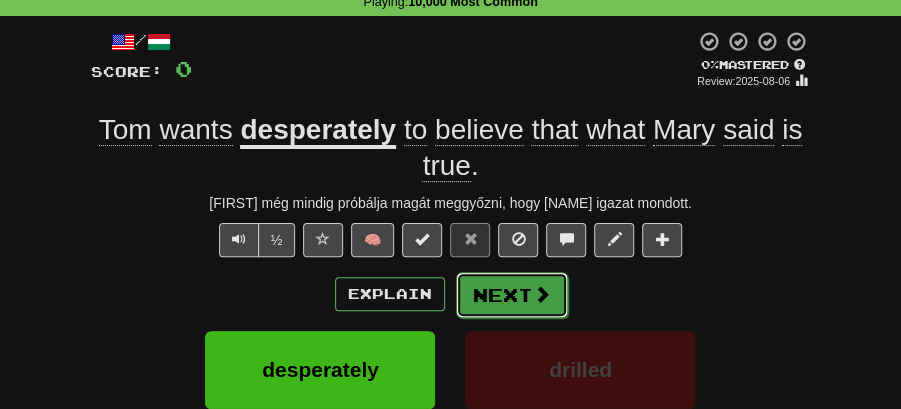 click on "Next" at bounding box center [512, 295] 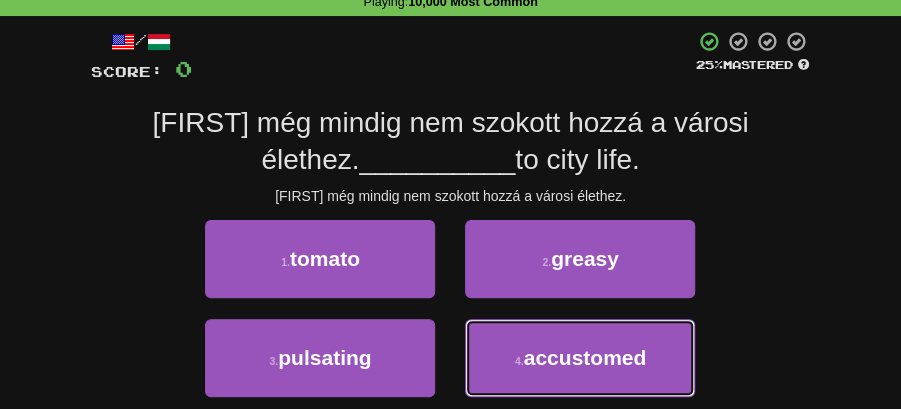 drag, startPoint x: 524, startPoint y: 314, endPoint x: 521, endPoint y: 279, distance: 35.128338 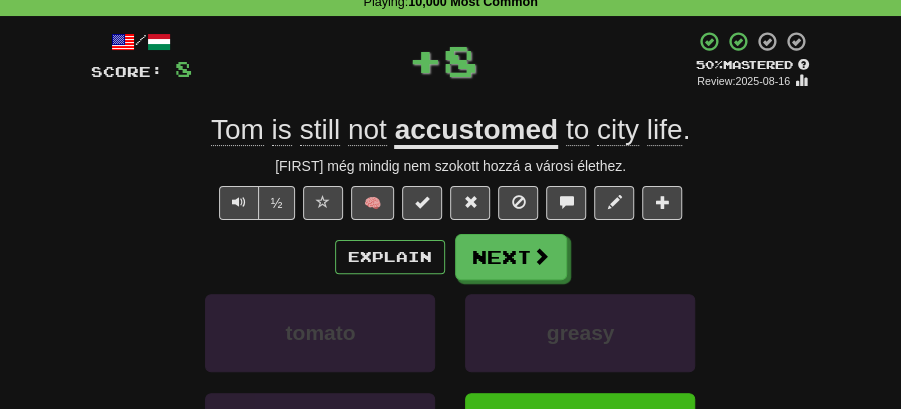 click on "Next" at bounding box center (511, 257) 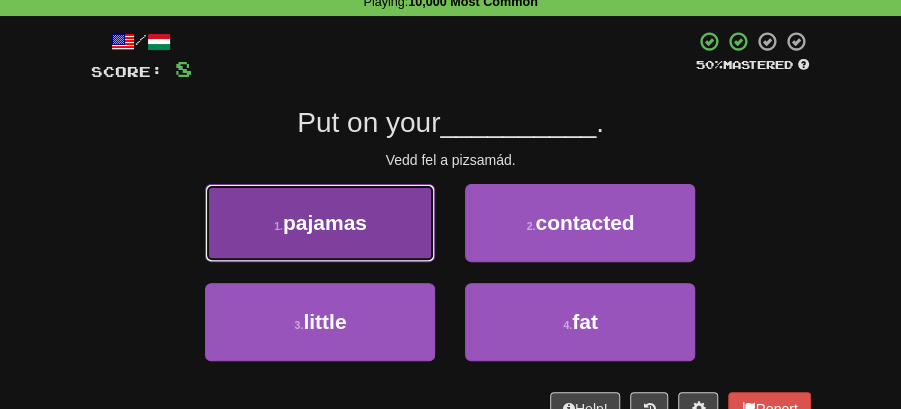 click on "1 .  pajamas" at bounding box center [320, 223] 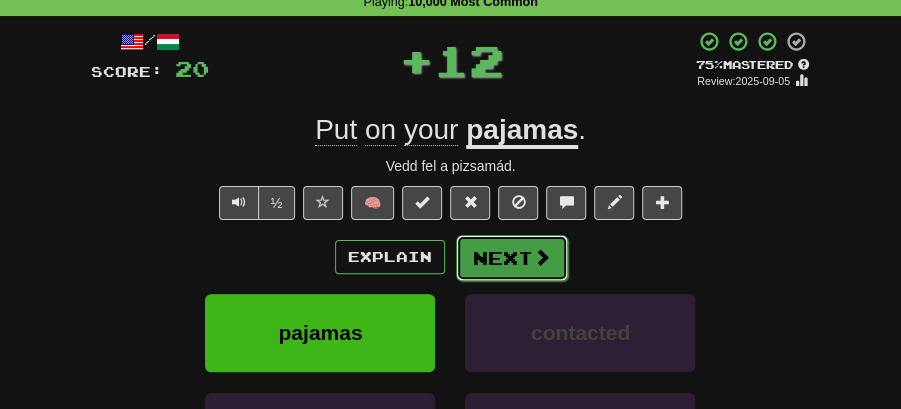 click on "Next" at bounding box center [512, 258] 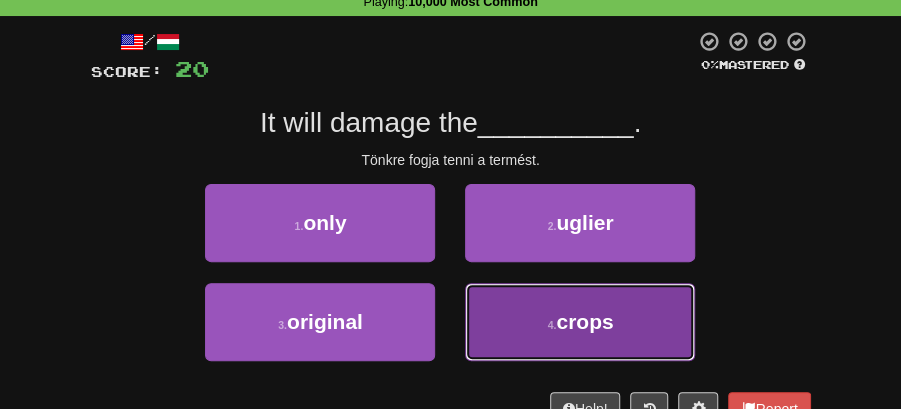 click on "crops" at bounding box center [584, 321] 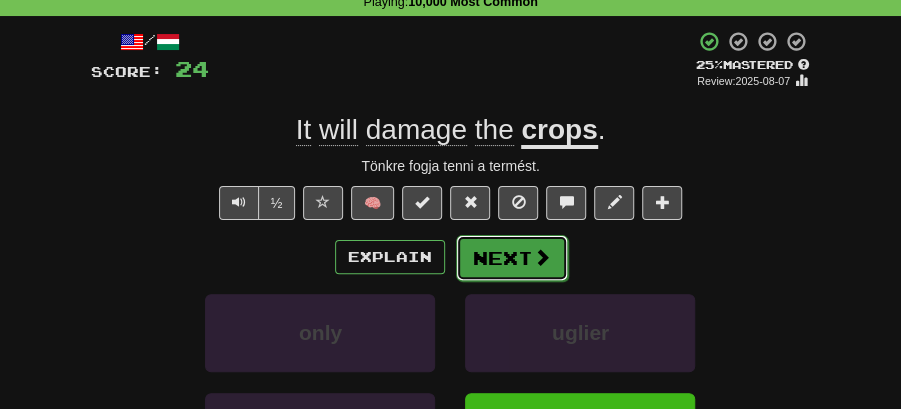 click on "Next" at bounding box center (512, 258) 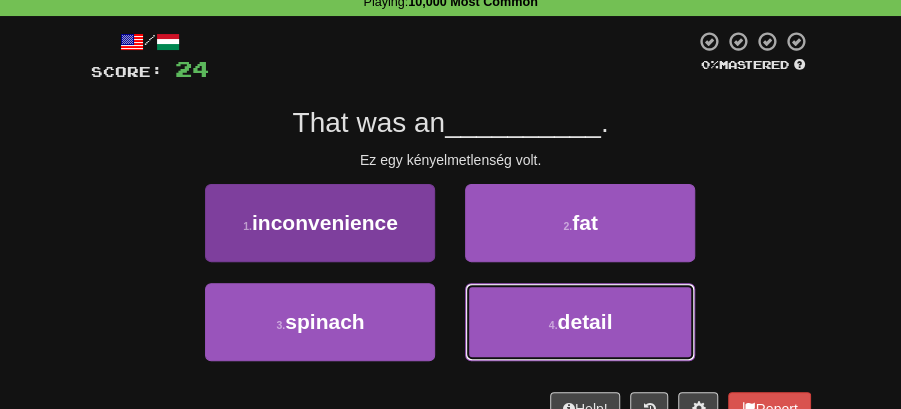 drag, startPoint x: 570, startPoint y: 314, endPoint x: 264, endPoint y: 219, distance: 320.40756 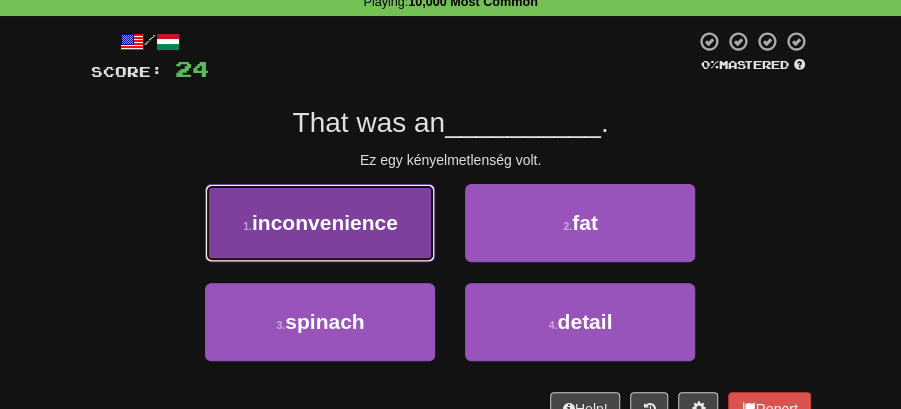 click on "inconvenience" at bounding box center [325, 222] 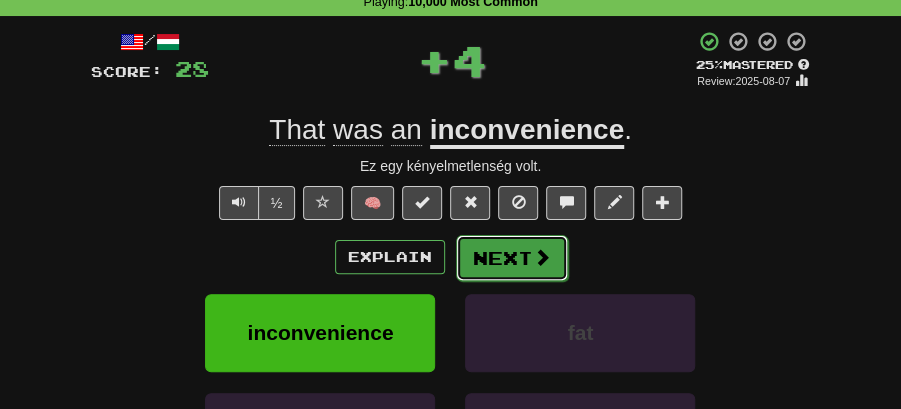 click on "Next" at bounding box center [512, 258] 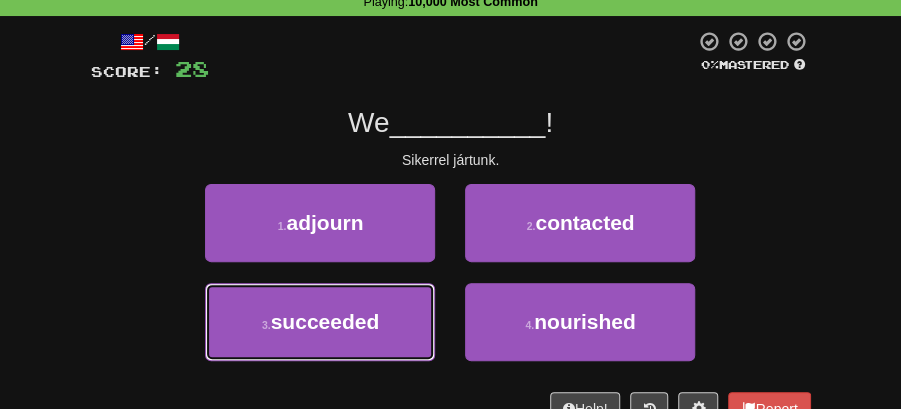 drag, startPoint x: 390, startPoint y: 328, endPoint x: 448, endPoint y: 281, distance: 74.65253 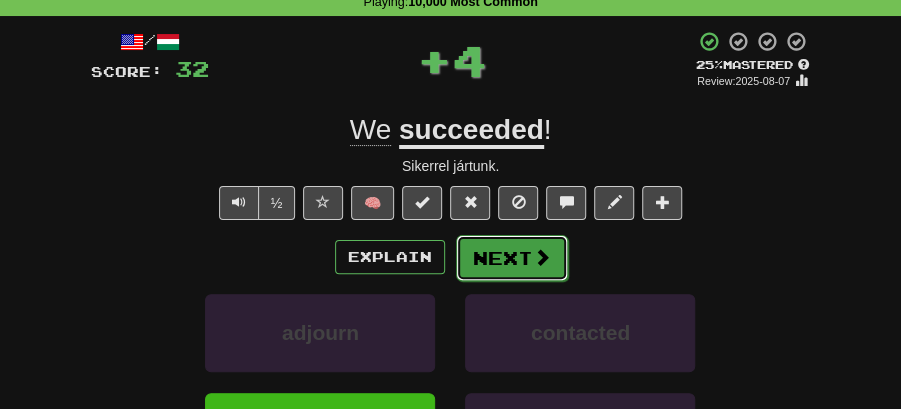 click on "Next" at bounding box center (512, 258) 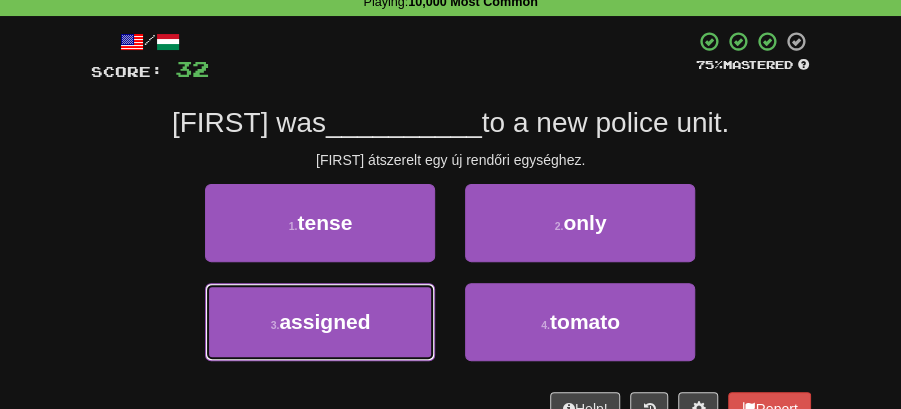 drag, startPoint x: 382, startPoint y: 320, endPoint x: 480, endPoint y: 283, distance: 104.75209 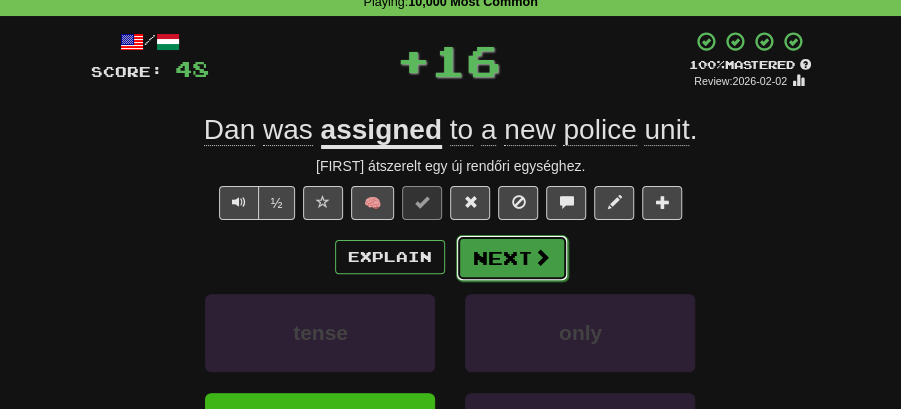 click on "Next" at bounding box center (512, 258) 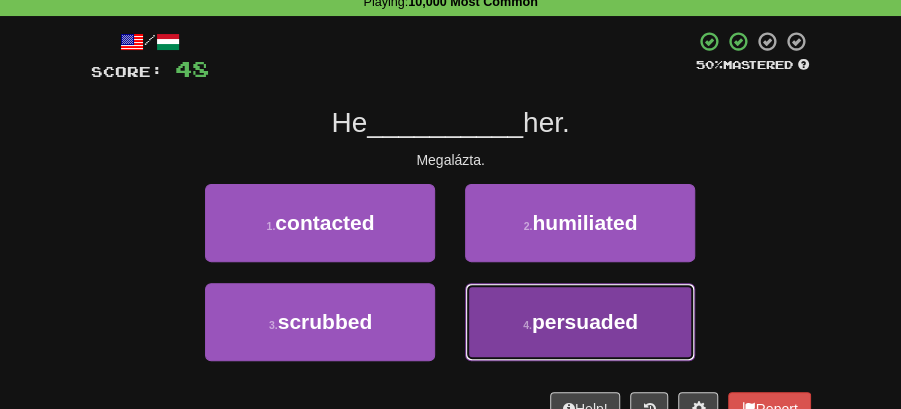 click on "persuaded" at bounding box center (585, 321) 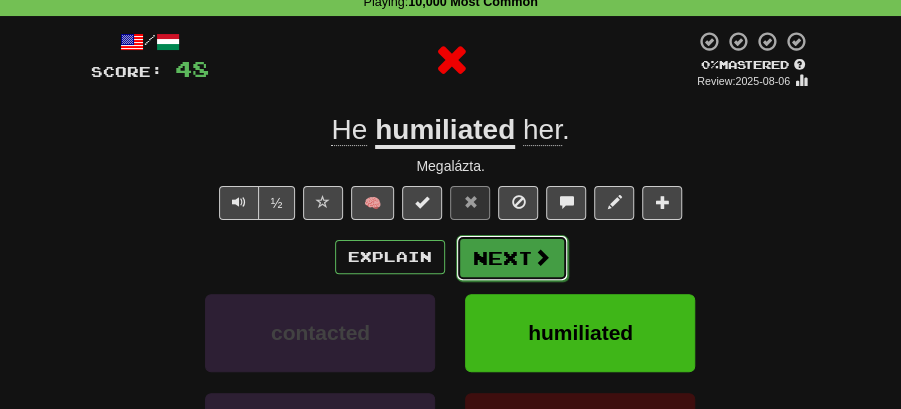 click on "Next" at bounding box center (512, 258) 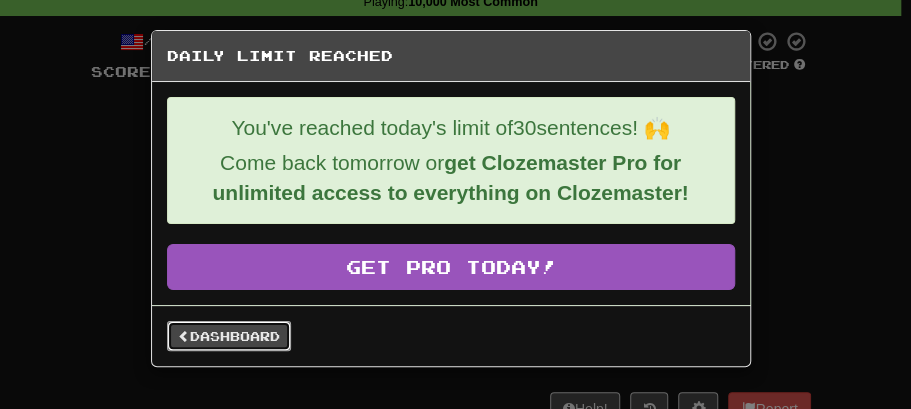 click on "Dashboard" at bounding box center (229, 336) 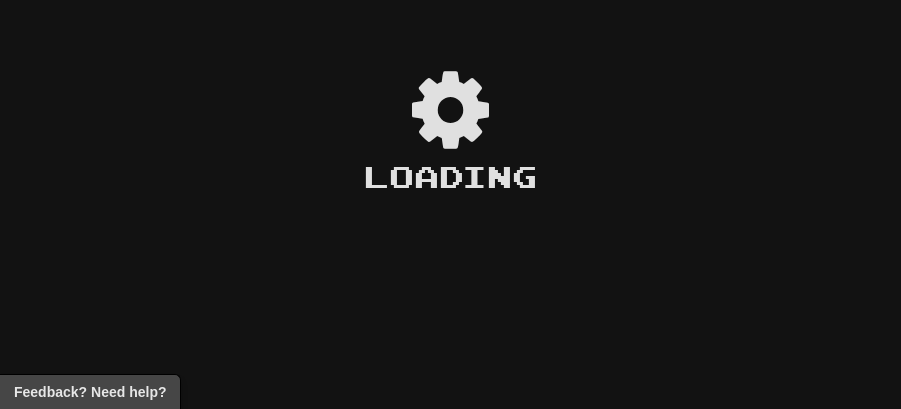 scroll, scrollTop: 0, scrollLeft: 0, axis: both 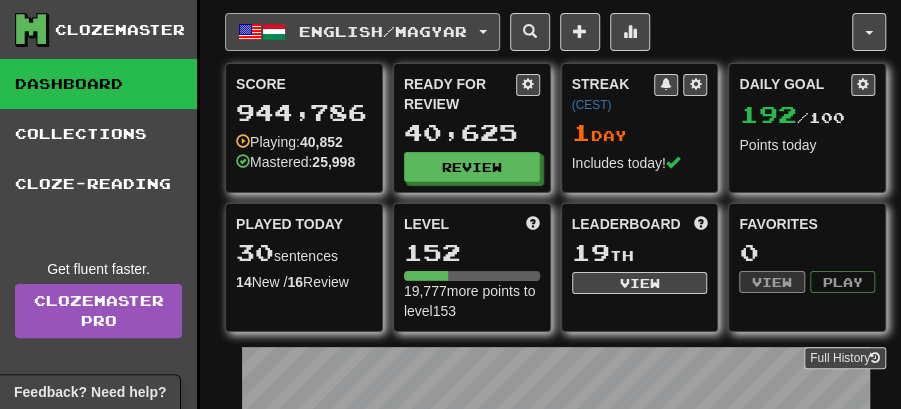 click on "English  /  Magyar" at bounding box center [362, 32] 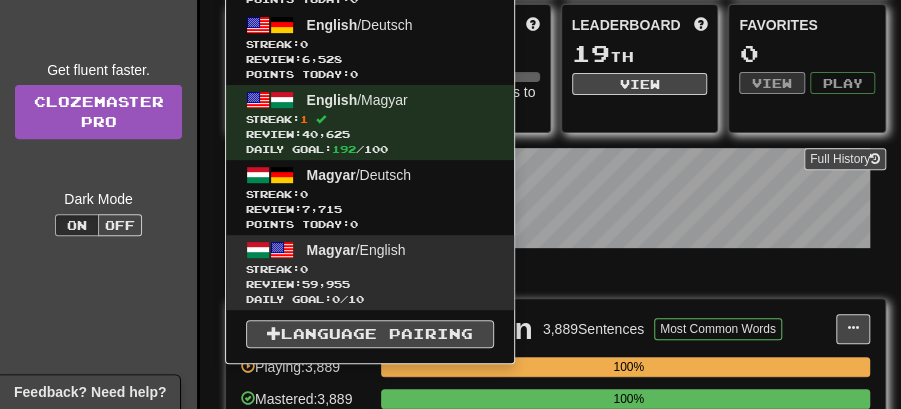 scroll, scrollTop: 200, scrollLeft: 0, axis: vertical 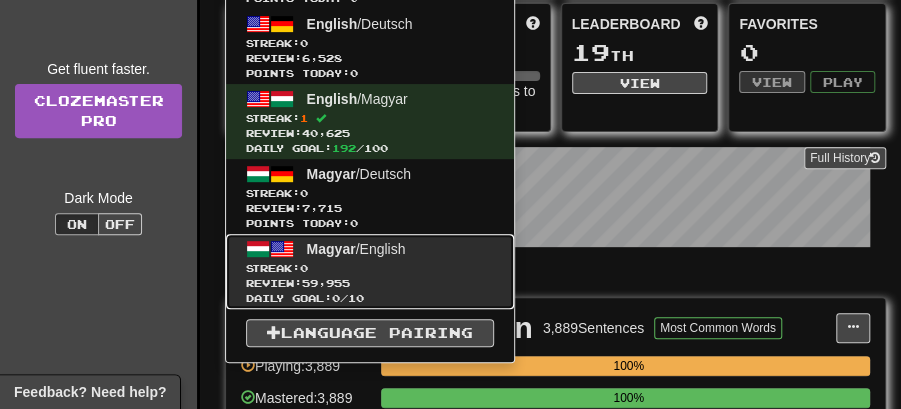 click on "Magyar  /  English" at bounding box center [356, 249] 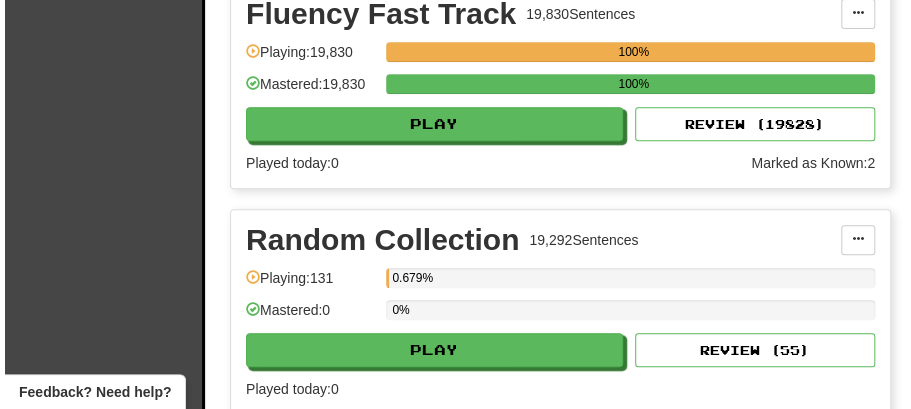 scroll, scrollTop: 3266, scrollLeft: 0, axis: vertical 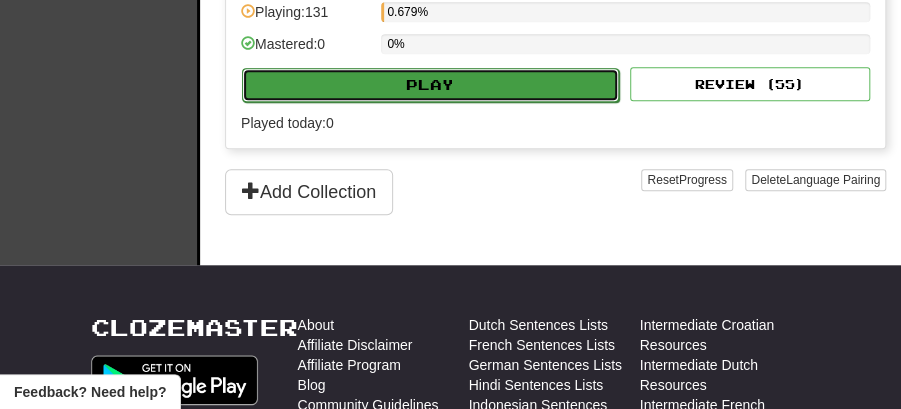 click on "Play" at bounding box center (430, 85) 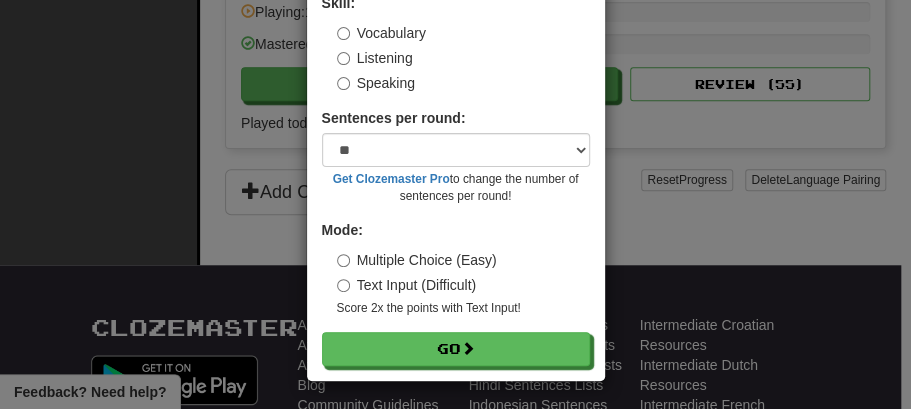 scroll, scrollTop: 136, scrollLeft: 0, axis: vertical 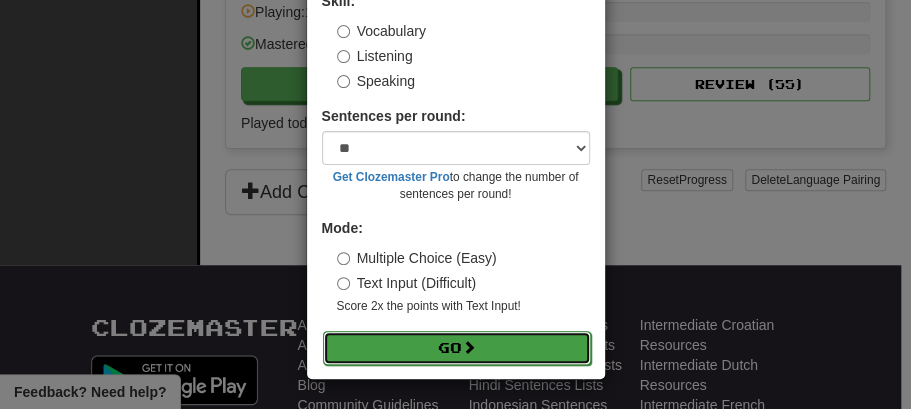 click at bounding box center [469, 347] 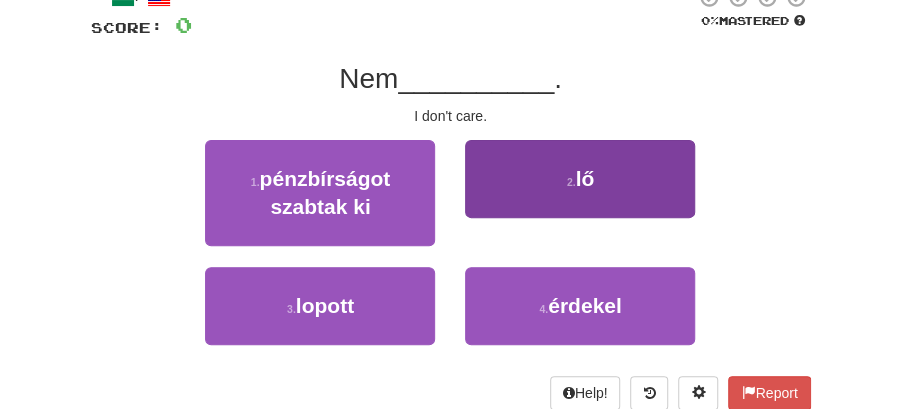 scroll, scrollTop: 133, scrollLeft: 0, axis: vertical 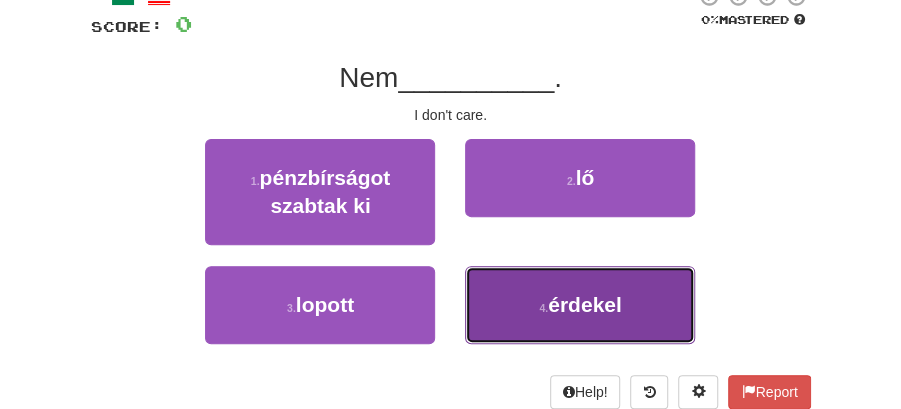 click on "[NUMBER] .  érdekel" at bounding box center [580, 305] 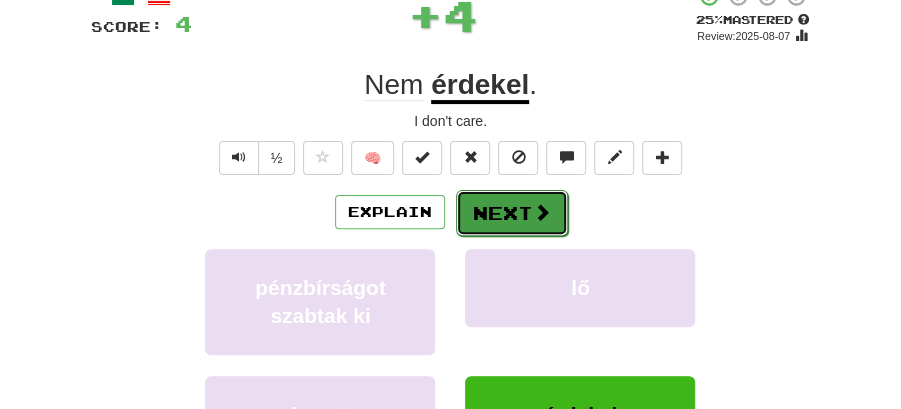 click on "Next" at bounding box center (512, 213) 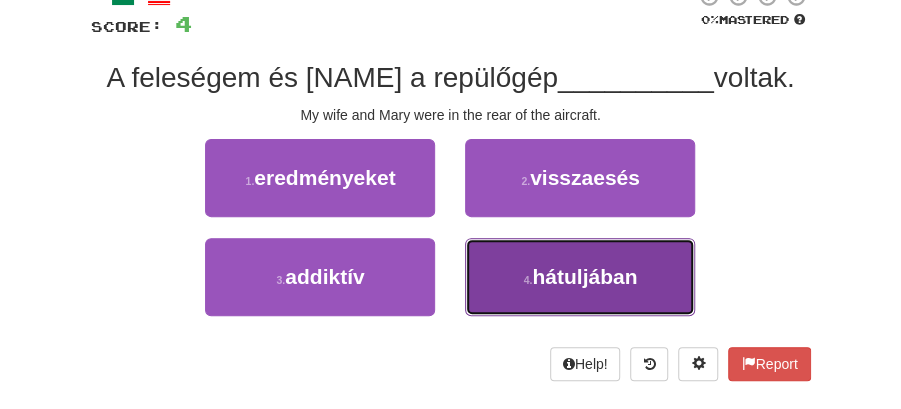 click on "hátuljában" at bounding box center (584, 276) 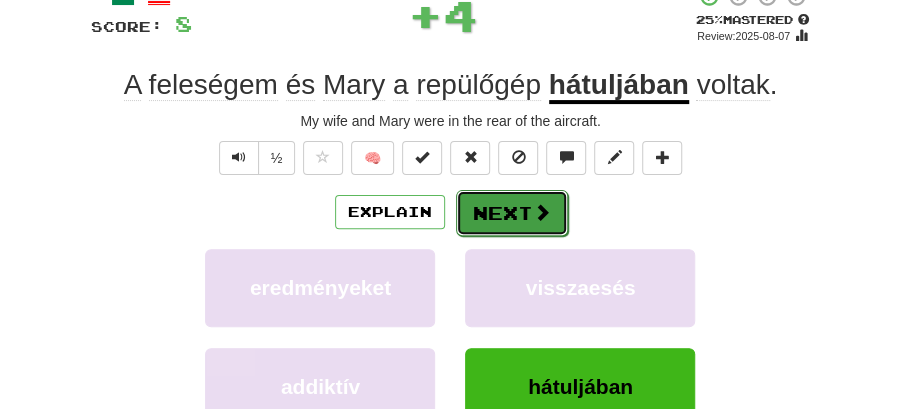 click on "Next" at bounding box center (512, 213) 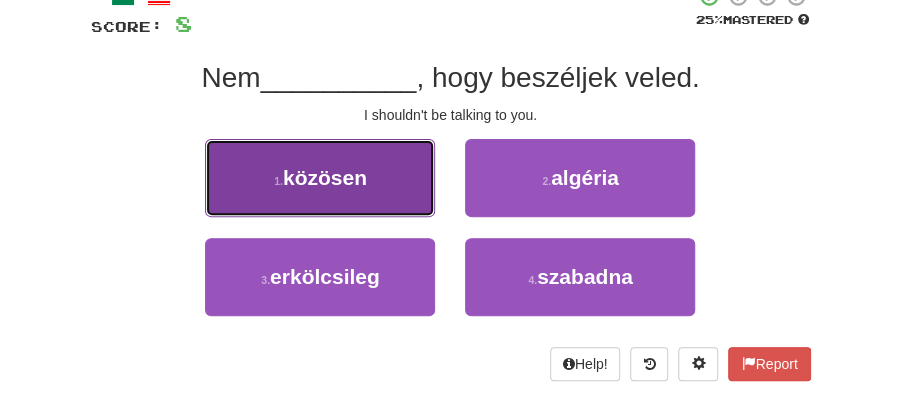 drag, startPoint x: 317, startPoint y: 210, endPoint x: 347, endPoint y: 201, distance: 31.320919 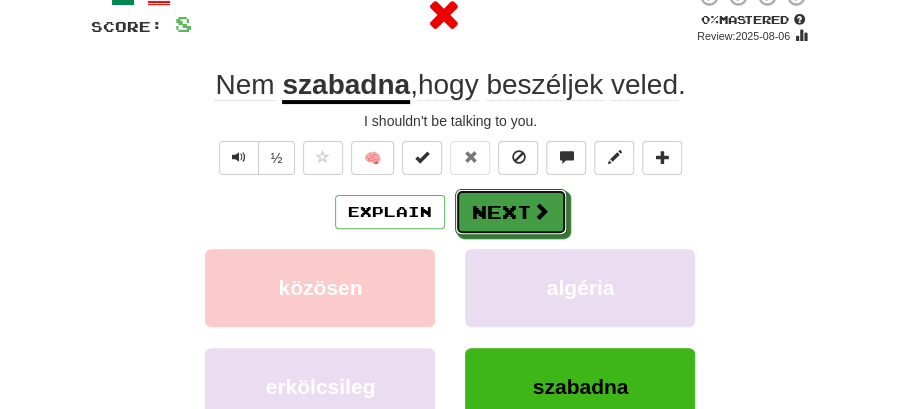 click on "Next" at bounding box center [511, 212] 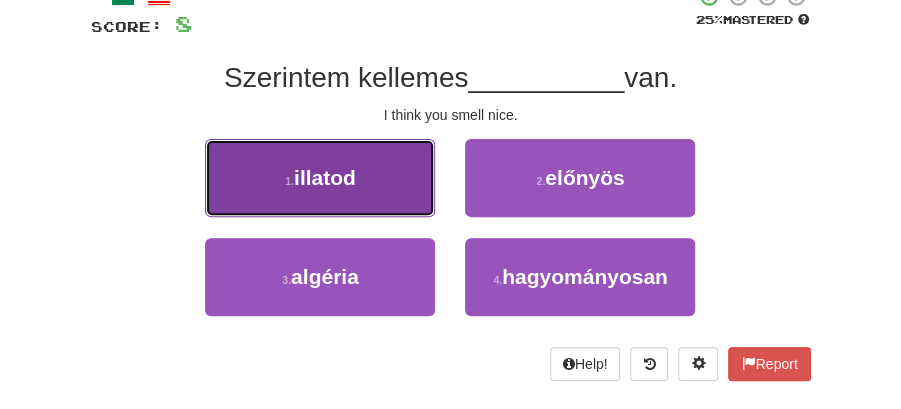 click on "[NUMBER] .  illatod" at bounding box center [320, 178] 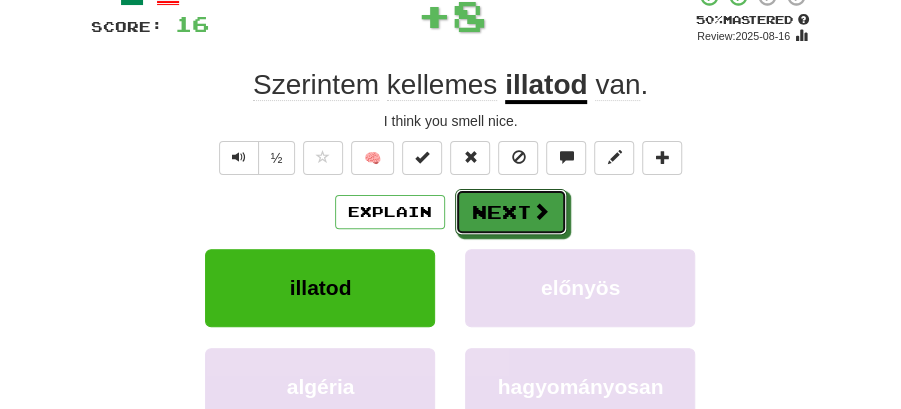 click on "Next" at bounding box center [511, 212] 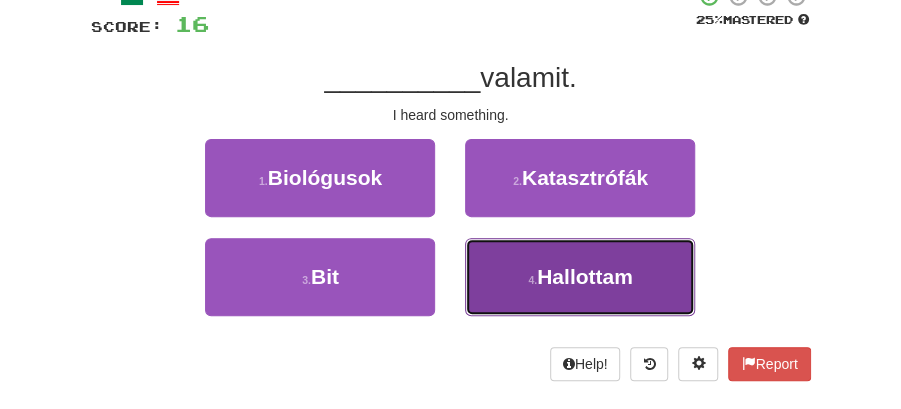 click on "Hallottam" at bounding box center [585, 276] 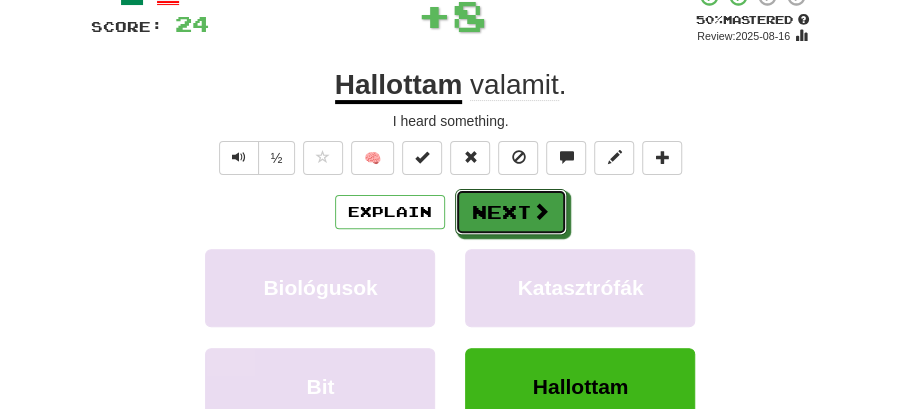 click on "Next" at bounding box center (511, 212) 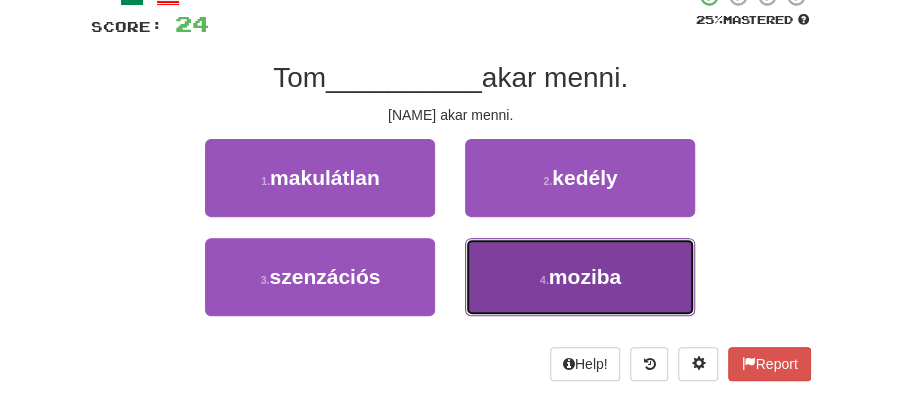 drag, startPoint x: 579, startPoint y: 281, endPoint x: 544, endPoint y: 243, distance: 51.662365 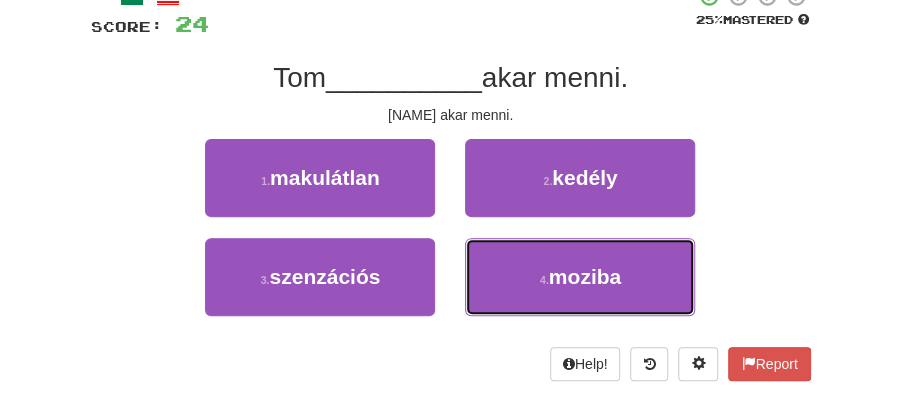 click on "moziba" at bounding box center [585, 276] 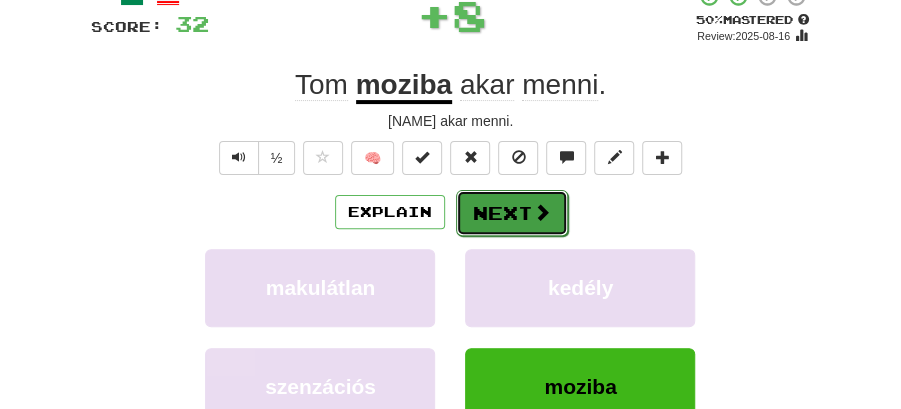 click on "Next" at bounding box center (512, 213) 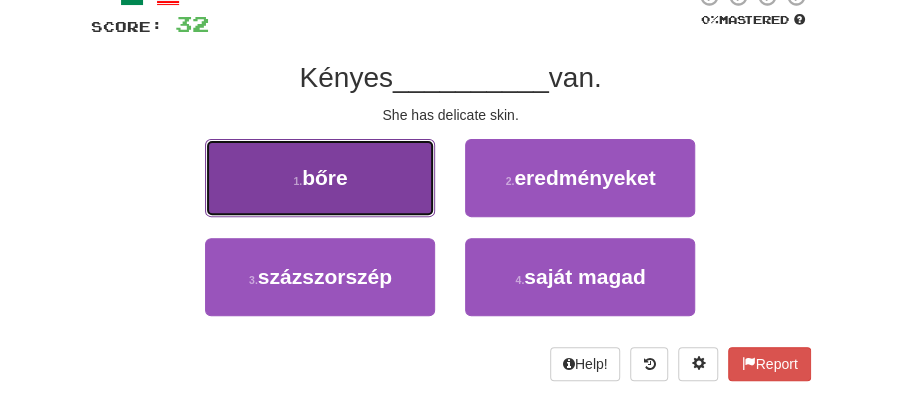 click on "1 .  bőre" at bounding box center [320, 178] 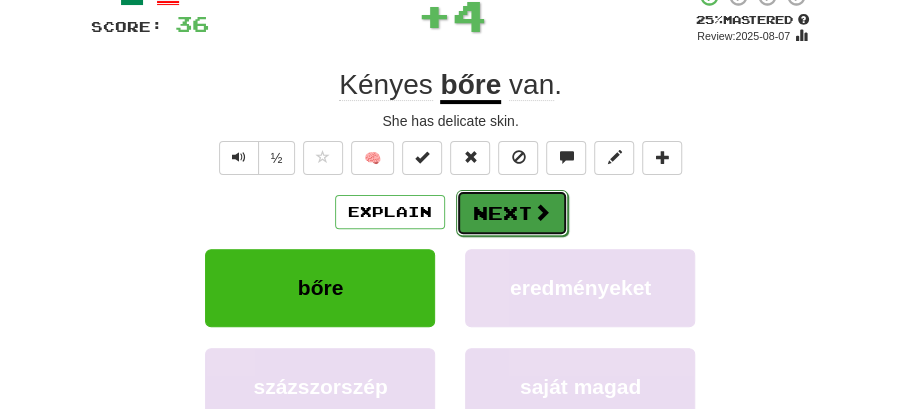 click on "Next" at bounding box center (512, 213) 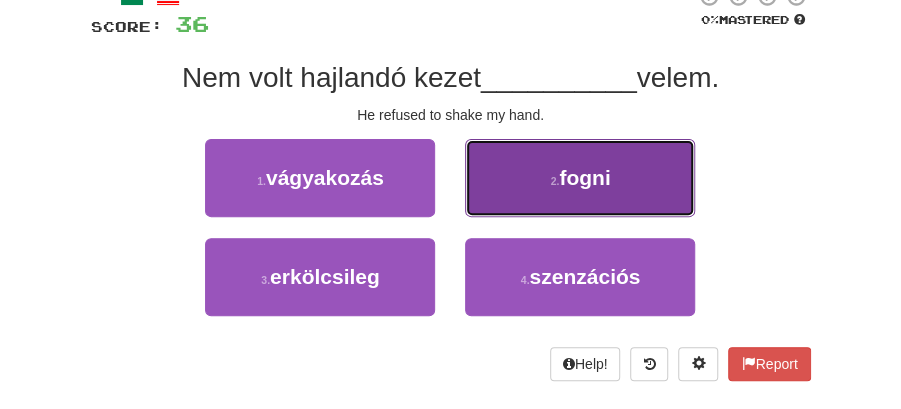 click on "fogni" at bounding box center [584, 177] 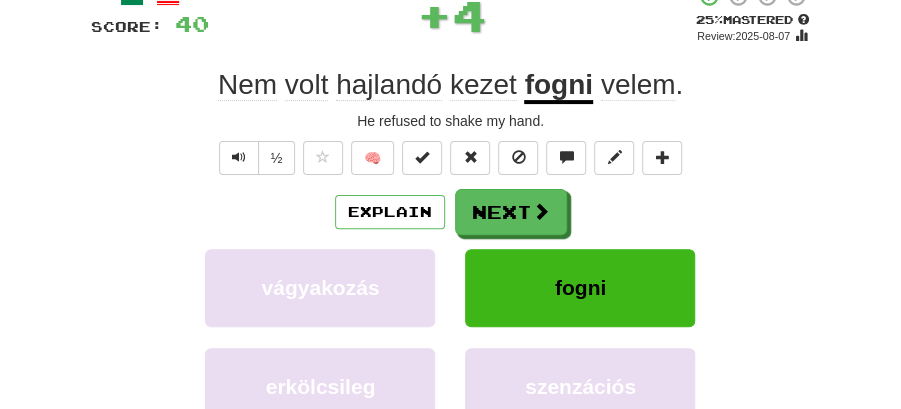 click at bounding box center (541, 211) 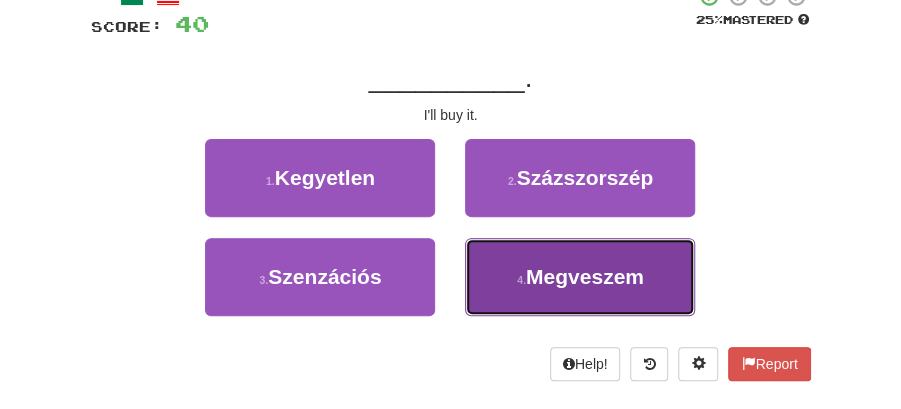 click on "[NUMBER] .  Megveszem" at bounding box center [580, 277] 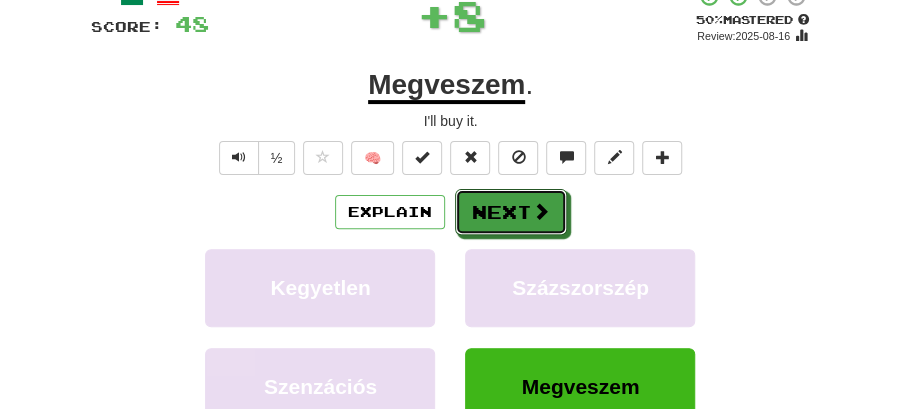 click on "Next" at bounding box center [511, 212] 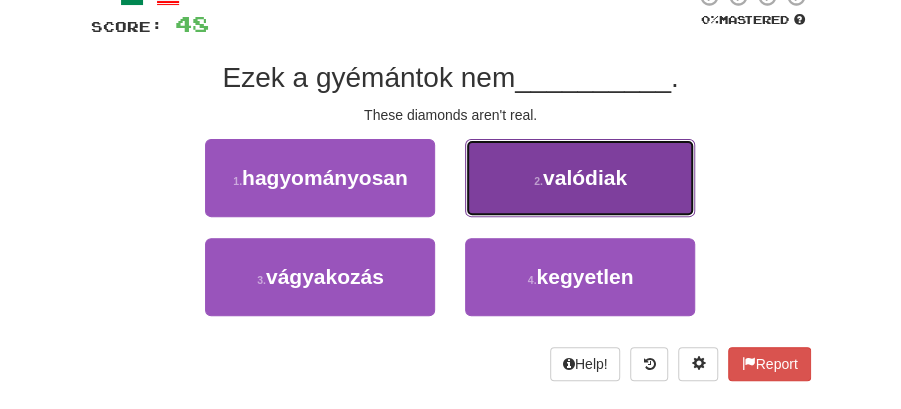 drag, startPoint x: 584, startPoint y: 180, endPoint x: 575, endPoint y: 185, distance: 10.29563 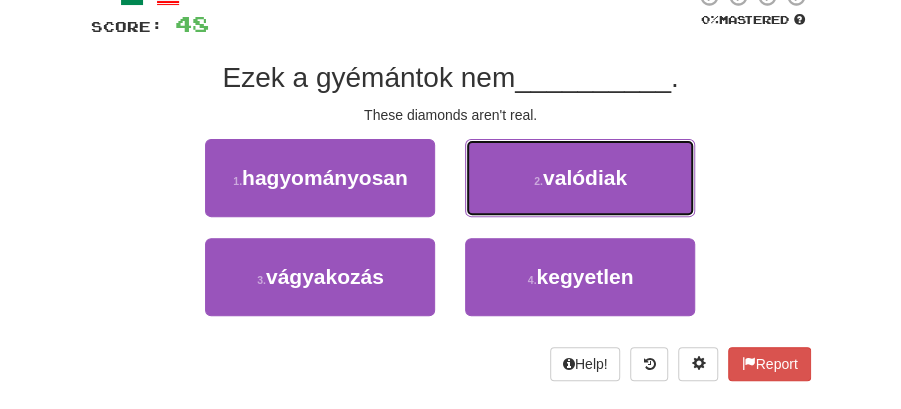 click on "valódiak" at bounding box center [585, 177] 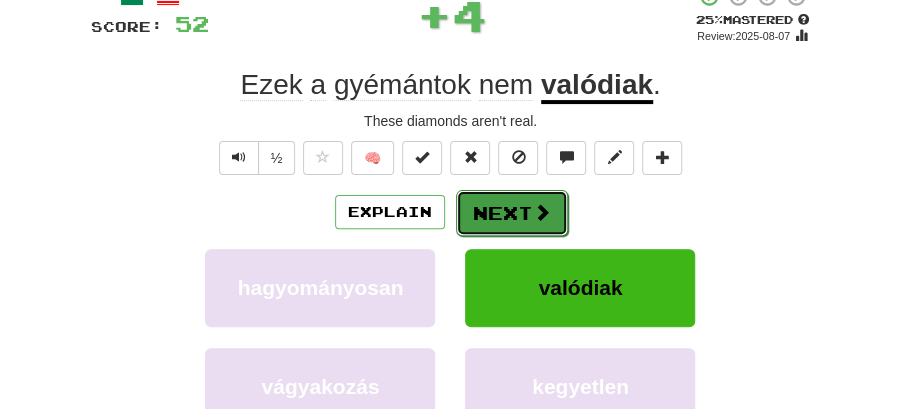 click on "Next" at bounding box center [512, 213] 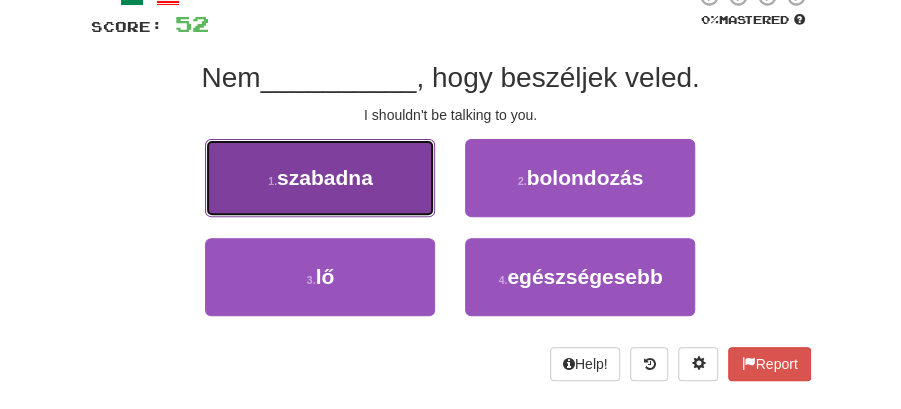 click on "[NUMBER] .  szabadna" at bounding box center [320, 178] 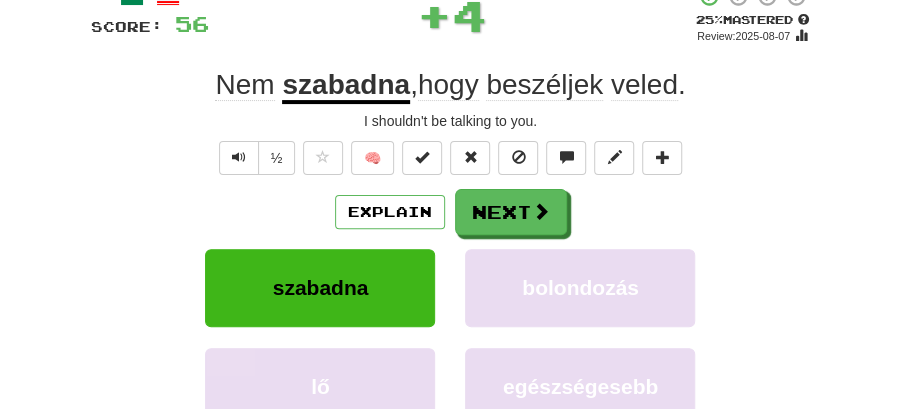 click on "Explain Next" at bounding box center (451, 212) 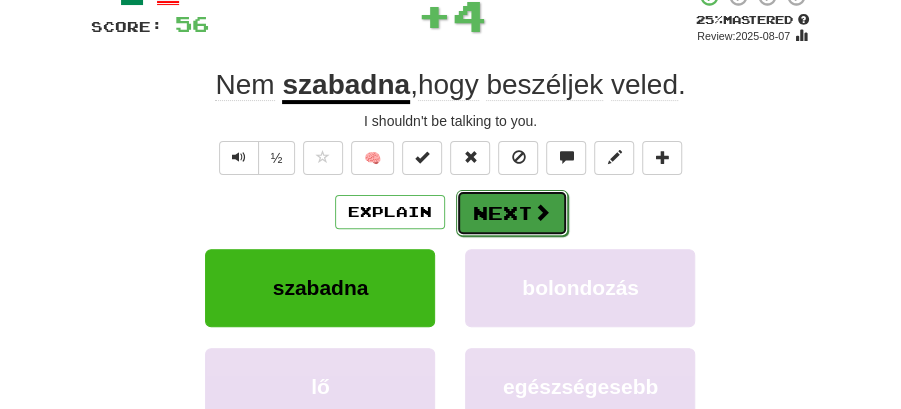 click on "Next" at bounding box center [512, 213] 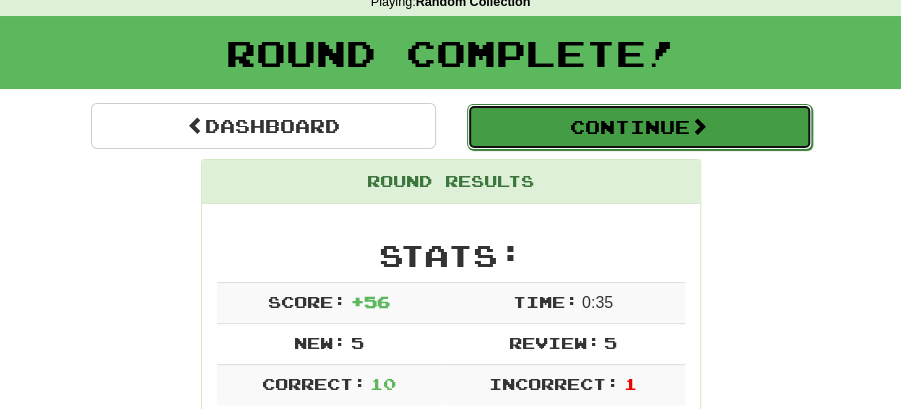 click on "Continue" at bounding box center [639, 127] 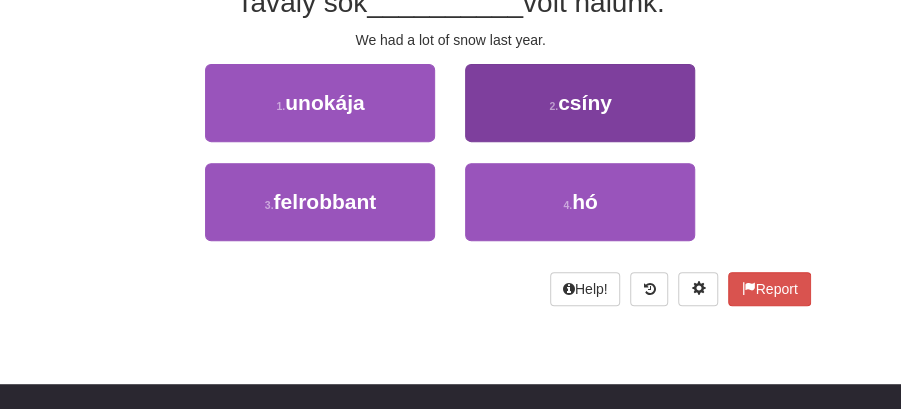 scroll, scrollTop: 221, scrollLeft: 0, axis: vertical 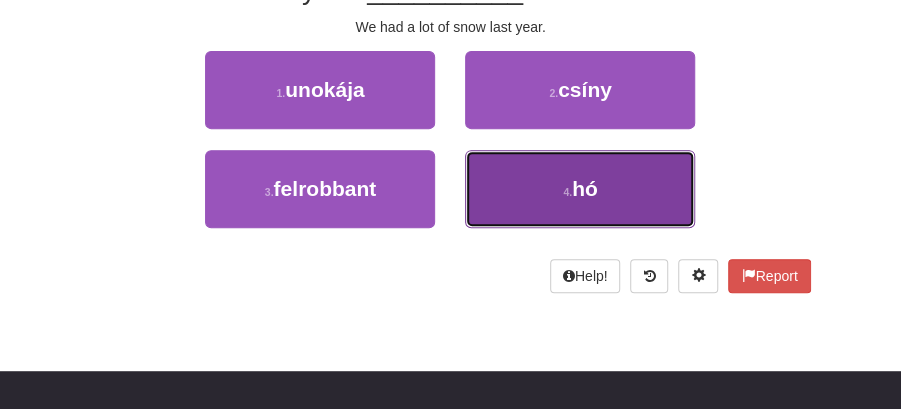 click on "[NUMBER] .  hó" at bounding box center [580, 189] 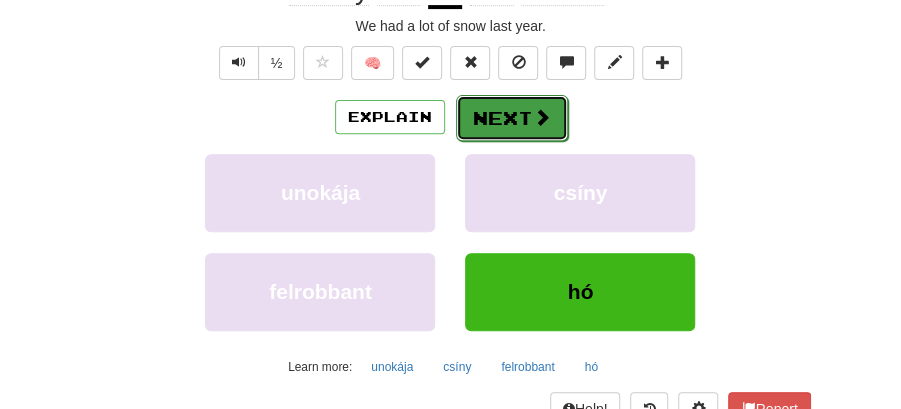 click on "Next" at bounding box center (512, 118) 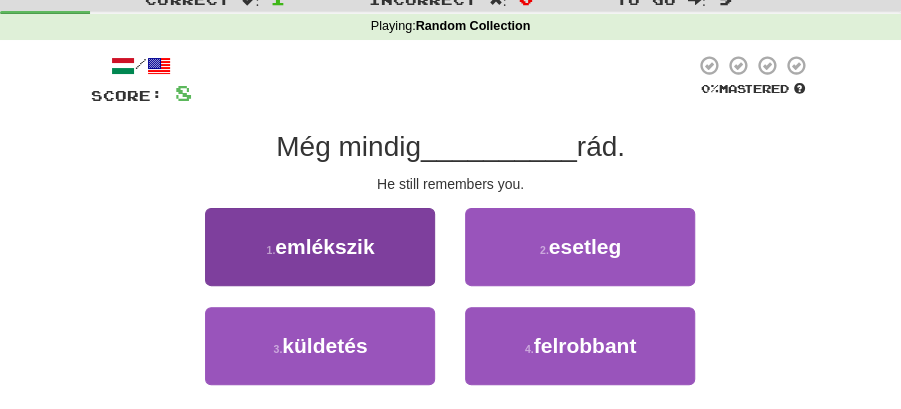 scroll, scrollTop: 88, scrollLeft: 0, axis: vertical 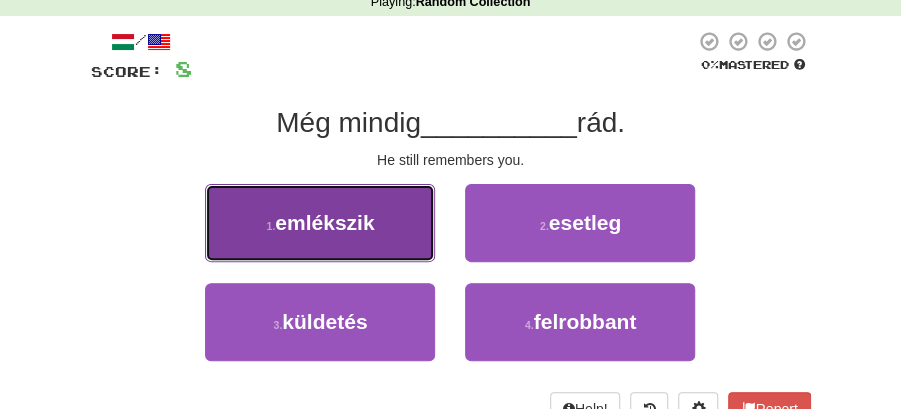 click on "emlékszik" at bounding box center (324, 222) 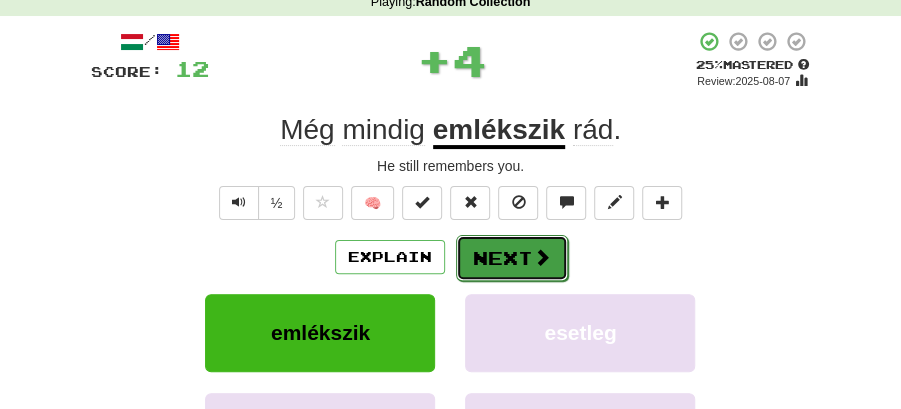 click on "Next" at bounding box center [512, 258] 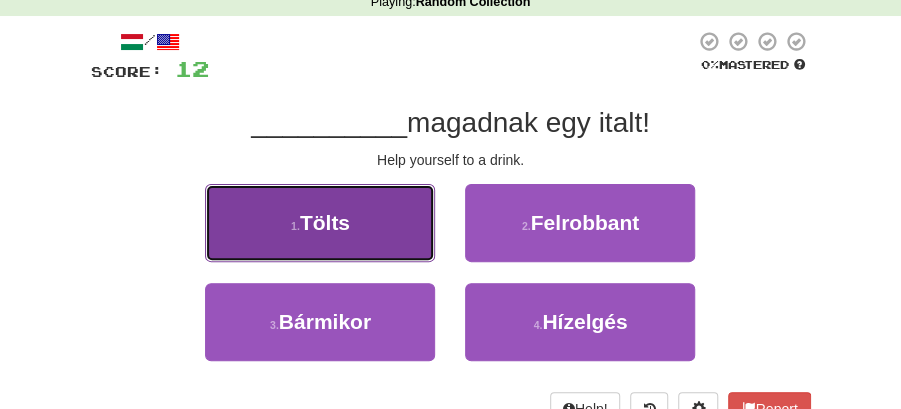 drag, startPoint x: 402, startPoint y: 222, endPoint x: 421, endPoint y: 229, distance: 20.248457 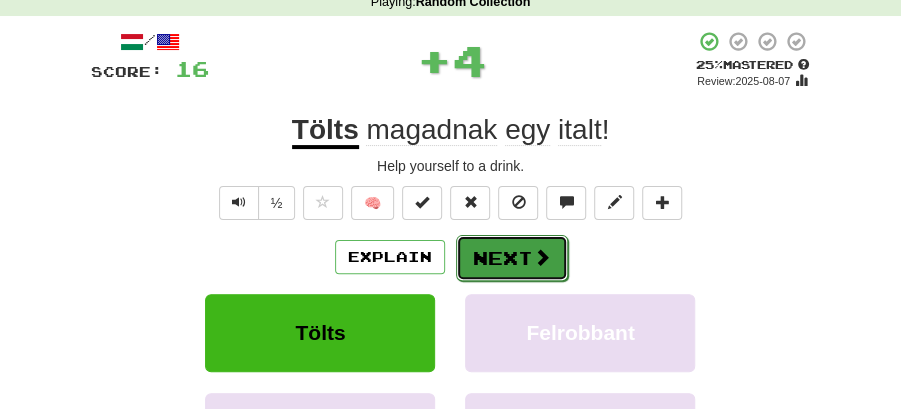 click on "Next" at bounding box center [512, 258] 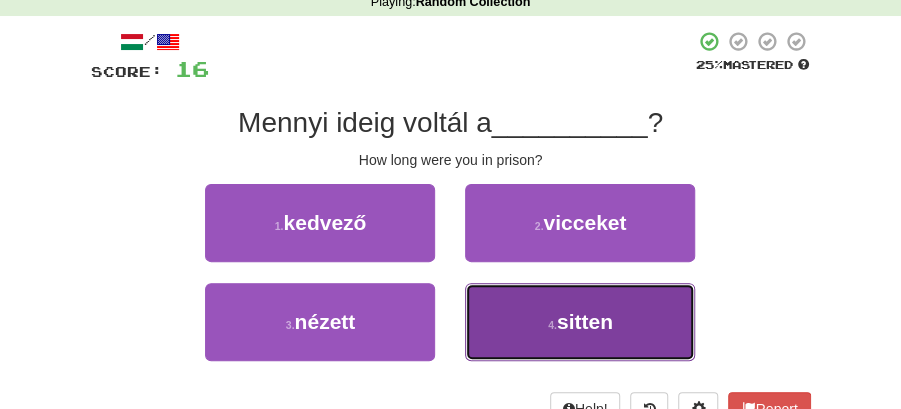 click on "sitten" at bounding box center (585, 321) 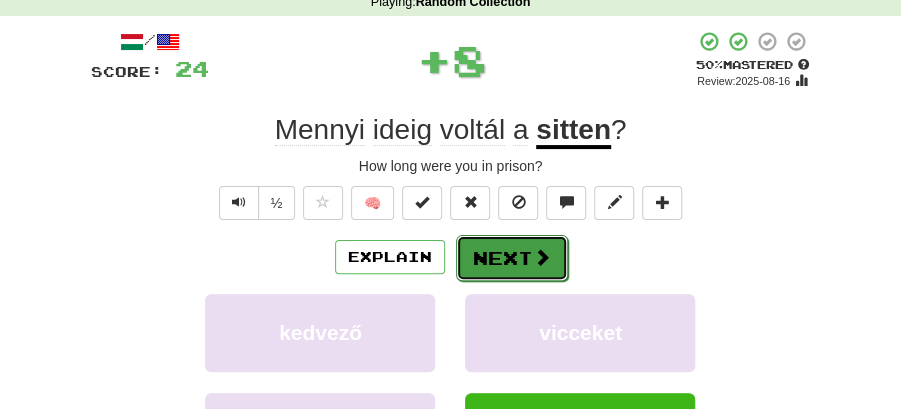 click on "Next" at bounding box center [512, 258] 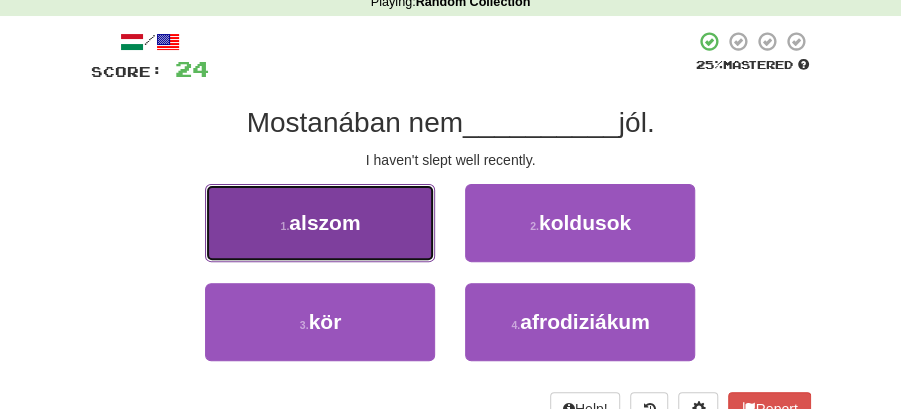 click on "1 .  alszom" at bounding box center (320, 223) 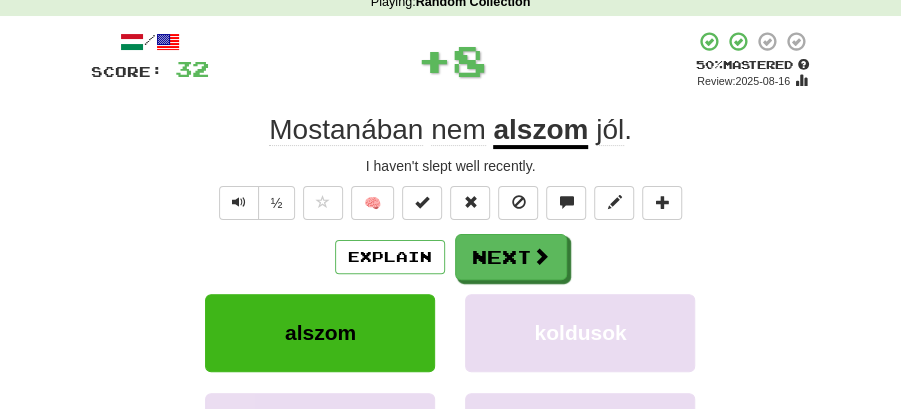 click on "Next" at bounding box center (511, 257) 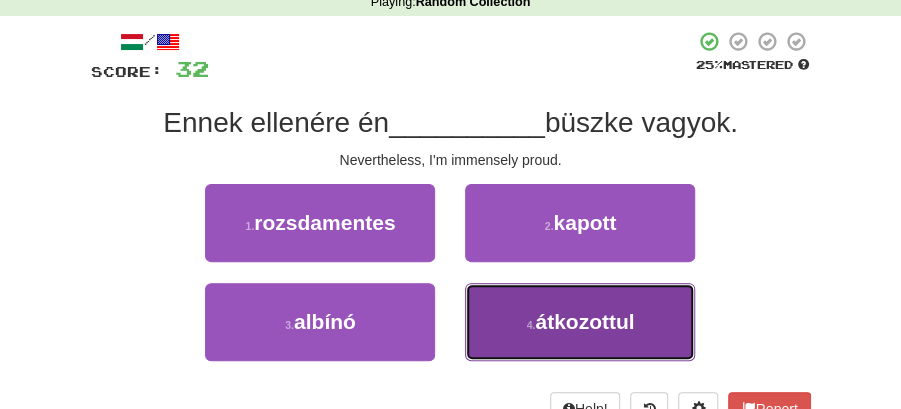 drag, startPoint x: 556, startPoint y: 314, endPoint x: 550, endPoint y: 282, distance: 32.55764 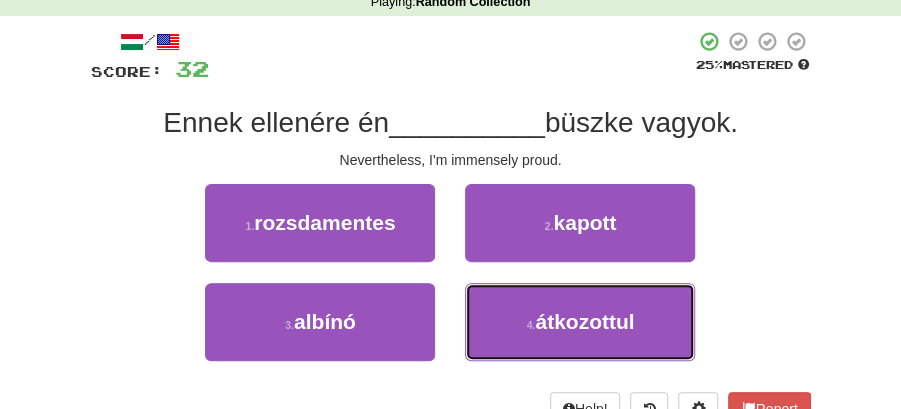 click on "átkozottul" at bounding box center (584, 321) 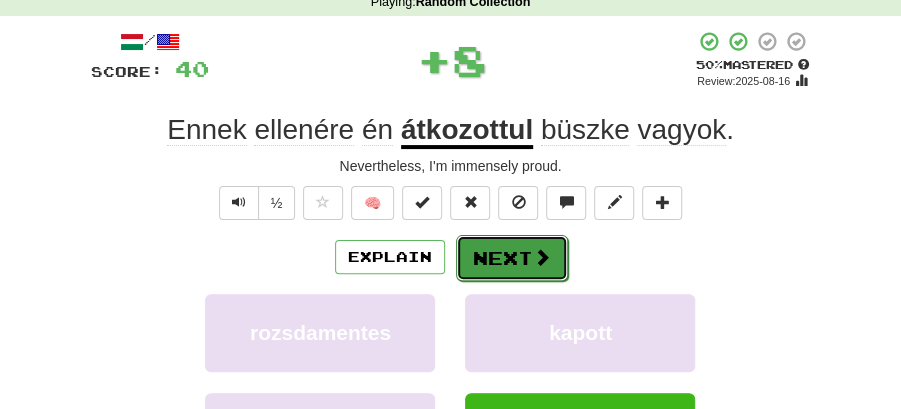 drag, startPoint x: 550, startPoint y: 282, endPoint x: 526, endPoint y: 254, distance: 36.878178 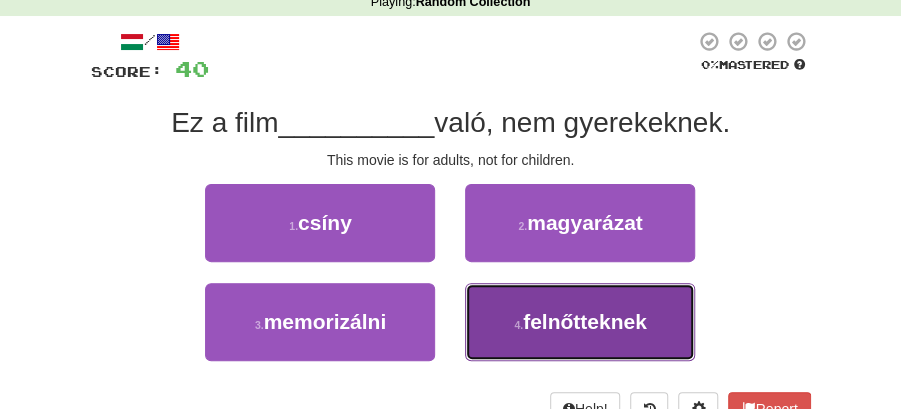drag, startPoint x: 550, startPoint y: 324, endPoint x: 539, endPoint y: 286, distance: 39.56008 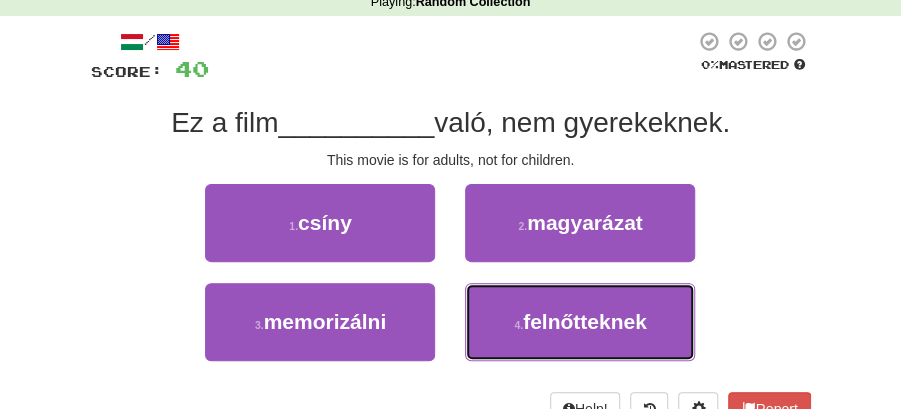 click on "felnőtteknek" at bounding box center [585, 321] 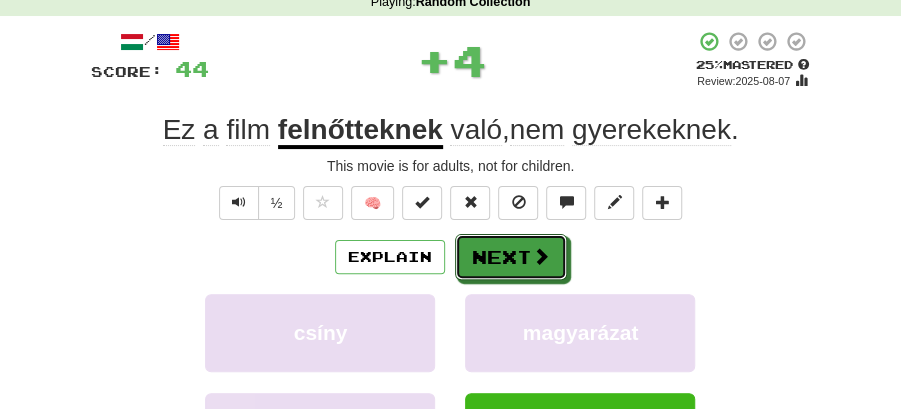 click on "Next" at bounding box center [511, 257] 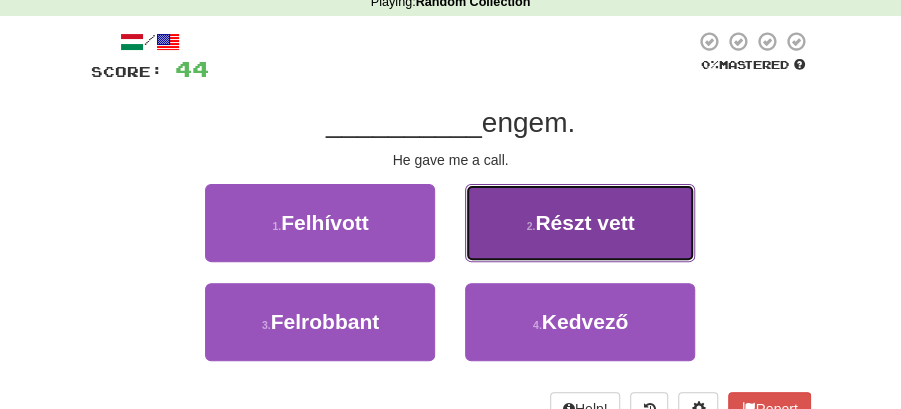 click on "2 .  Részt vett" at bounding box center (580, 223) 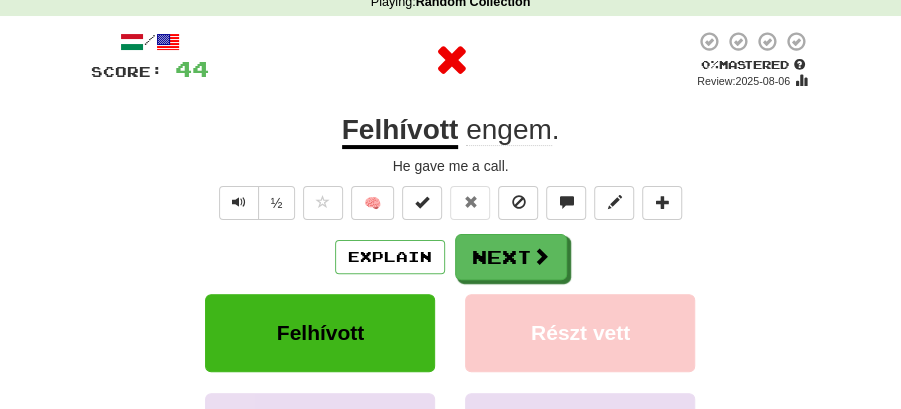 click on "Next" at bounding box center (511, 257) 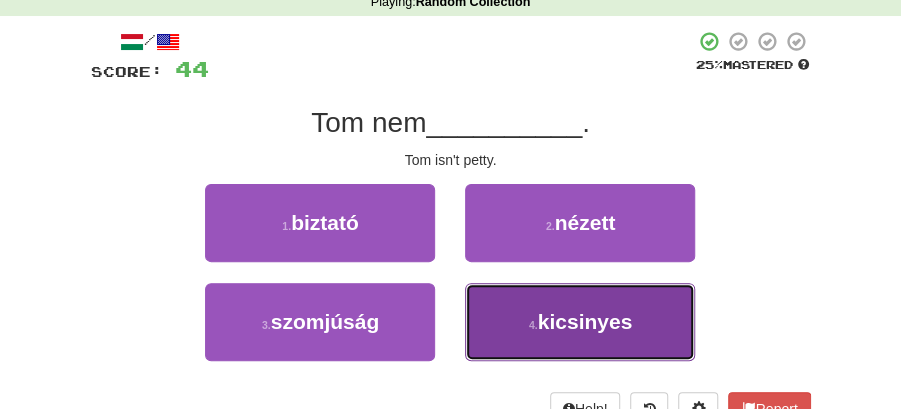 drag, startPoint x: 571, startPoint y: 349, endPoint x: 545, endPoint y: 287, distance: 67.23094 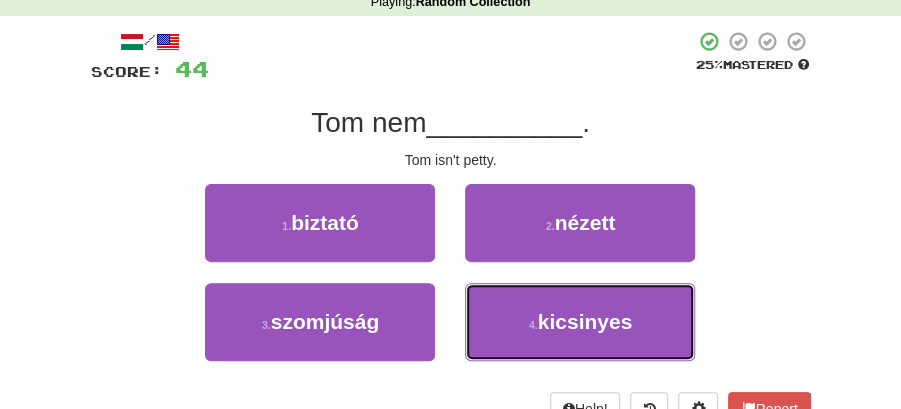 click on "4 .  kicsinyes" at bounding box center [580, 322] 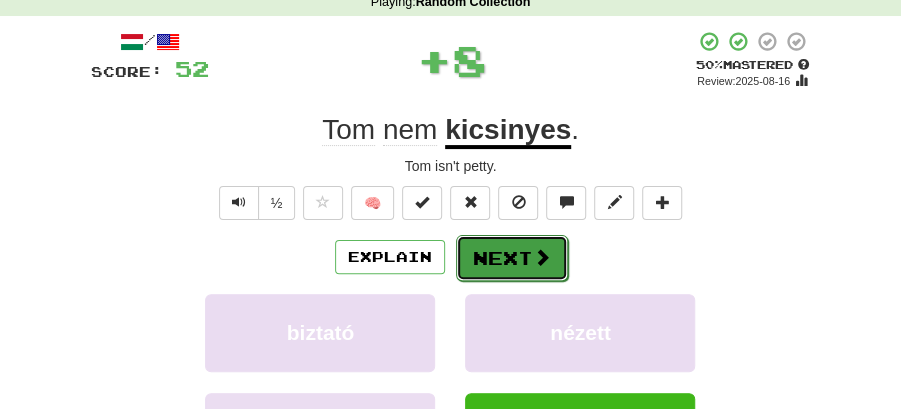 click on "Next" at bounding box center [512, 258] 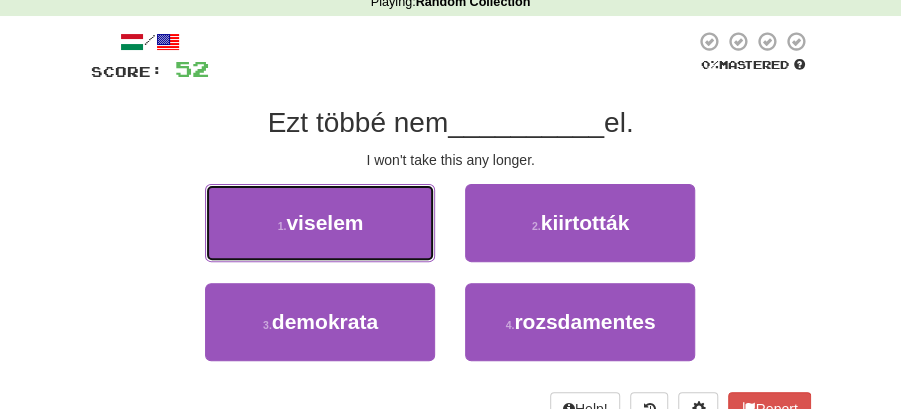 drag, startPoint x: 381, startPoint y: 221, endPoint x: 438, endPoint y: 232, distance: 58.0517 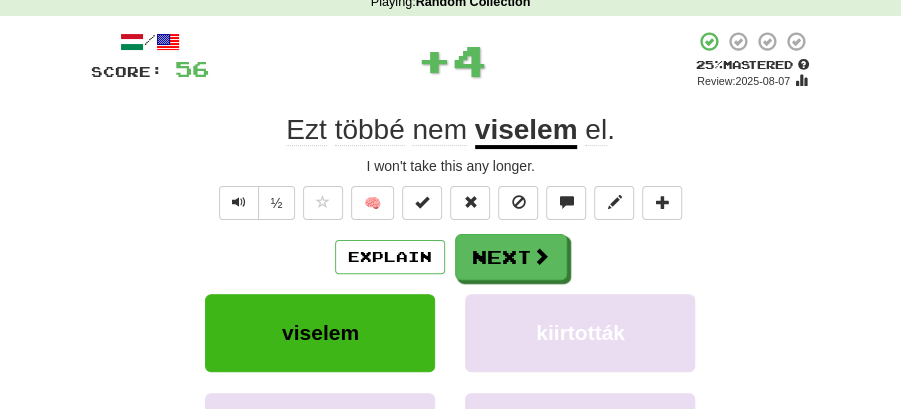 click on "Next" at bounding box center (511, 257) 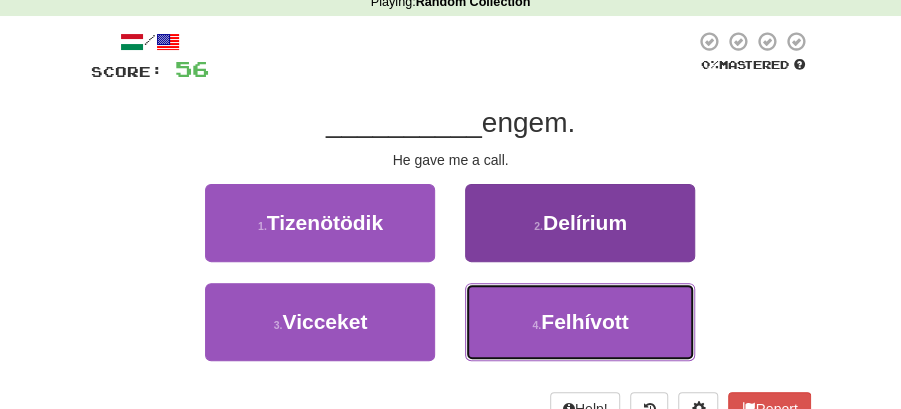 click on "Felhívott" at bounding box center [585, 321] 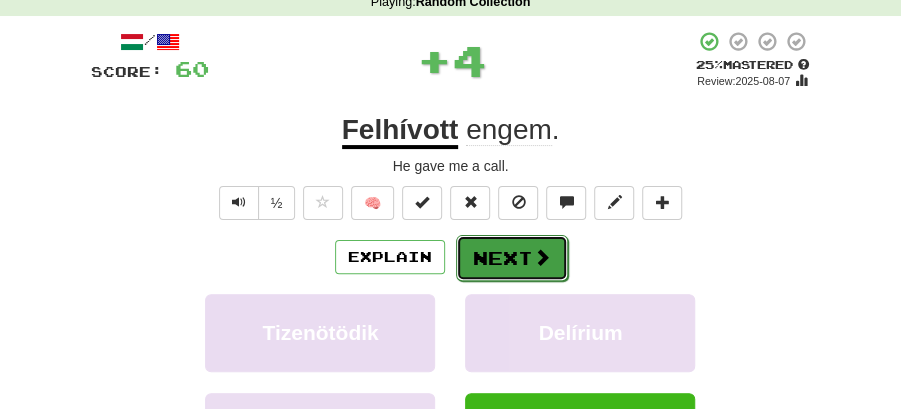 click on "Next" at bounding box center [512, 258] 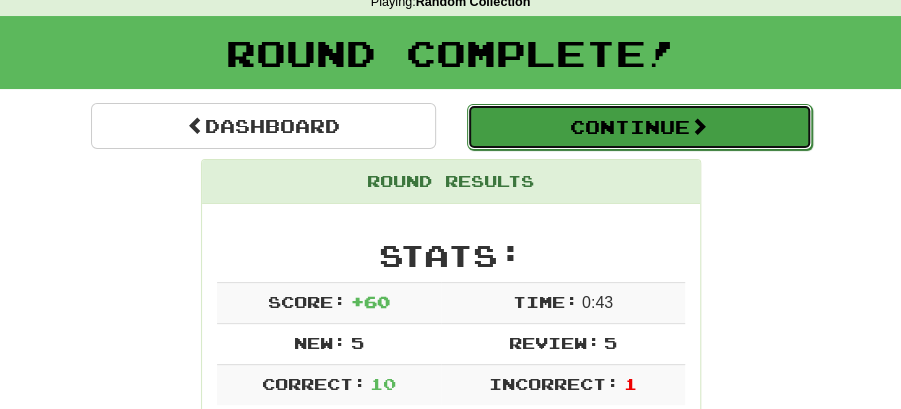 click on "Continue" at bounding box center (639, 127) 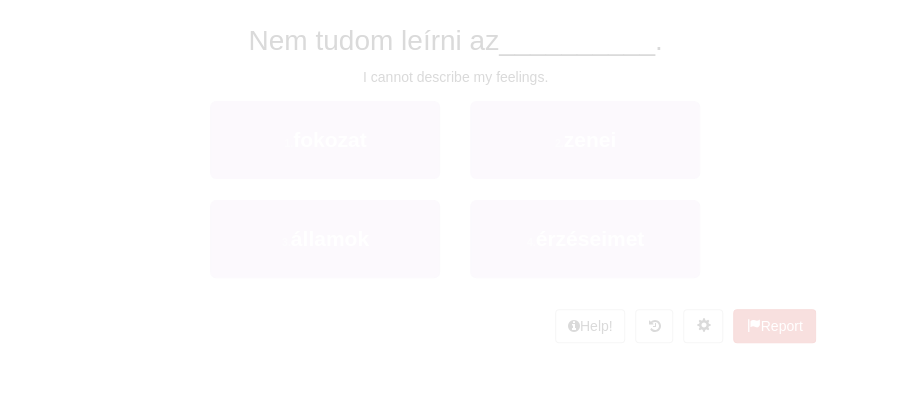 scroll, scrollTop: 88, scrollLeft: 0, axis: vertical 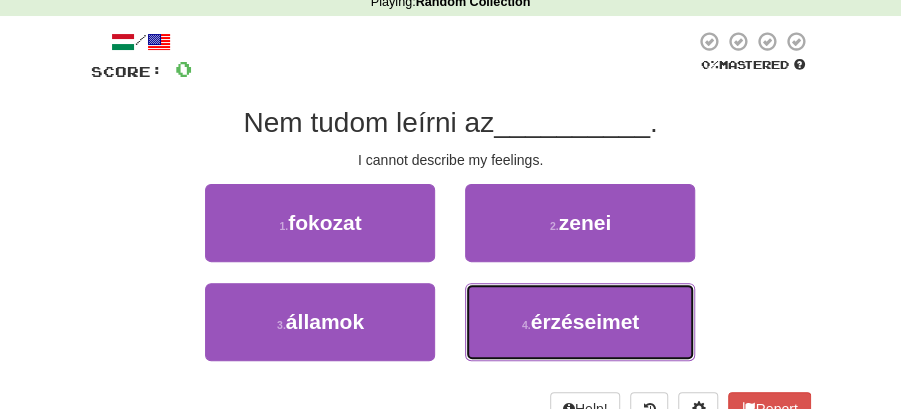 drag, startPoint x: 594, startPoint y: 297, endPoint x: 595, endPoint y: 282, distance: 15.033297 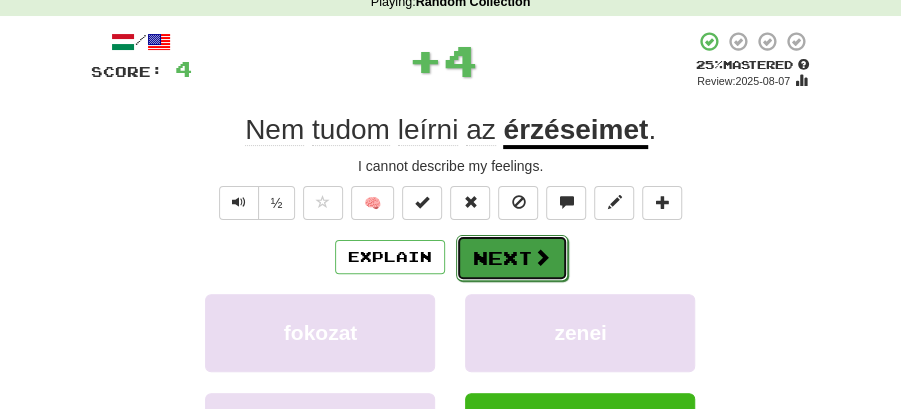 click on "Next" at bounding box center (512, 258) 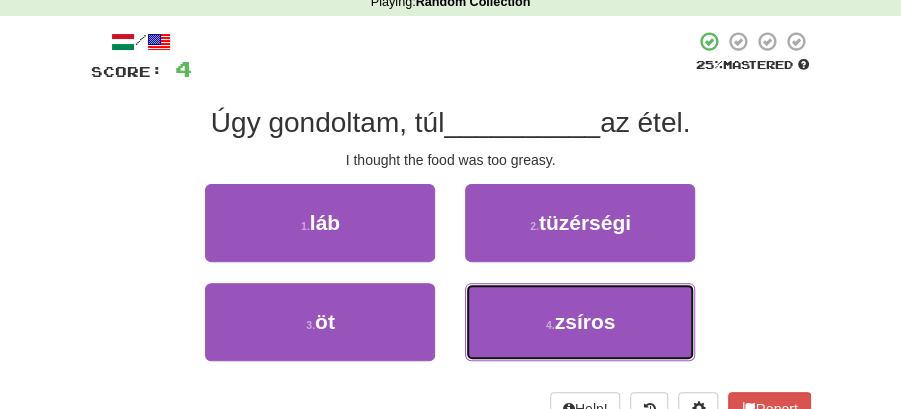 drag, startPoint x: 577, startPoint y: 336, endPoint x: 560, endPoint y: 280, distance: 58.5235 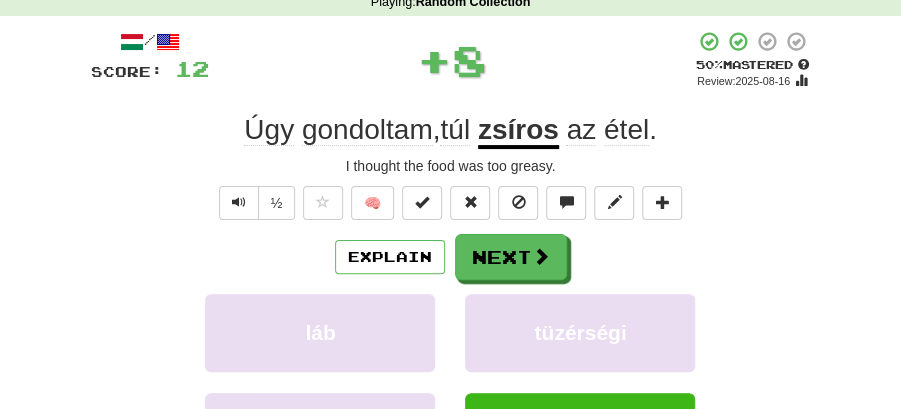 click at bounding box center (541, 256) 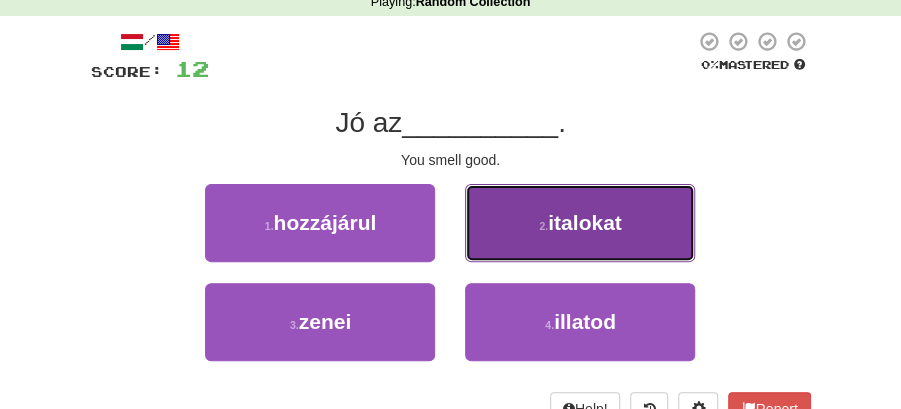 click on "2 .  italokat" at bounding box center [580, 223] 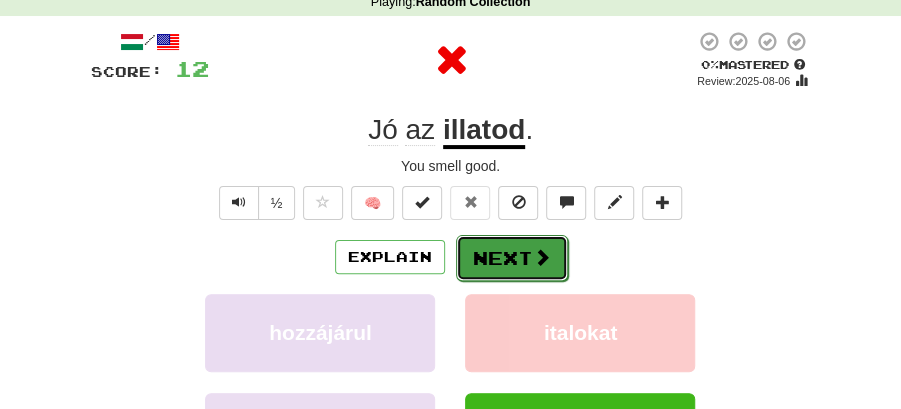 drag, startPoint x: 516, startPoint y: 253, endPoint x: 442, endPoint y: 178, distance: 105.36128 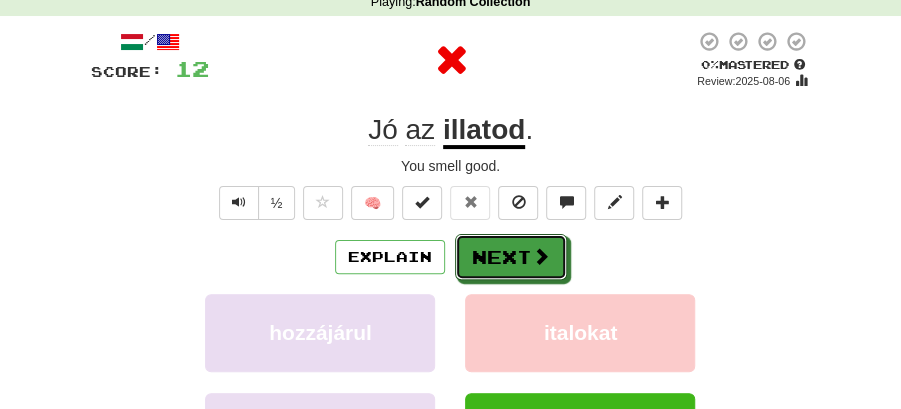 click on "Next" at bounding box center (511, 257) 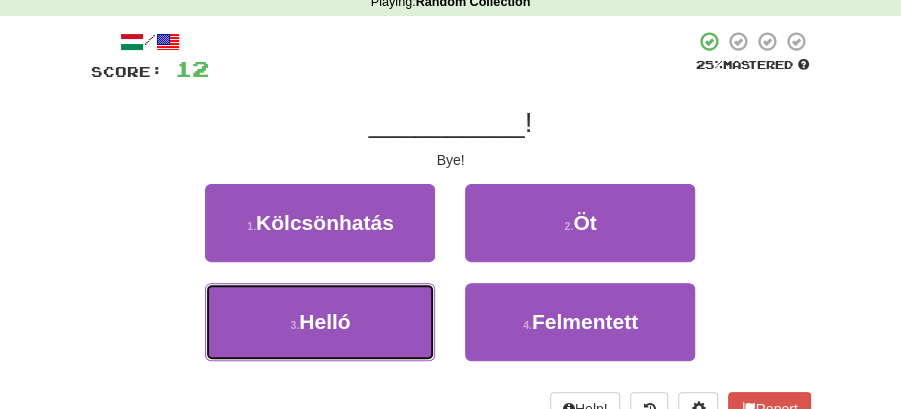 drag, startPoint x: 353, startPoint y: 337, endPoint x: 408, endPoint y: 284, distance: 76.38062 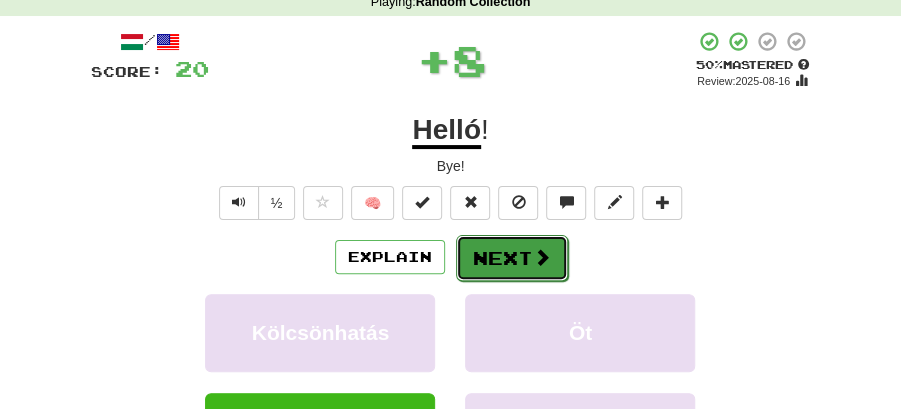 click on "Next" at bounding box center [512, 258] 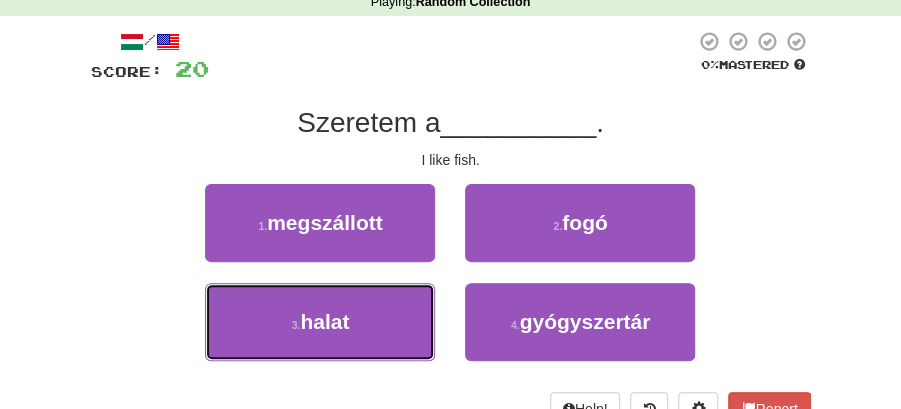 drag, startPoint x: 369, startPoint y: 320, endPoint x: 447, endPoint y: 282, distance: 86.764046 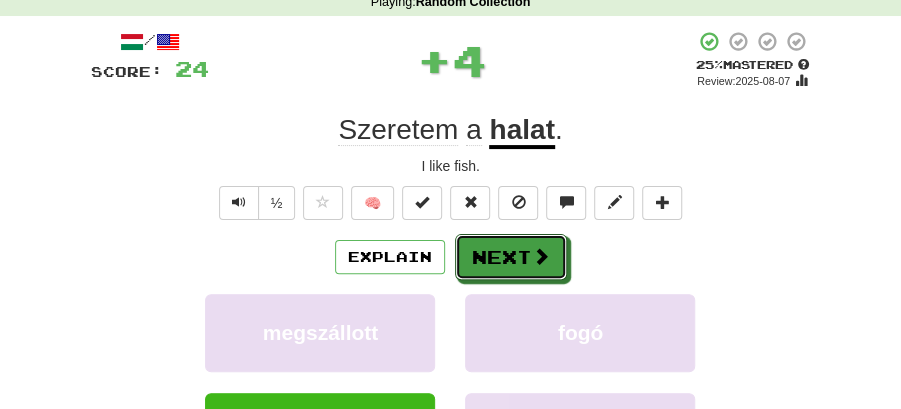 click on "Next" at bounding box center (511, 257) 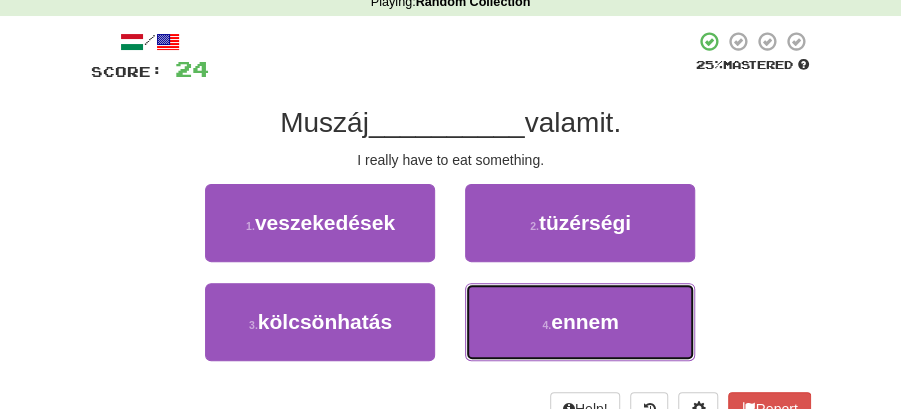 drag, startPoint x: 545, startPoint y: 333, endPoint x: 532, endPoint y: 283, distance: 51.662365 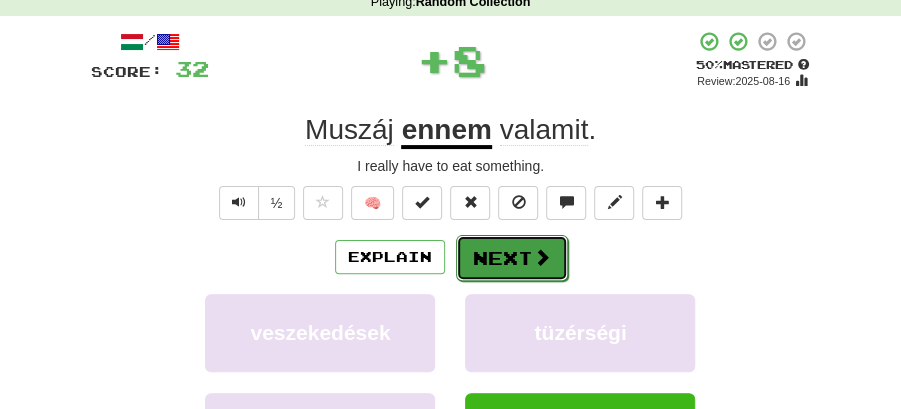 click on "Next" at bounding box center [512, 258] 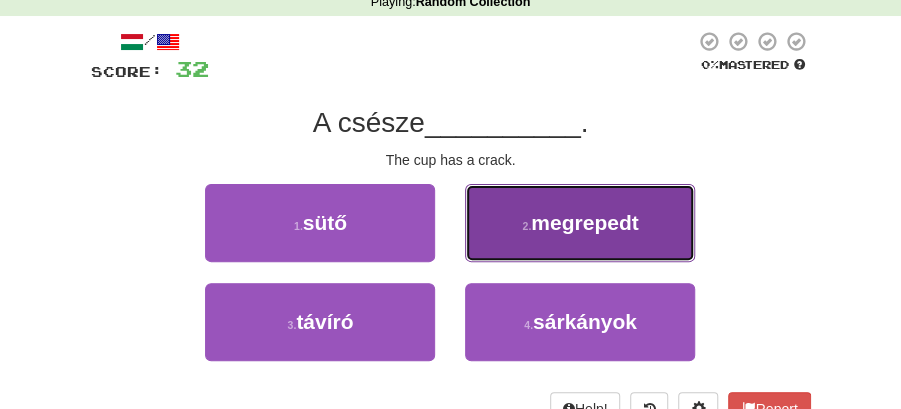 click on "megrepedt" at bounding box center (584, 222) 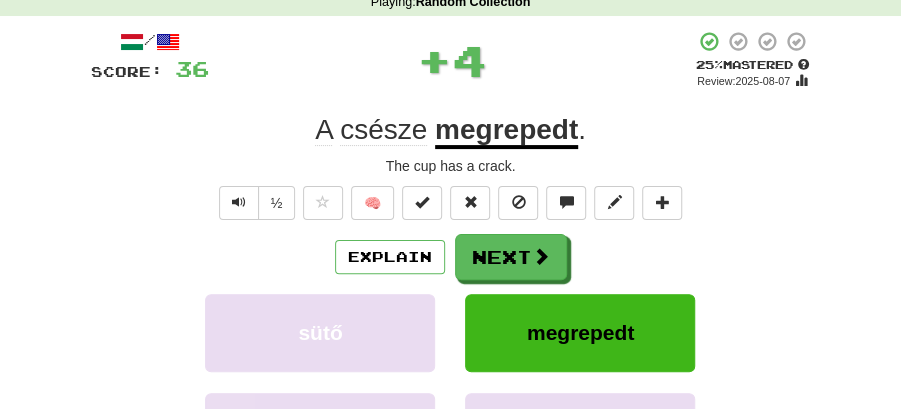 click on "Next" at bounding box center [511, 257] 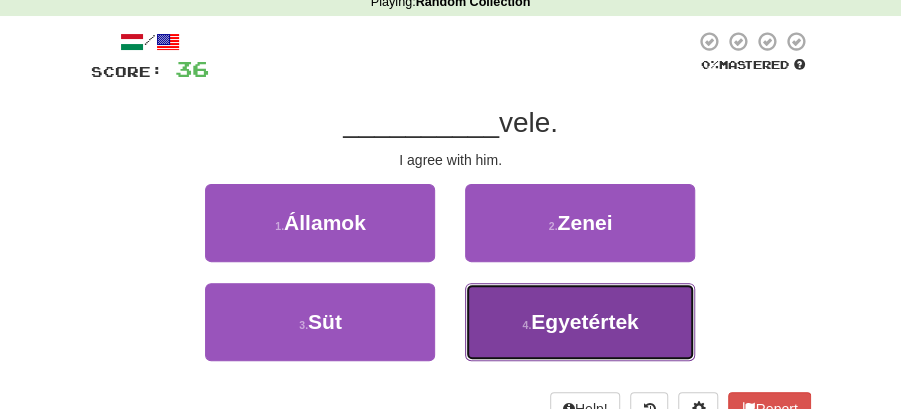 click on "4 ." at bounding box center (526, 325) 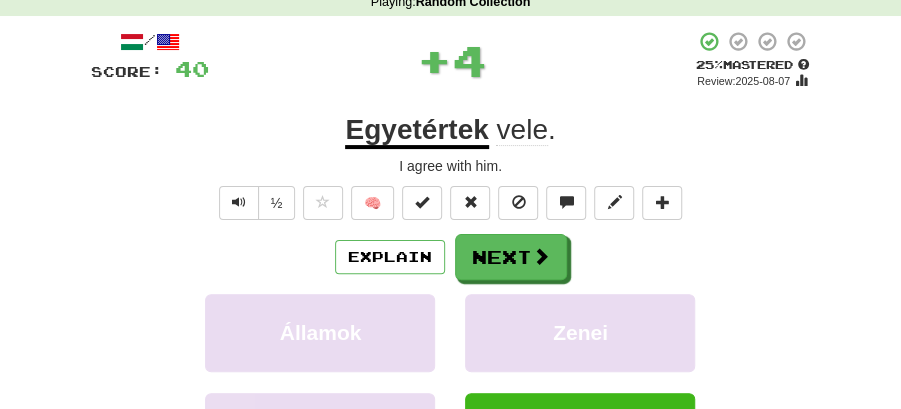 click on "Next" at bounding box center (511, 257) 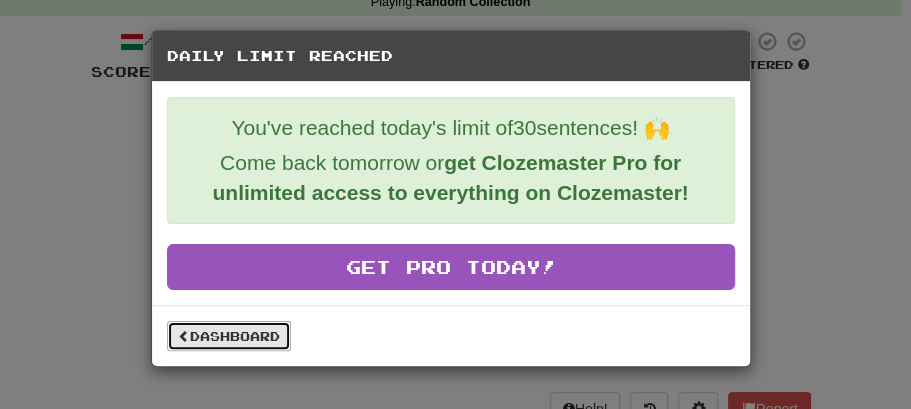 click on "Dashboard" at bounding box center (229, 336) 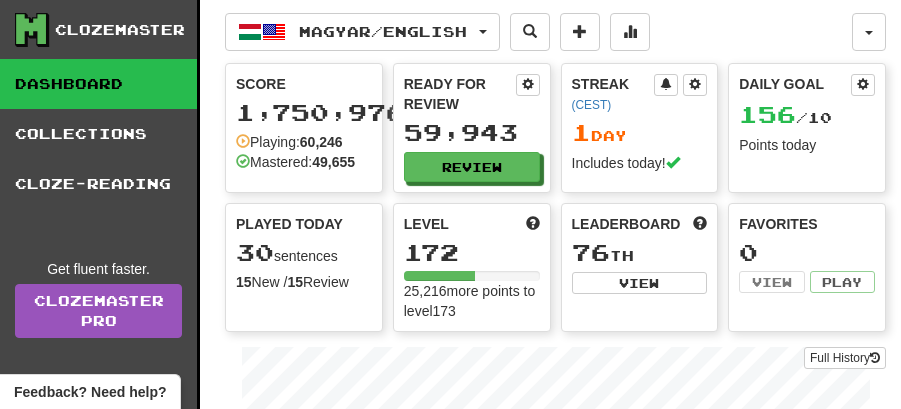scroll, scrollTop: 0, scrollLeft: 0, axis: both 